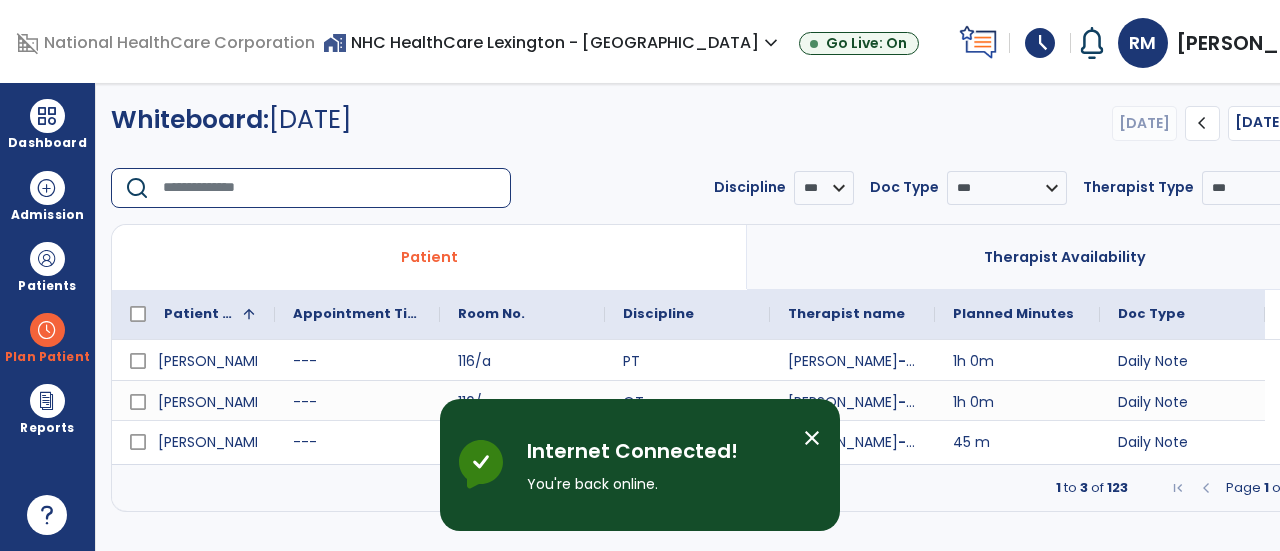 scroll, scrollTop: 0, scrollLeft: 0, axis: both 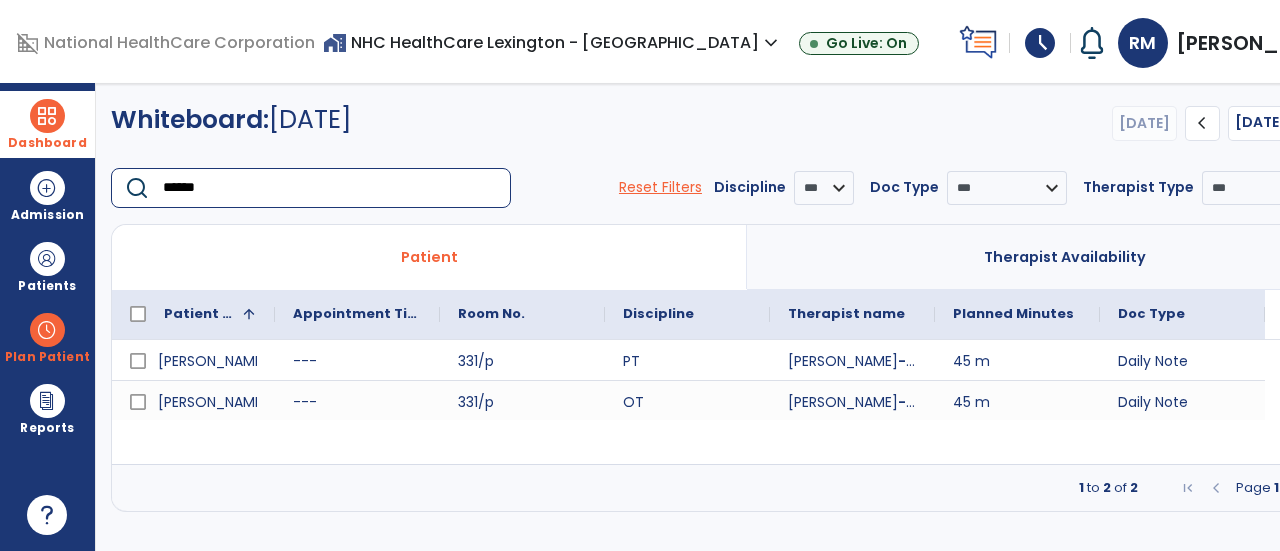type on "******" 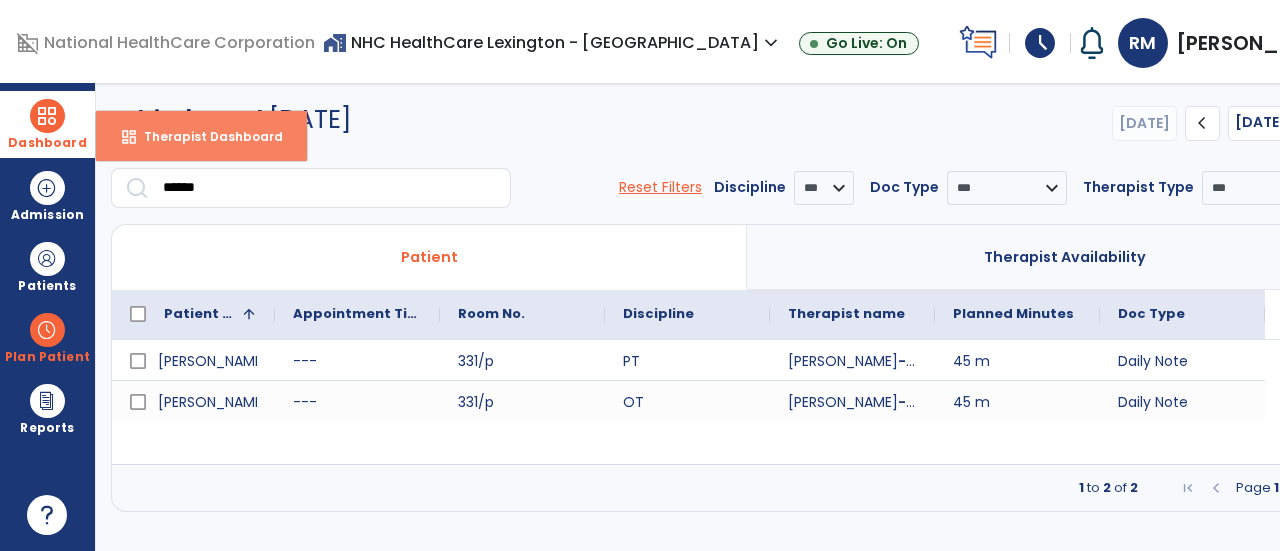 click on "dashboard  Therapist Dashboard" at bounding box center [201, 136] 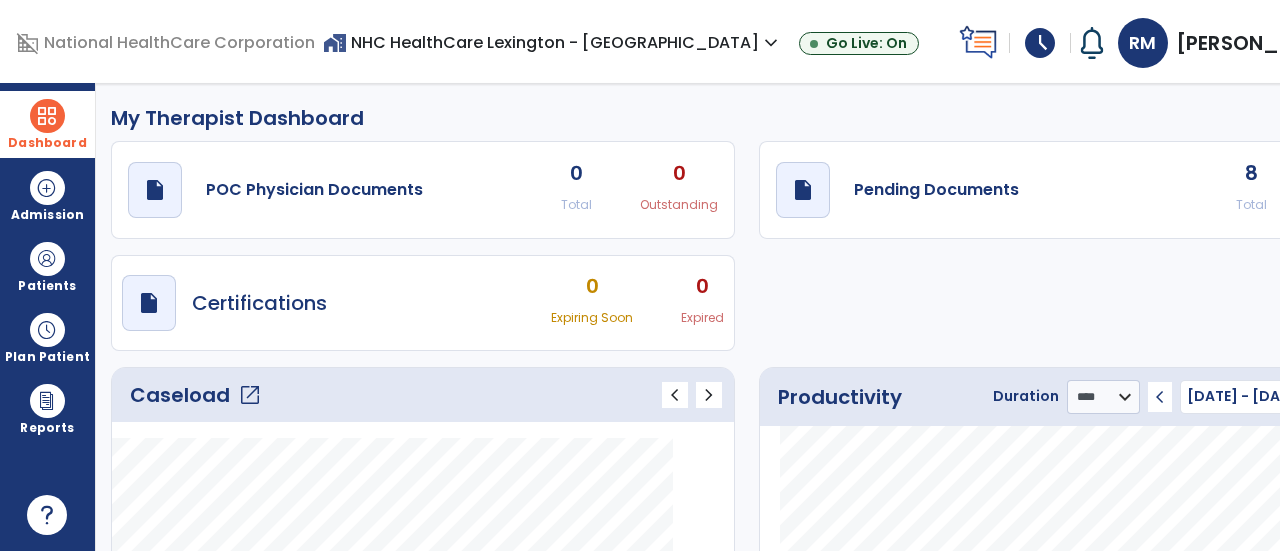 click on "open_in_new" 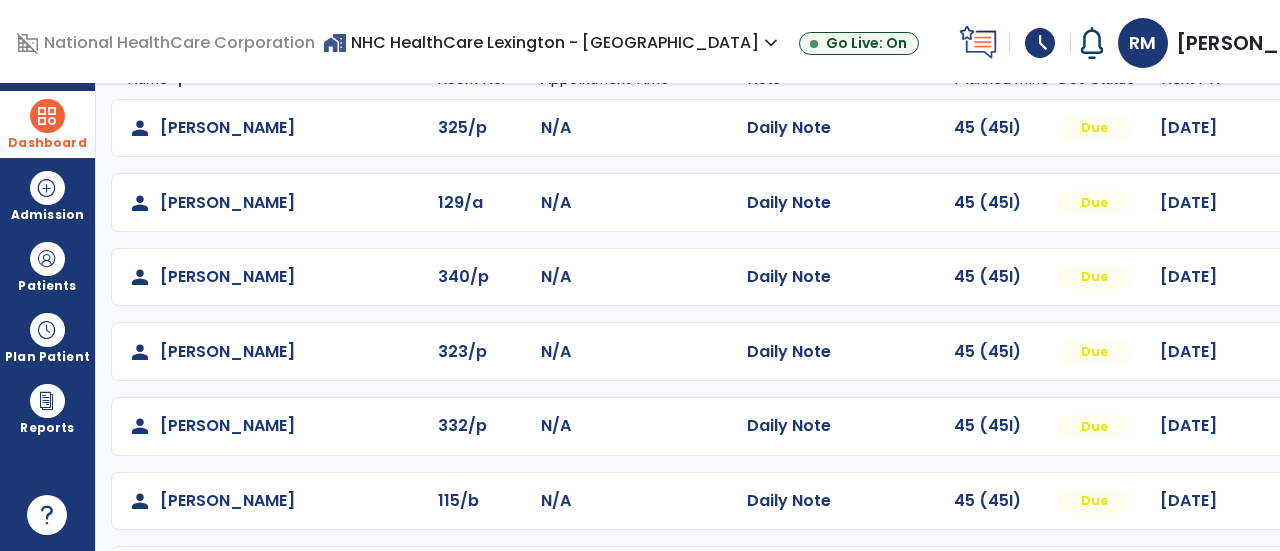 scroll, scrollTop: 76, scrollLeft: 0, axis: vertical 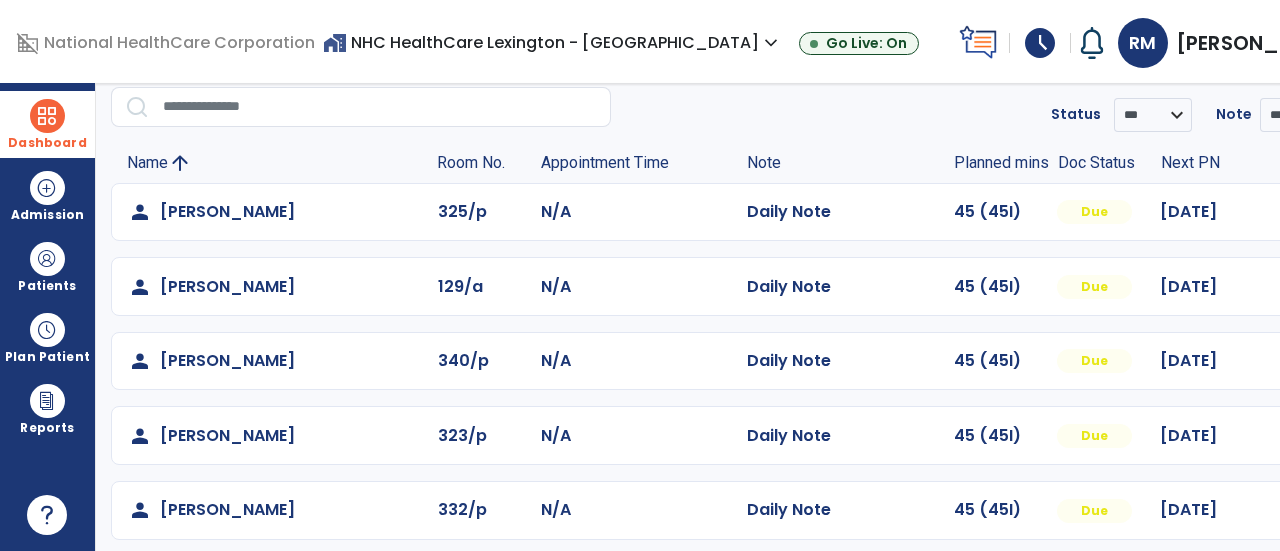 click at bounding box center (1323, 212) 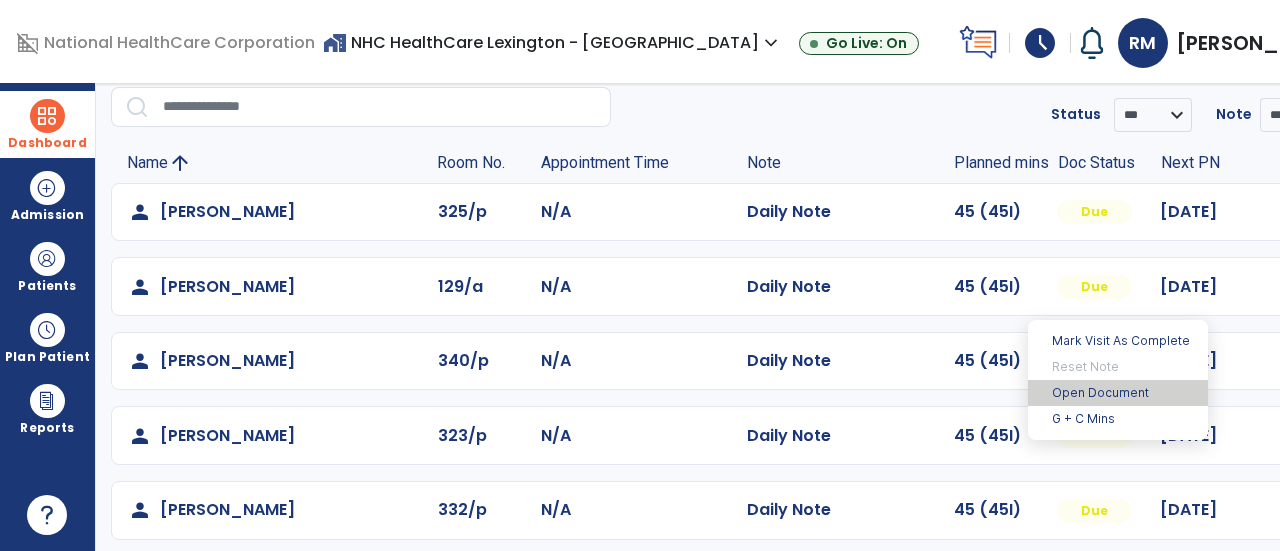 click on "Open Document" at bounding box center [1118, 393] 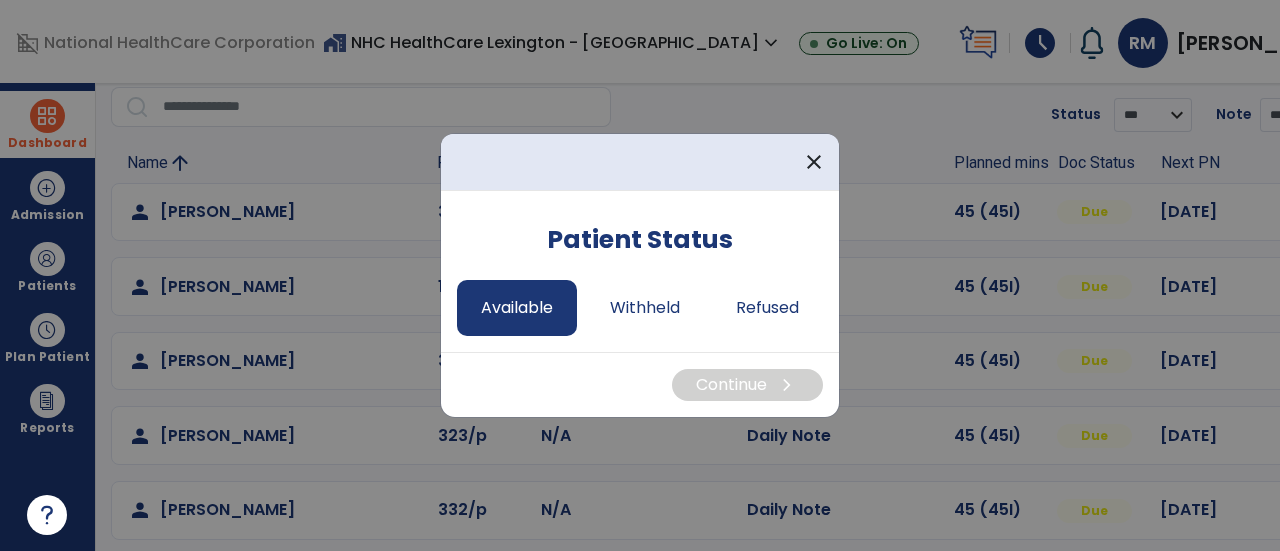 click on "Available" at bounding box center (517, 308) 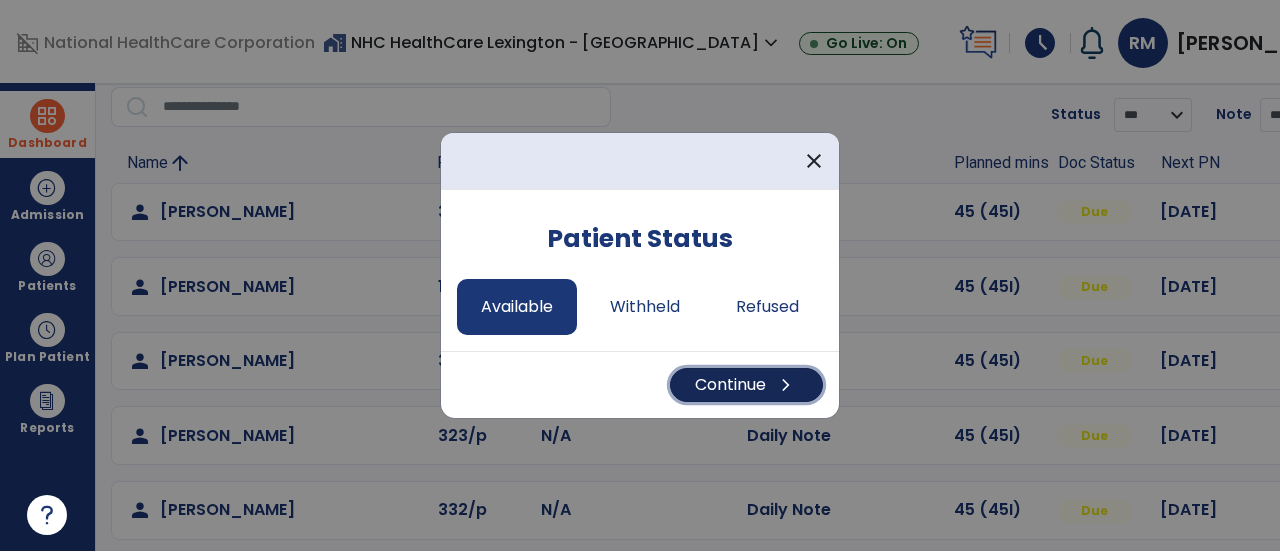 click on "Continue   chevron_right" at bounding box center (746, 385) 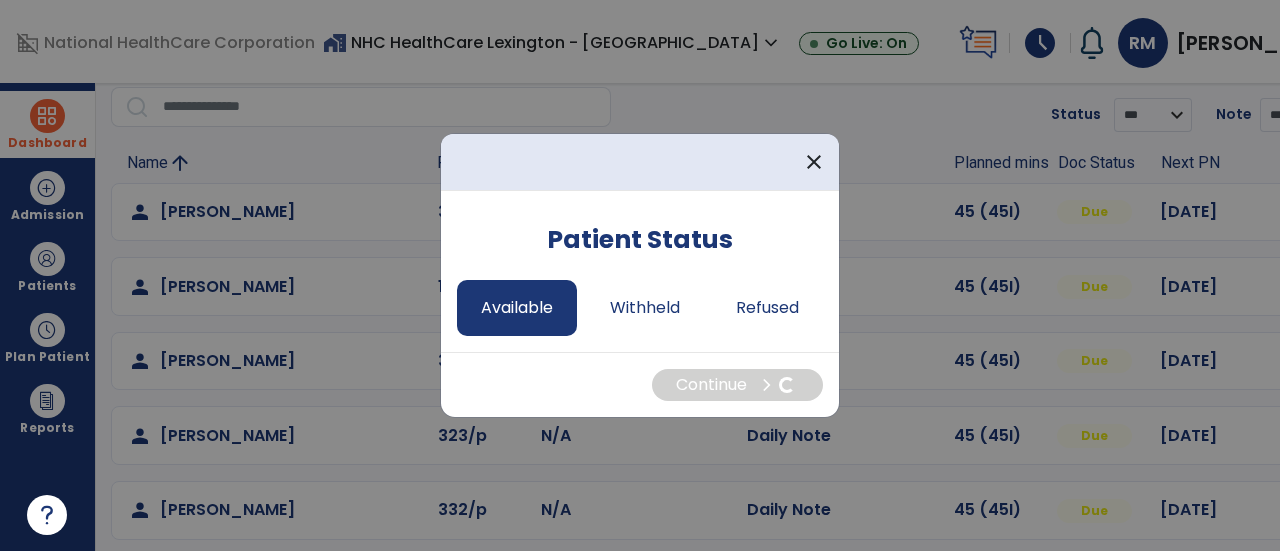 select on "*" 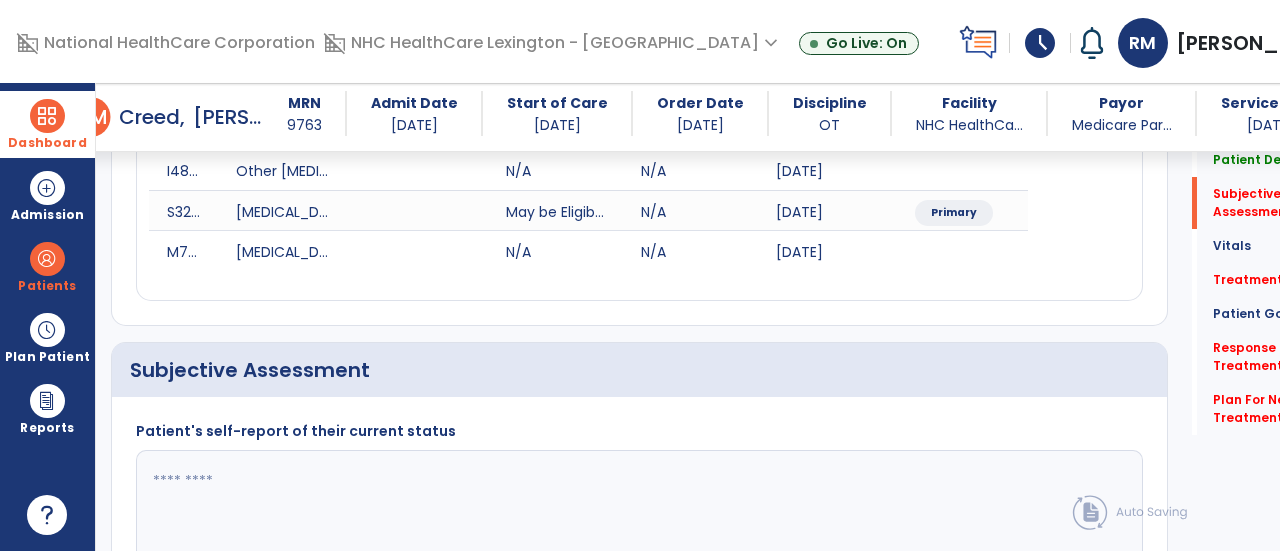 scroll, scrollTop: 469, scrollLeft: 0, axis: vertical 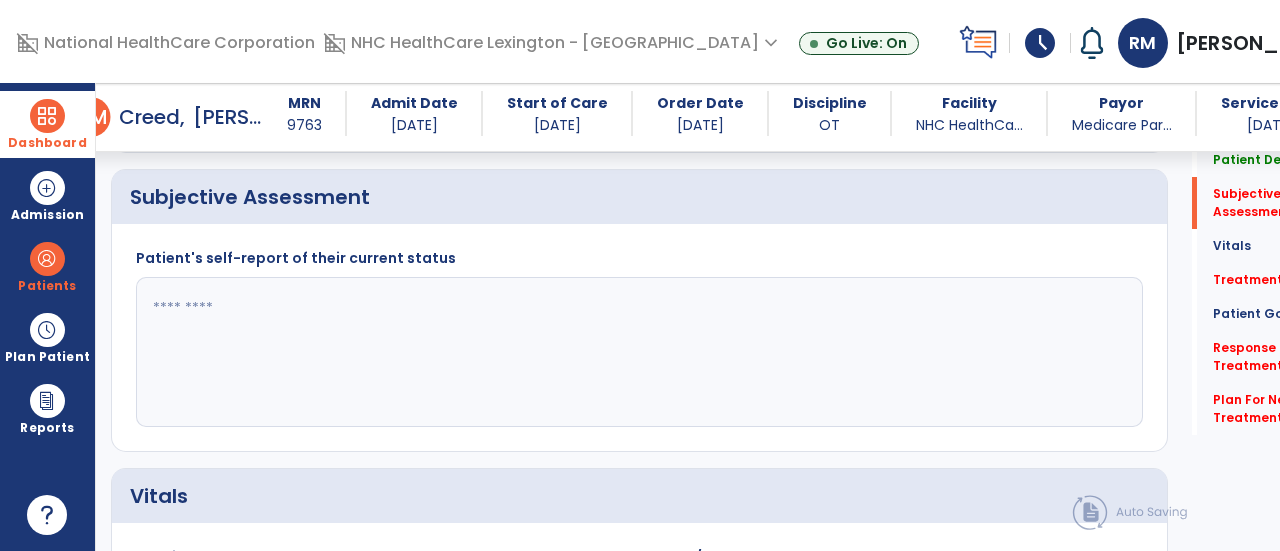 click 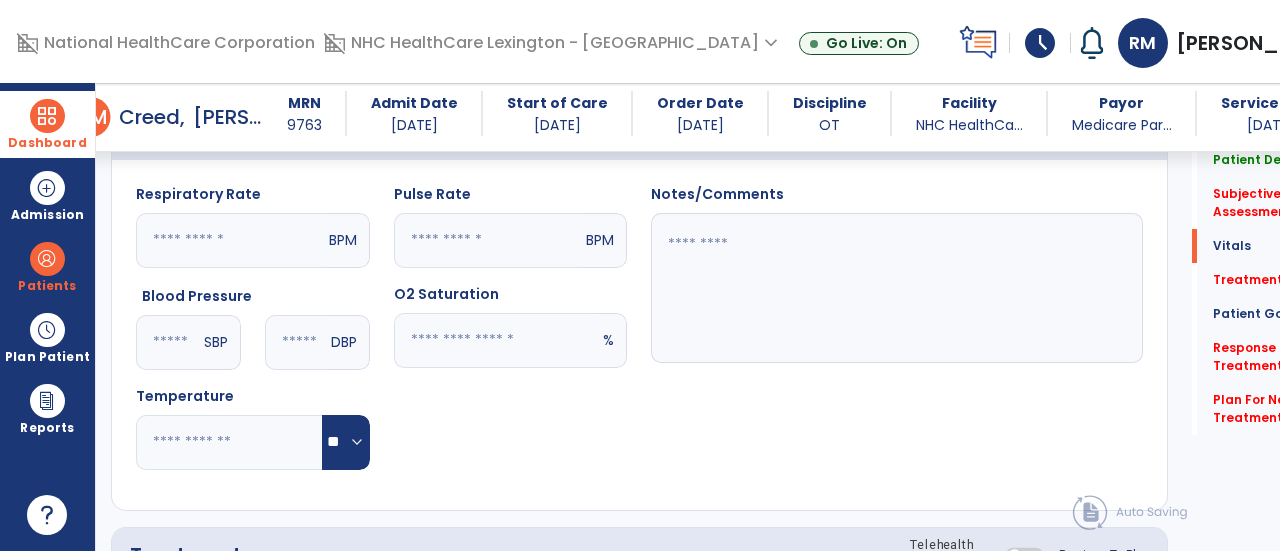 scroll, scrollTop: 833, scrollLeft: 0, axis: vertical 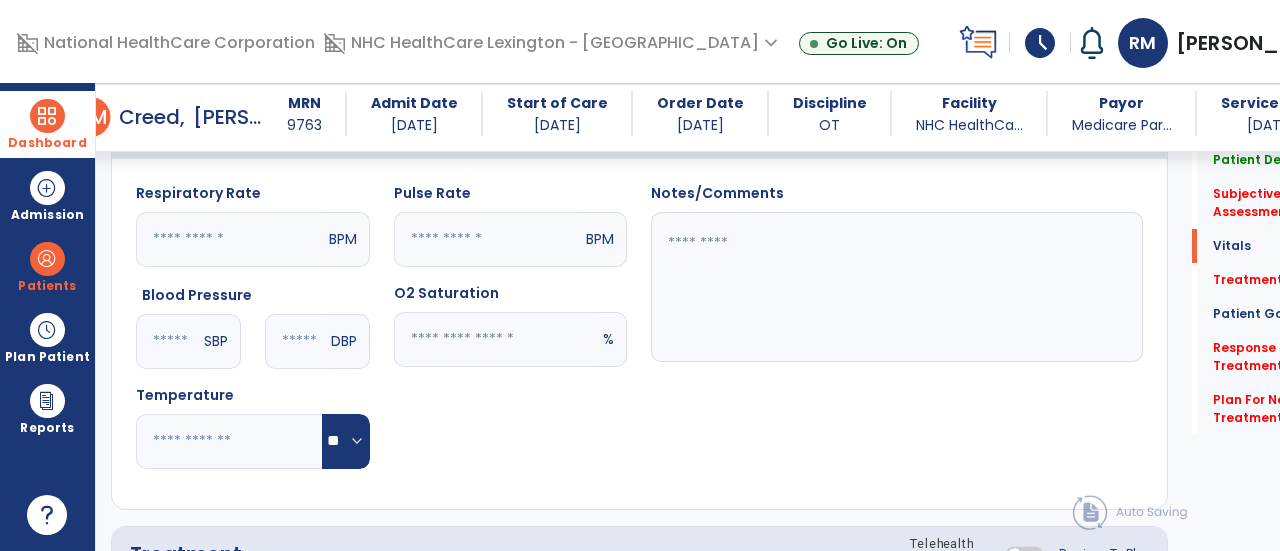 type on "**********" 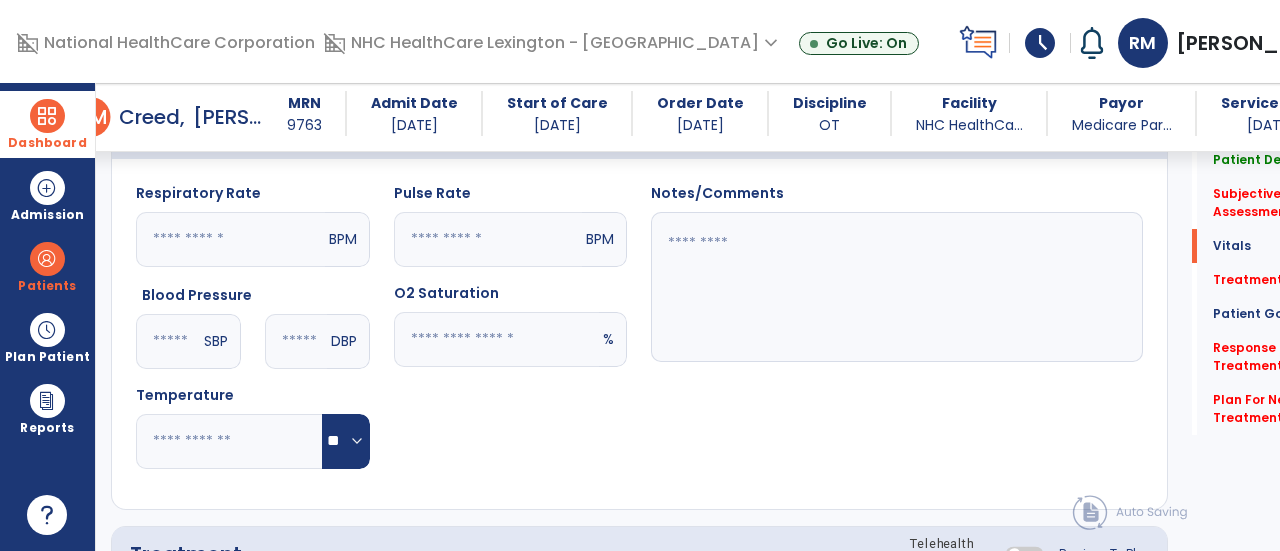 click 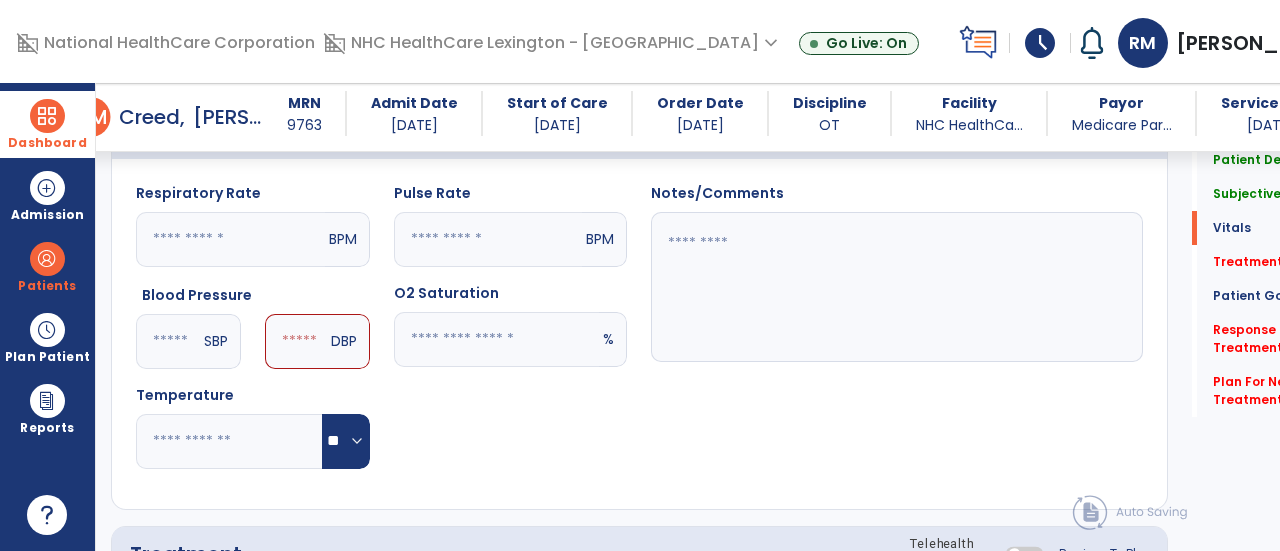 type on "***" 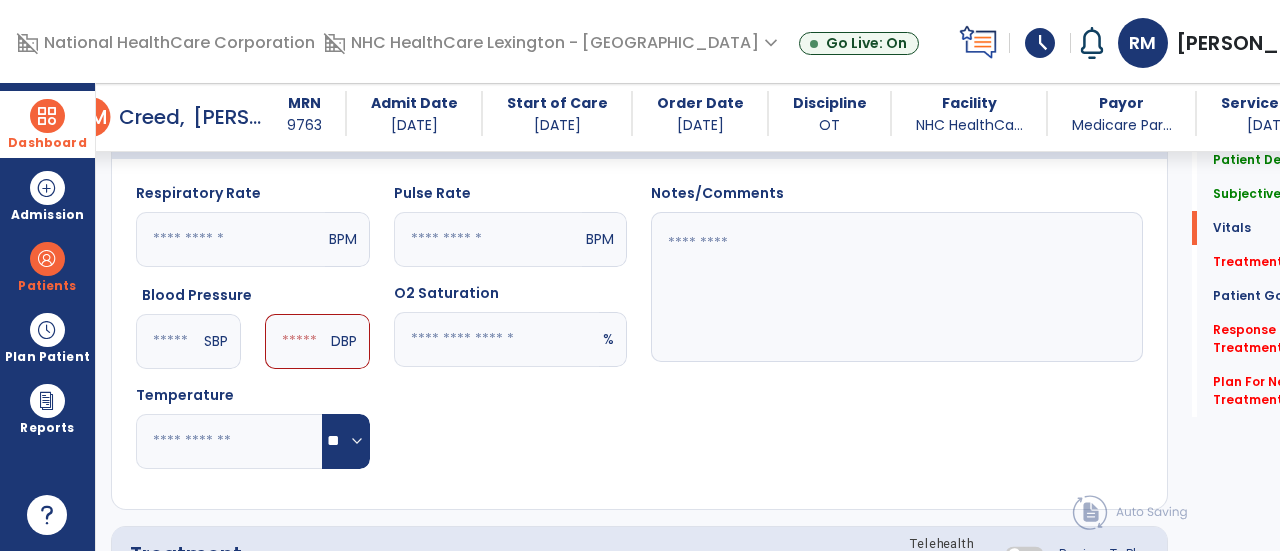 click 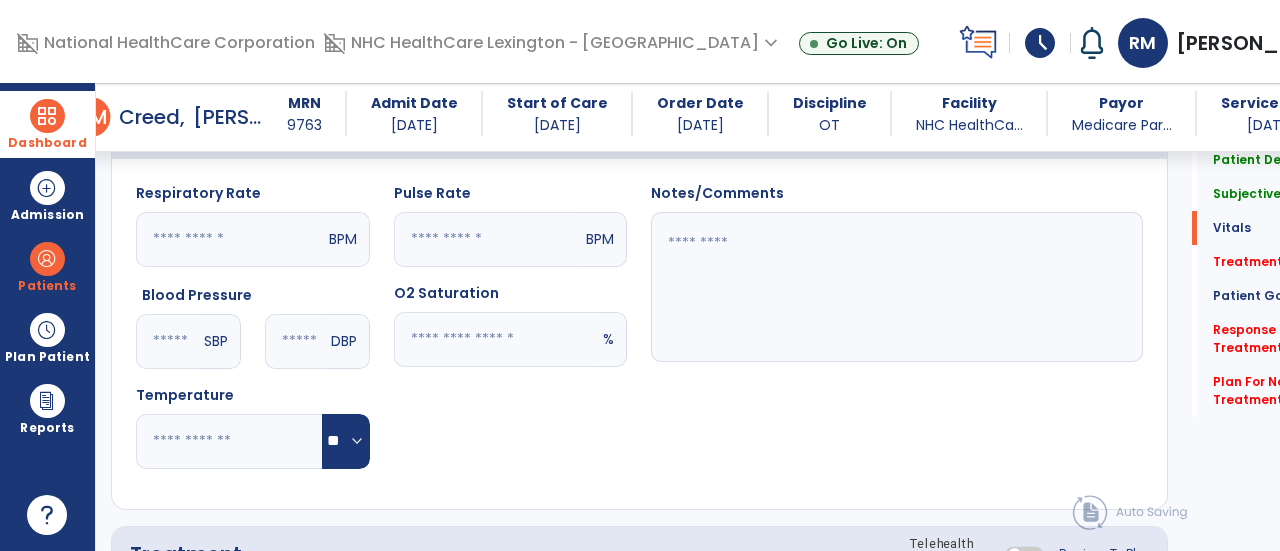 type on "**" 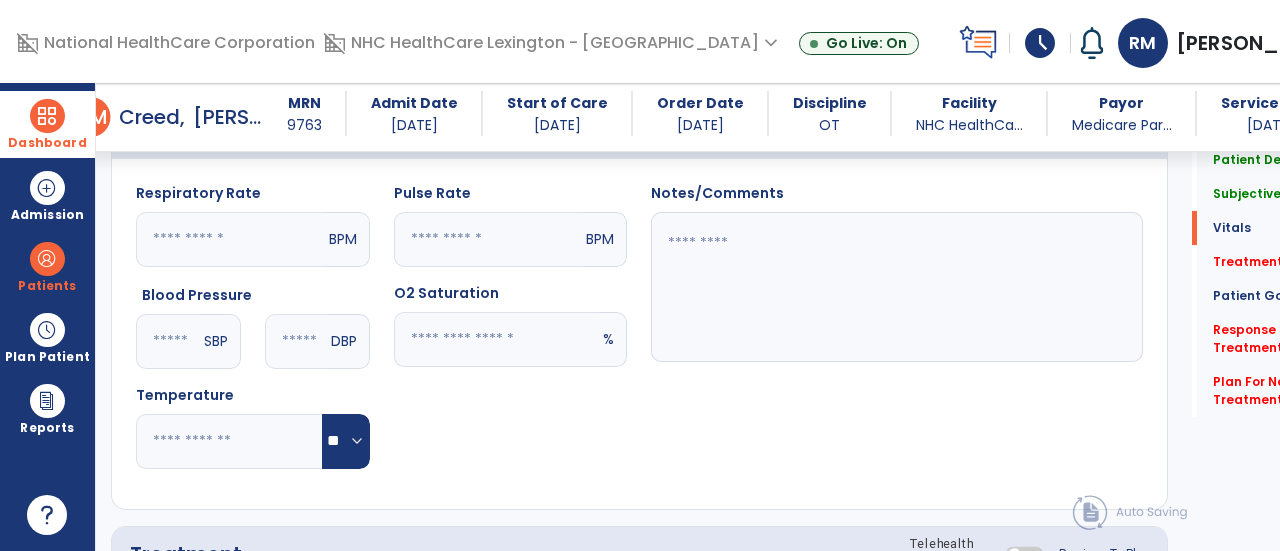 click 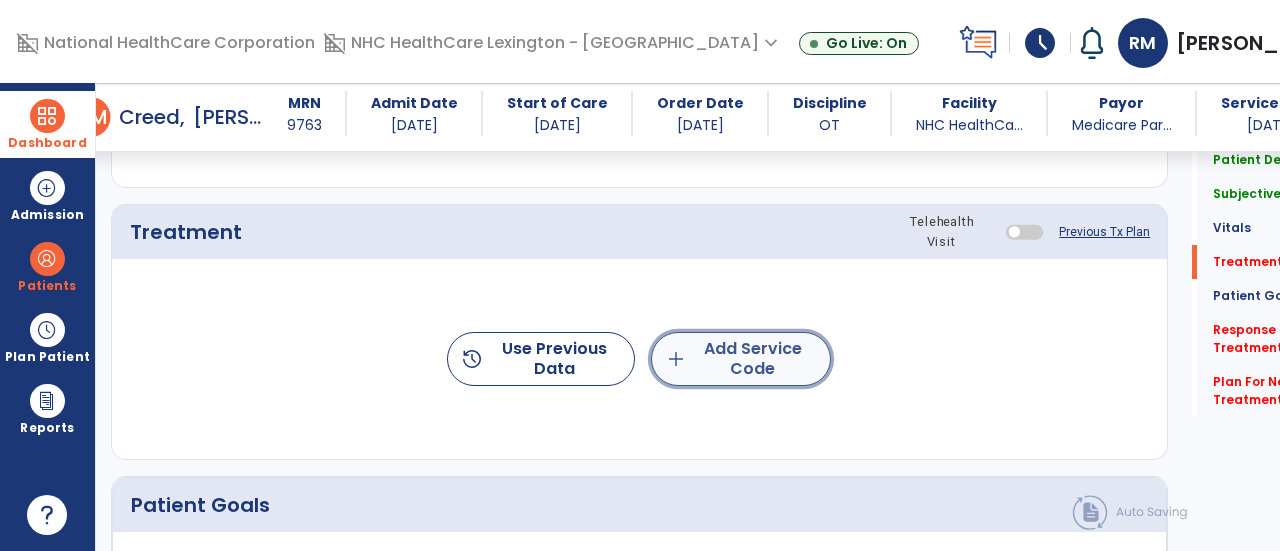 click on "add  Add Service Code" 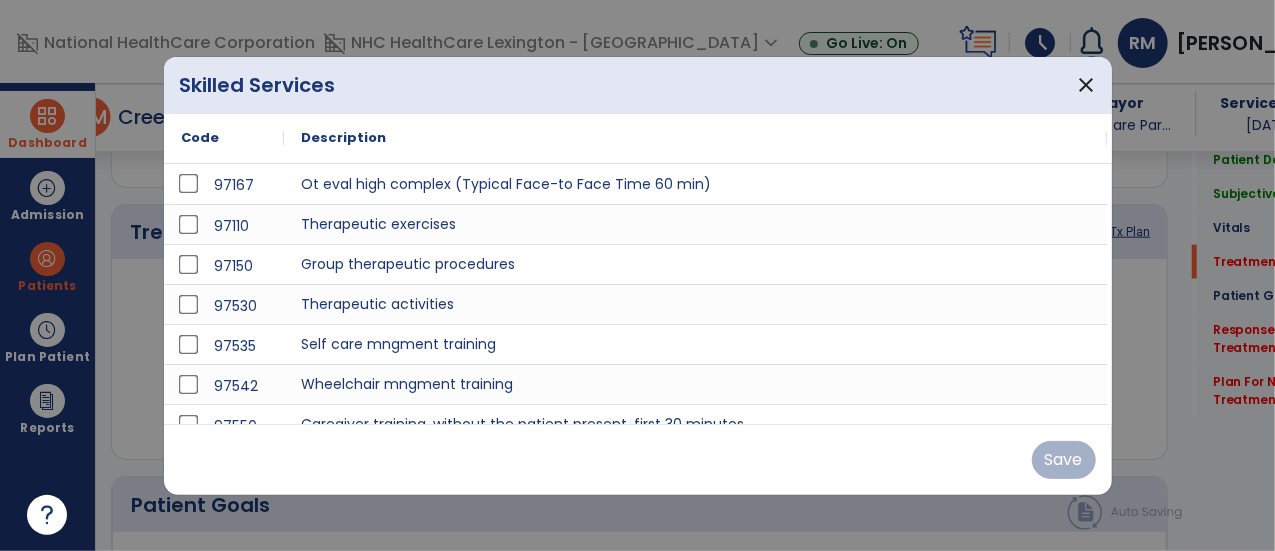scroll, scrollTop: 1155, scrollLeft: 0, axis: vertical 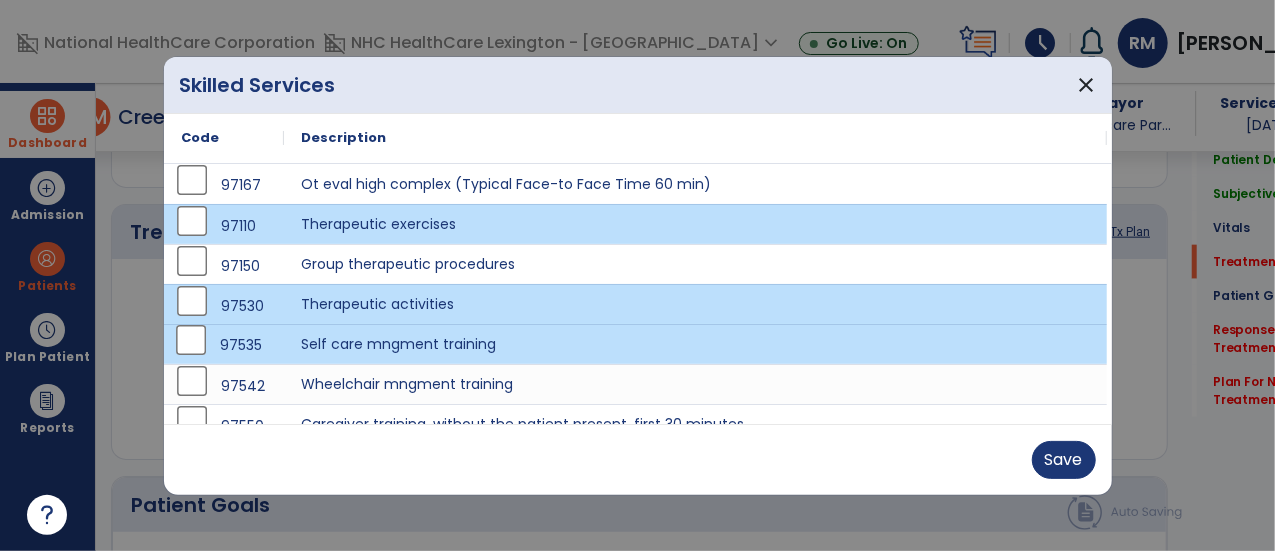 click on "Save" at bounding box center (638, 459) 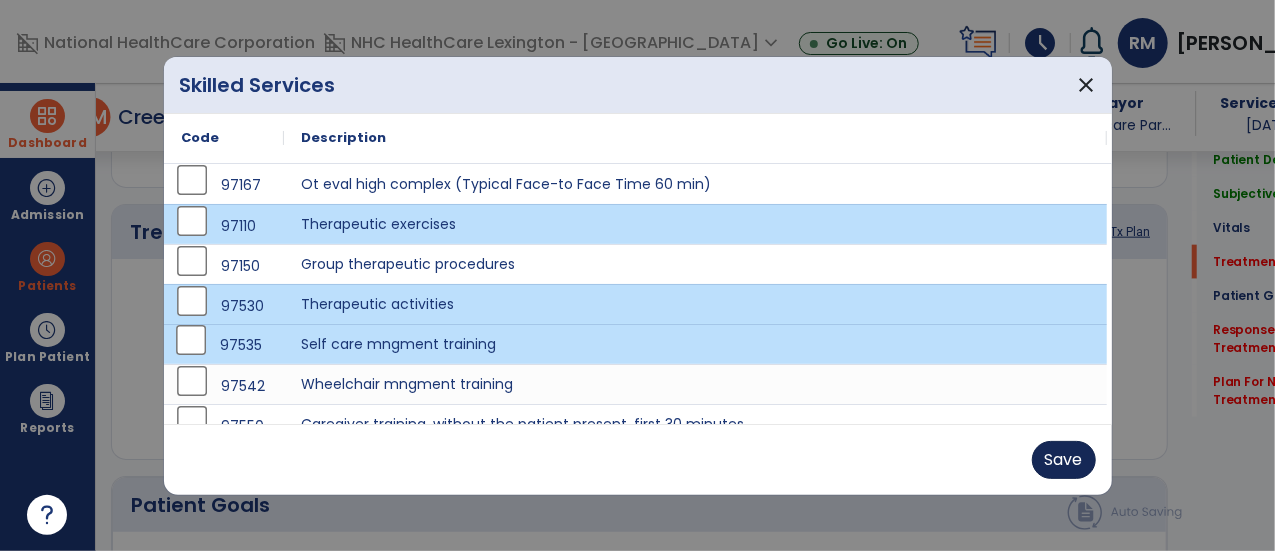 click on "Save" at bounding box center (1064, 460) 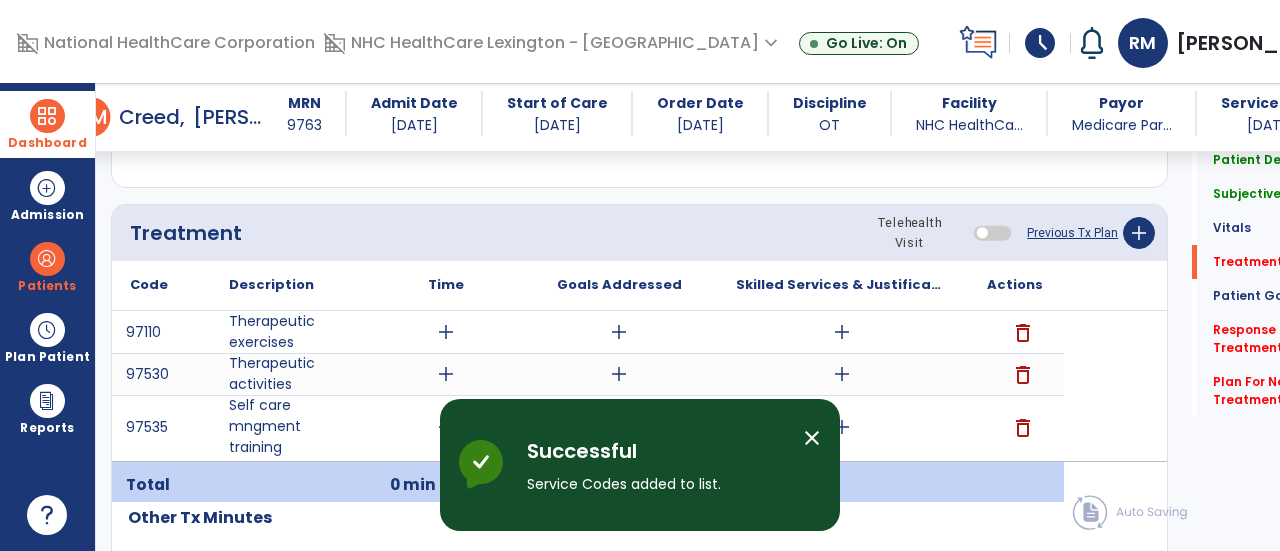 click on "add" at bounding box center [446, 332] 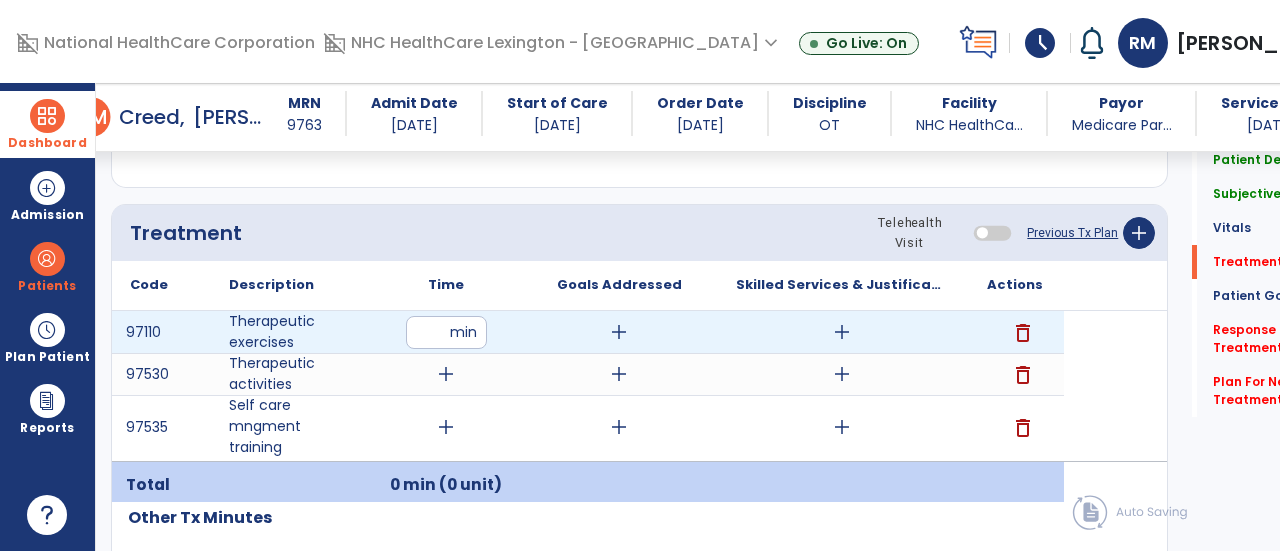 type on "**" 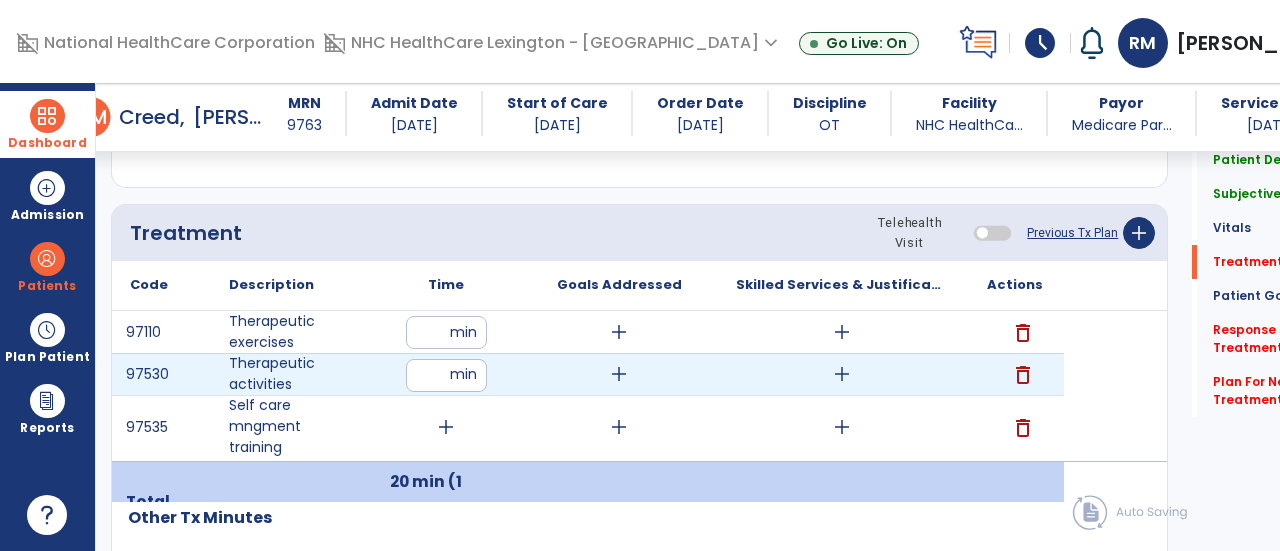type on "**" 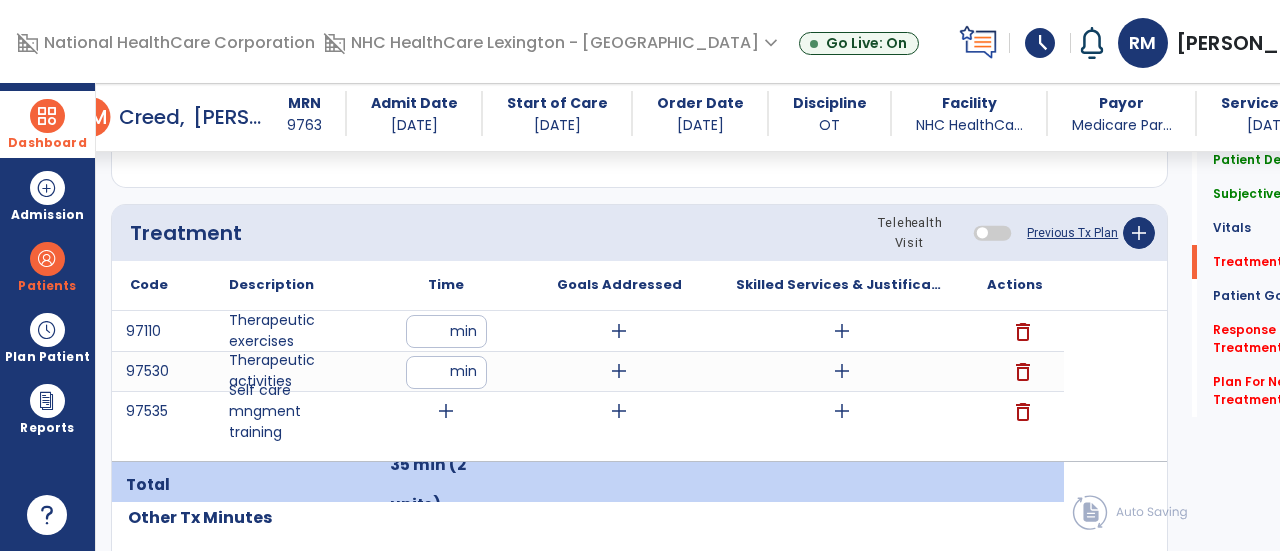 click on "add" at bounding box center [446, 411] 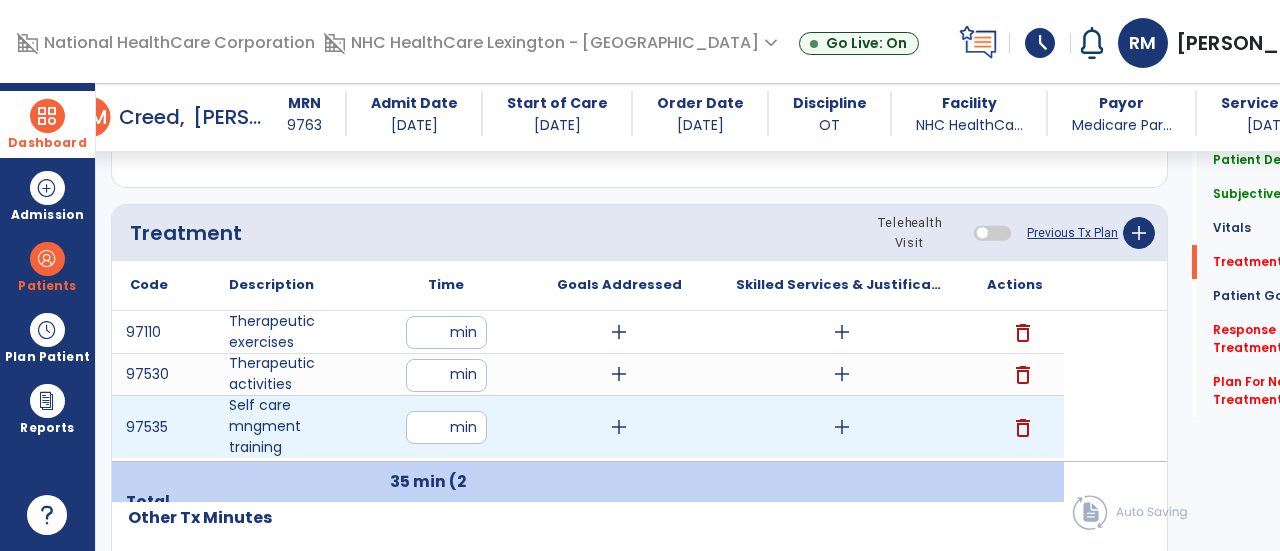 type on "**" 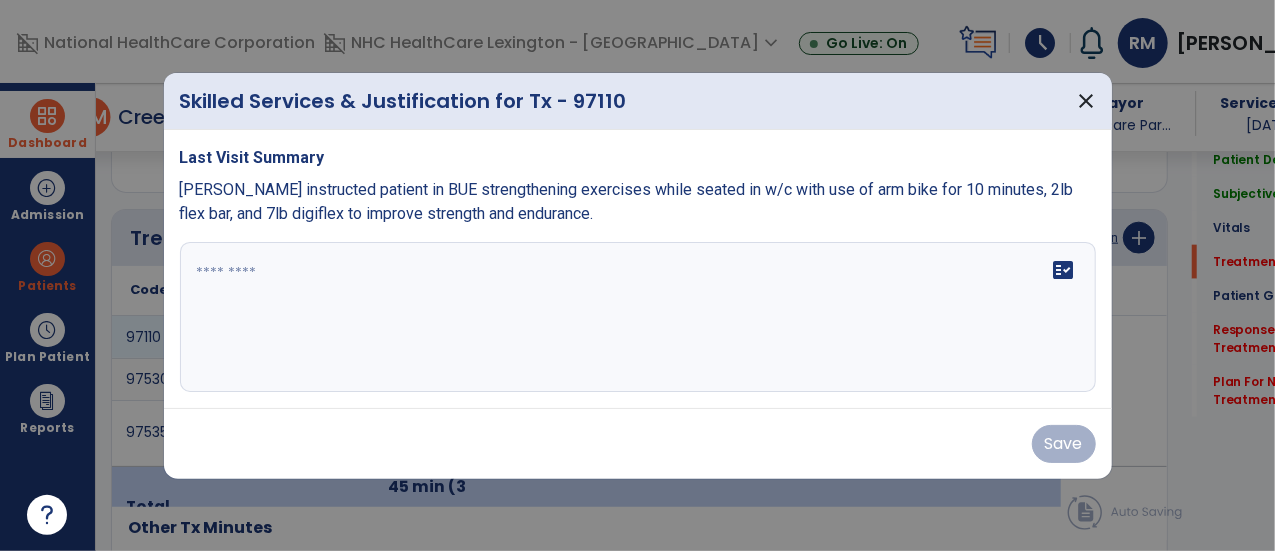 scroll, scrollTop: 1155, scrollLeft: 0, axis: vertical 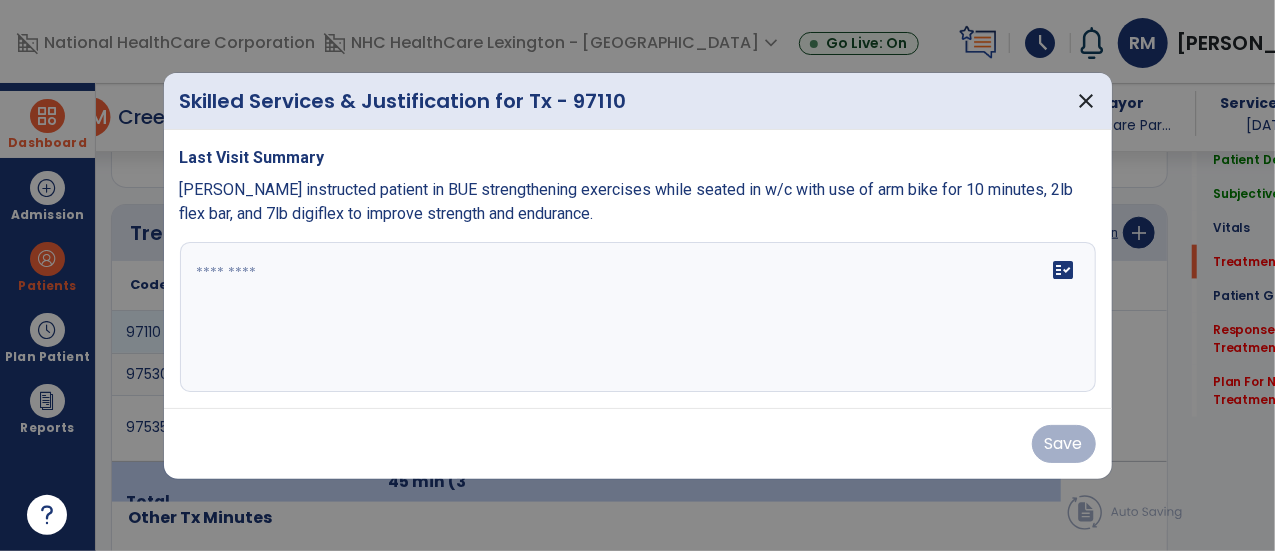 click on "fact_check" at bounding box center (638, 317) 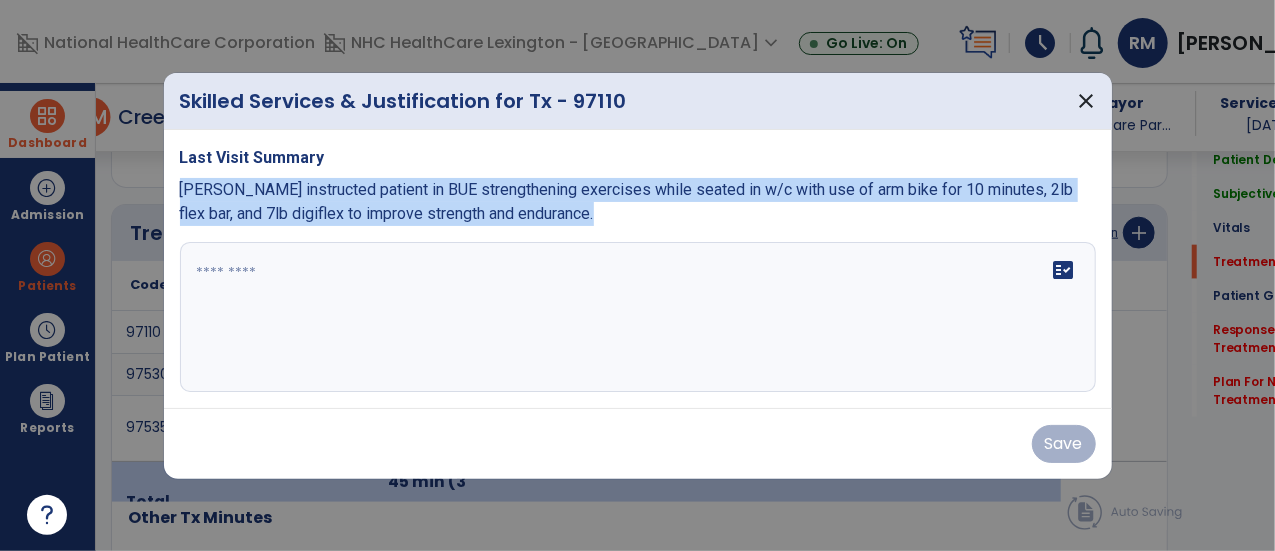 drag, startPoint x: 182, startPoint y: 192, endPoint x: 576, endPoint y: 277, distance: 403.0645 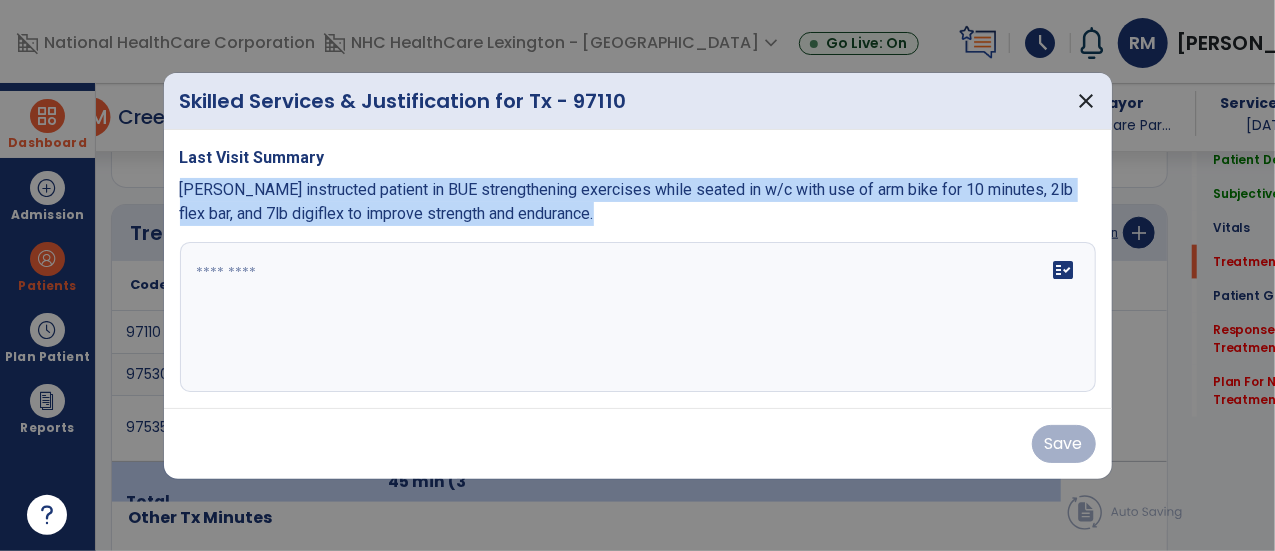 click on "Last Visit Summary [PERSON_NAME] instructed patient in BUE strengthening exercises while seated in w/c with use of arm bike for 10 minutes, 2lb flex bar, and 7lb digiflex to improve strength and endurance.   fact_check" at bounding box center [638, 269] 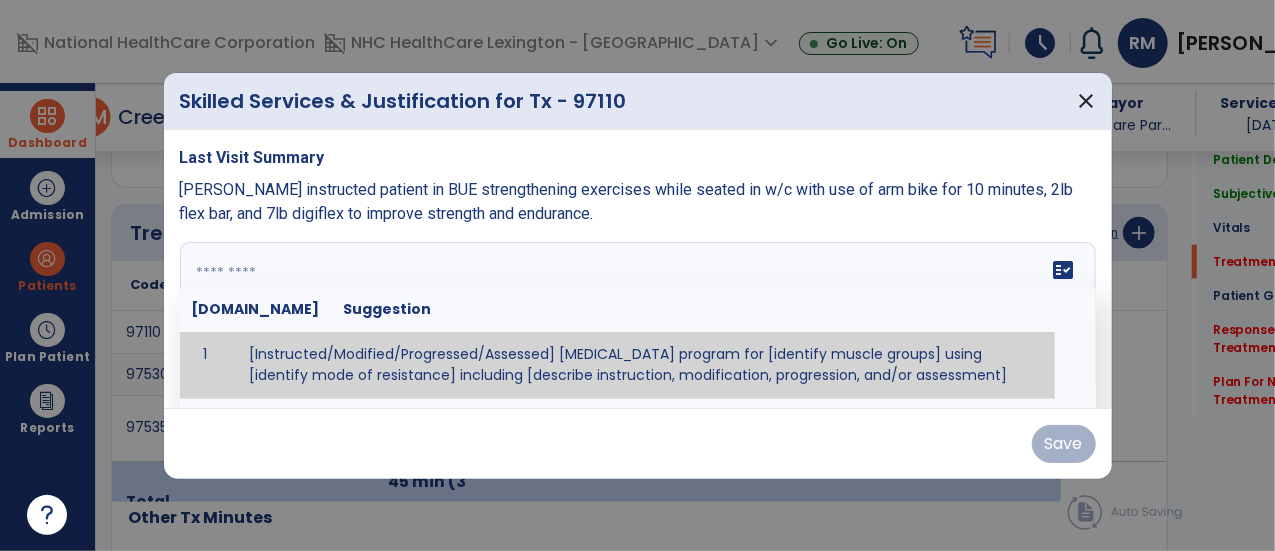 paste on "**********" 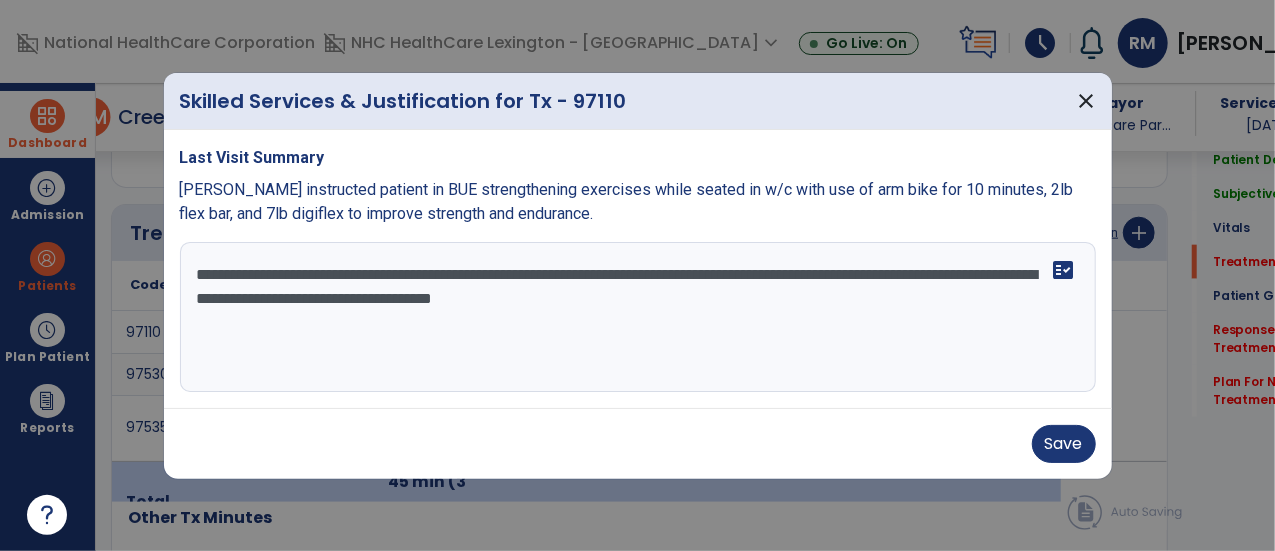 click on "**********" at bounding box center [638, 317] 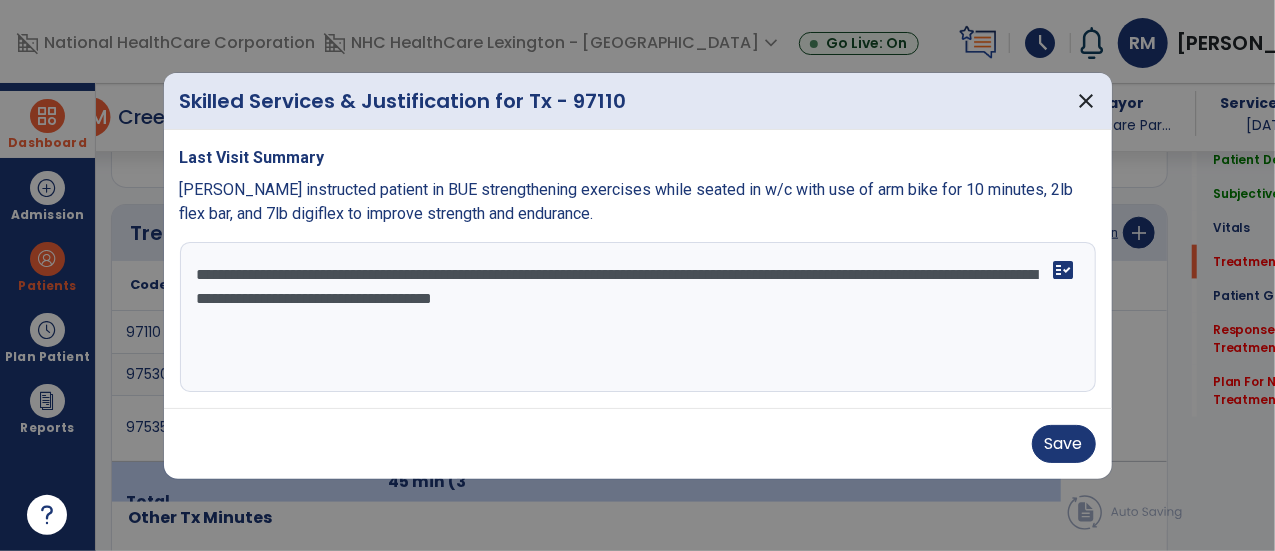 click on "**********" at bounding box center [638, 317] 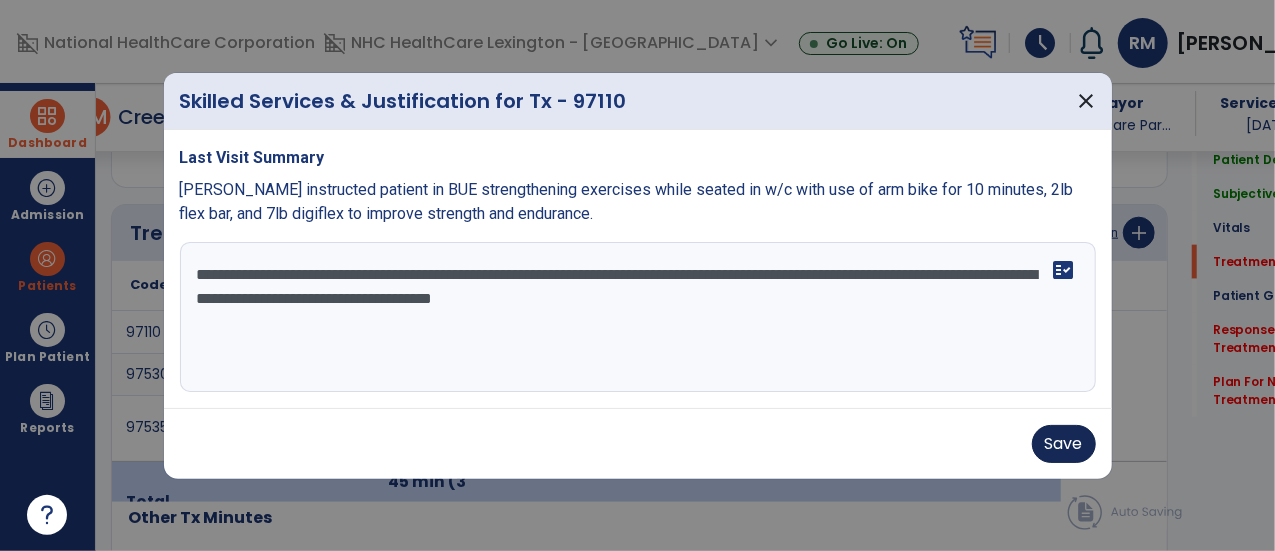 type on "**********" 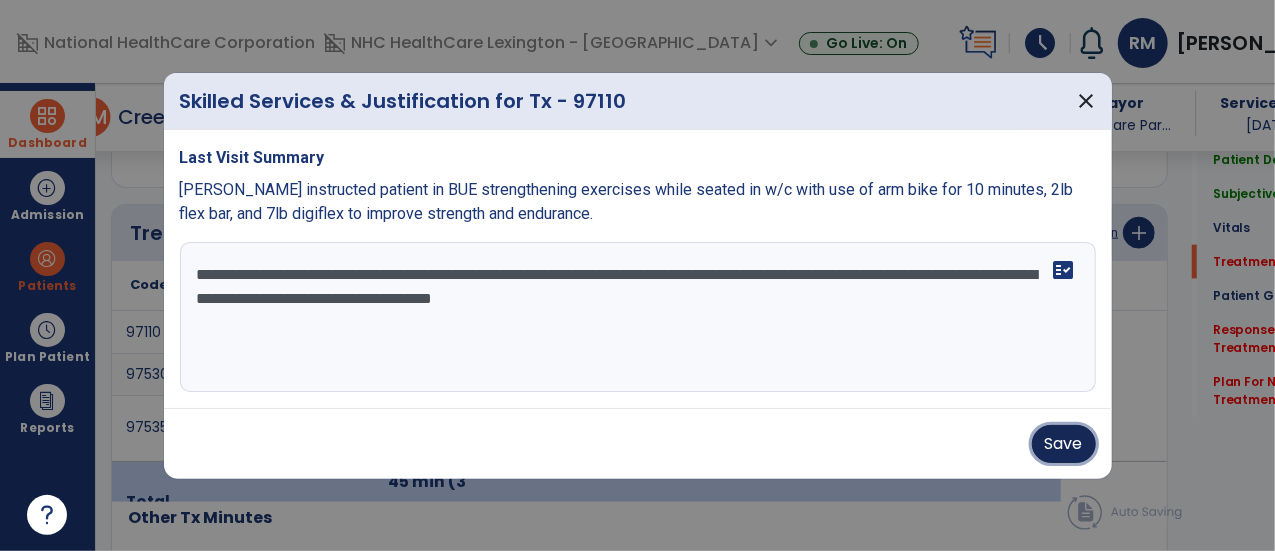 click on "Save" at bounding box center [1064, 444] 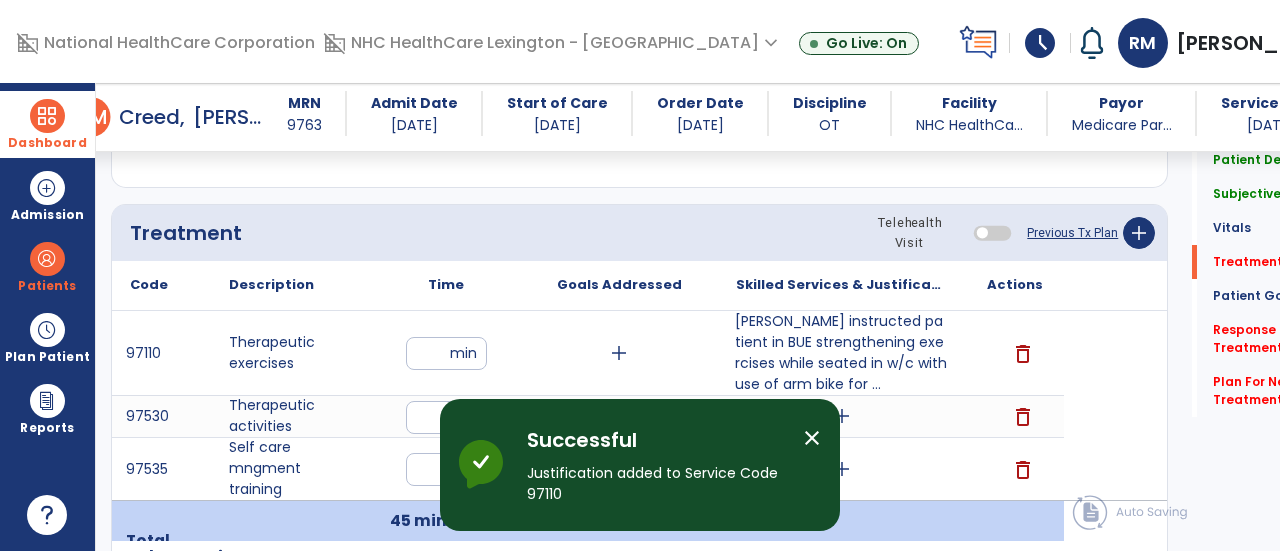 click on "add" at bounding box center (841, 416) 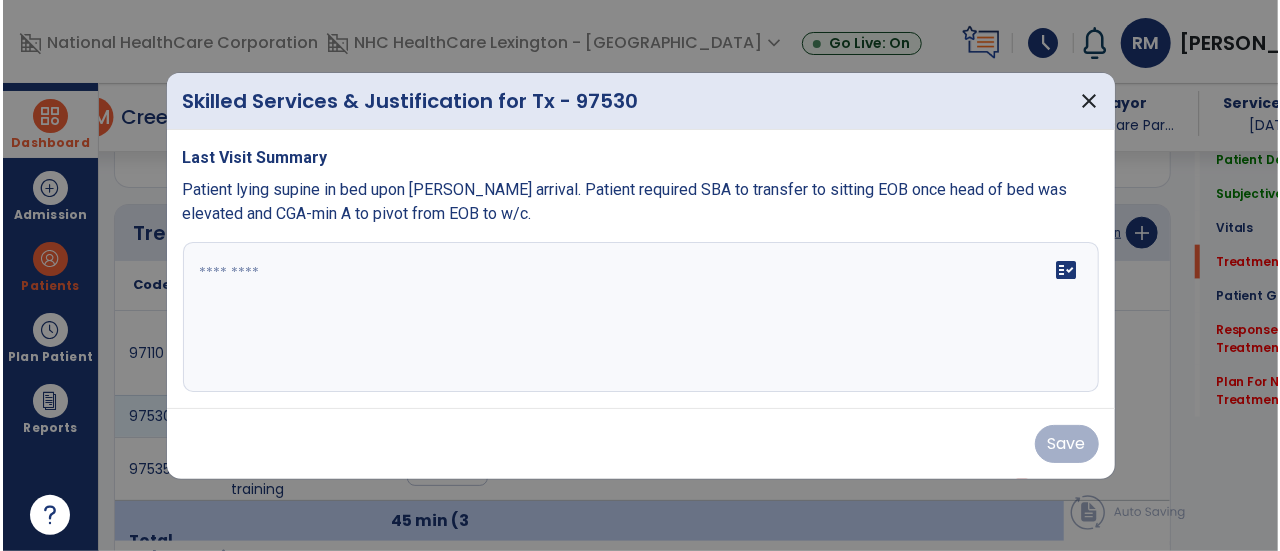 scroll, scrollTop: 1155, scrollLeft: 0, axis: vertical 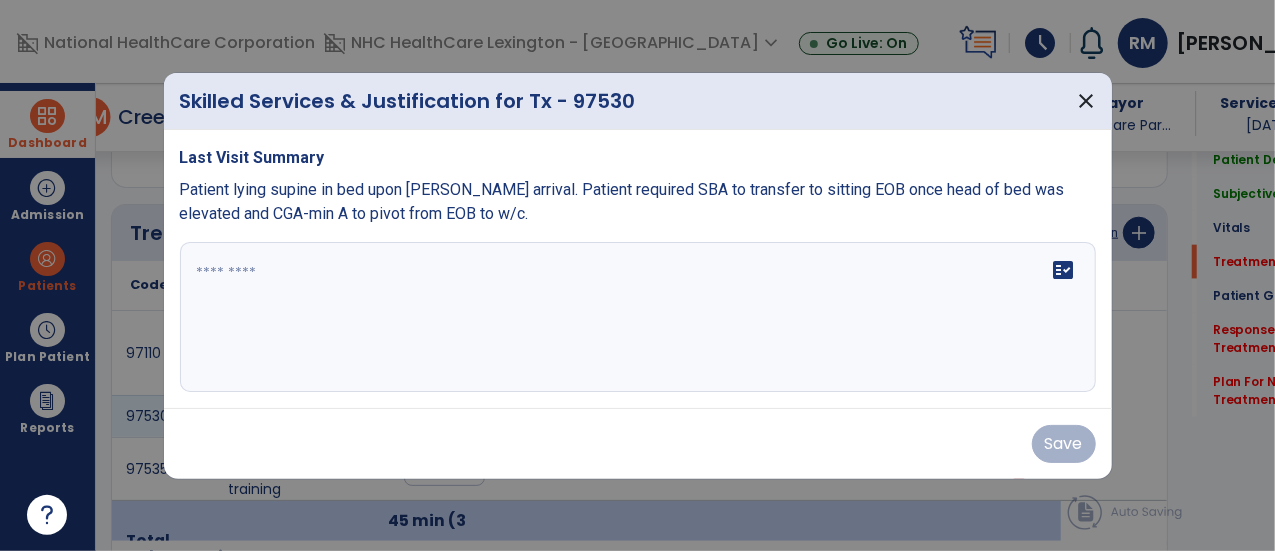click on "fact_check" at bounding box center (638, 317) 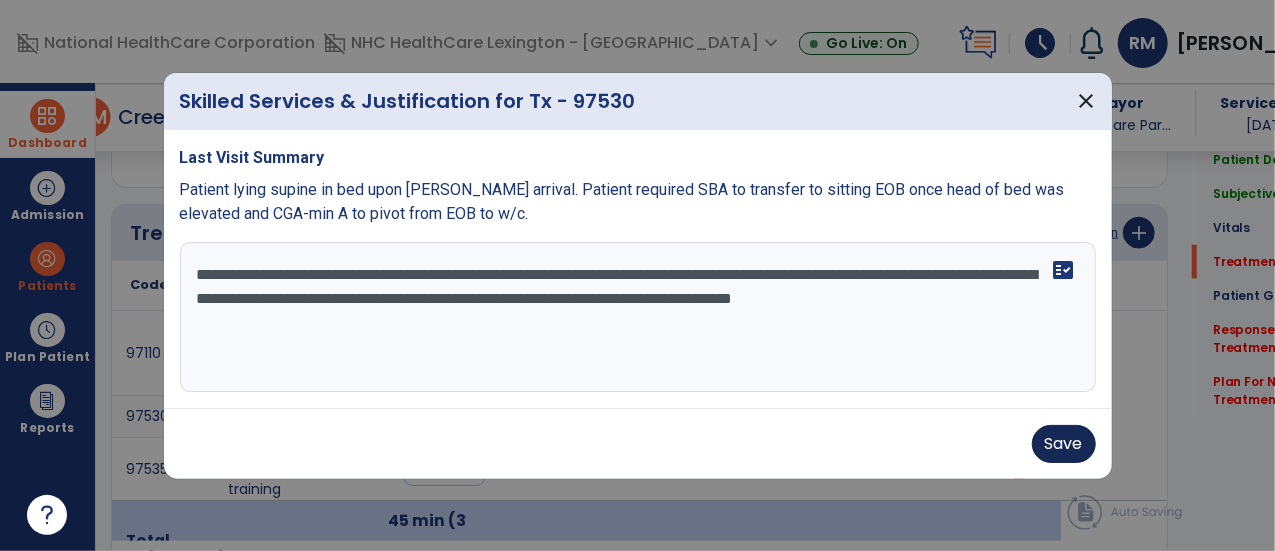 type on "**********" 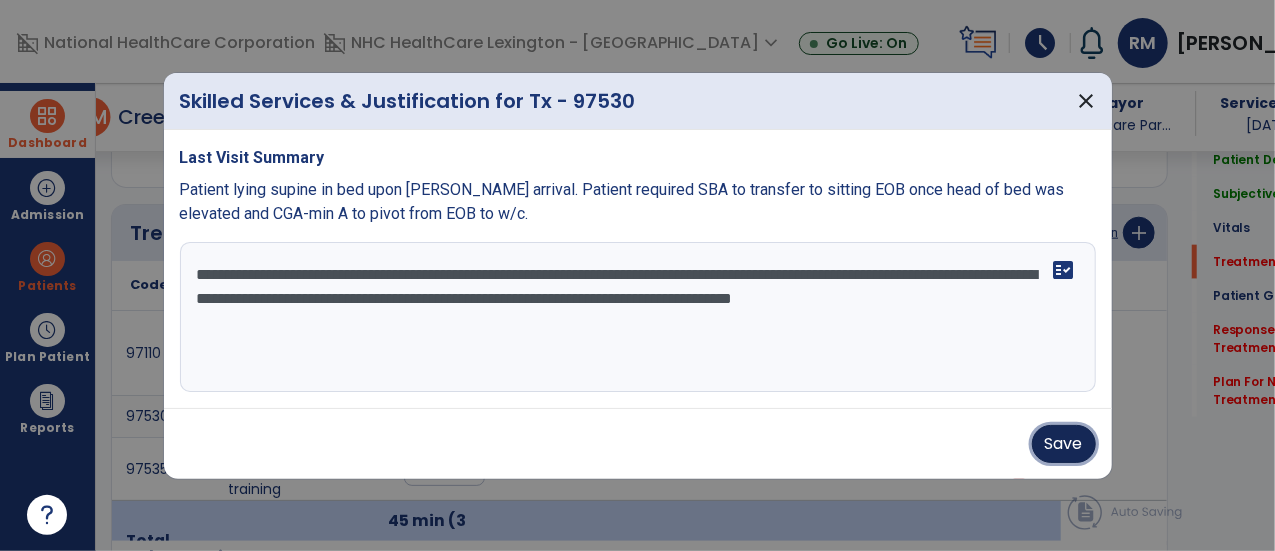 click on "Save" at bounding box center (1064, 444) 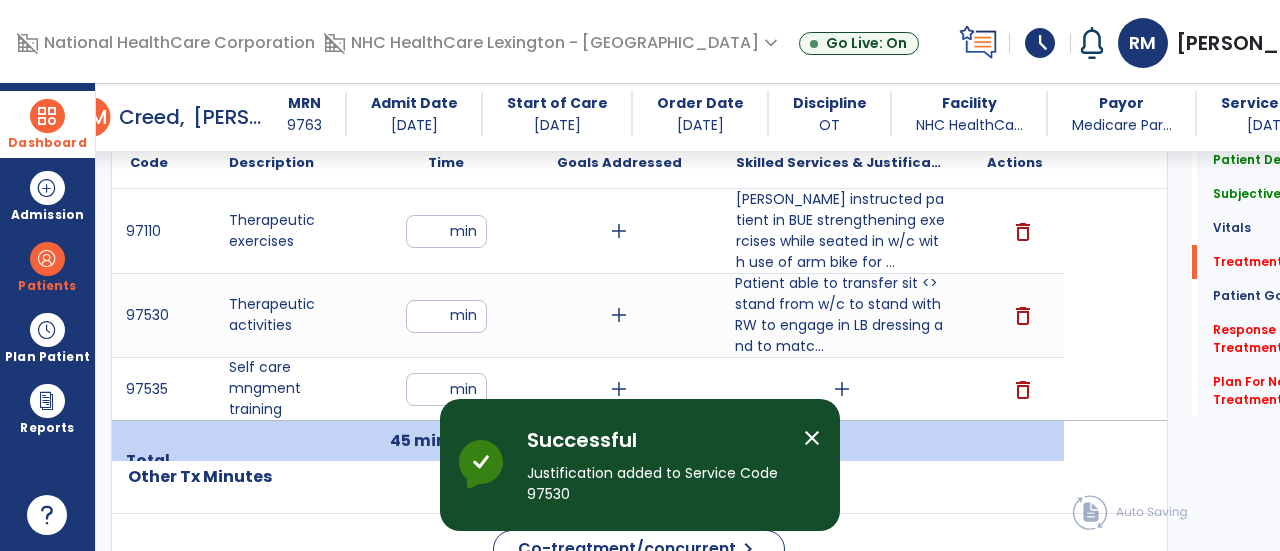 click on "add" at bounding box center (842, 389) 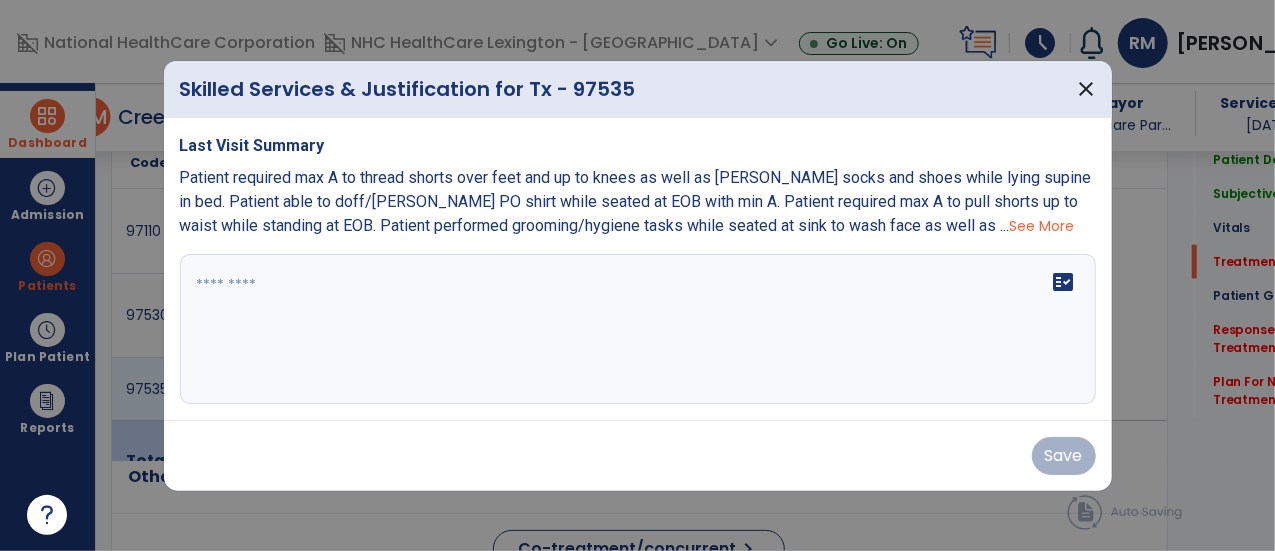 scroll, scrollTop: 1277, scrollLeft: 0, axis: vertical 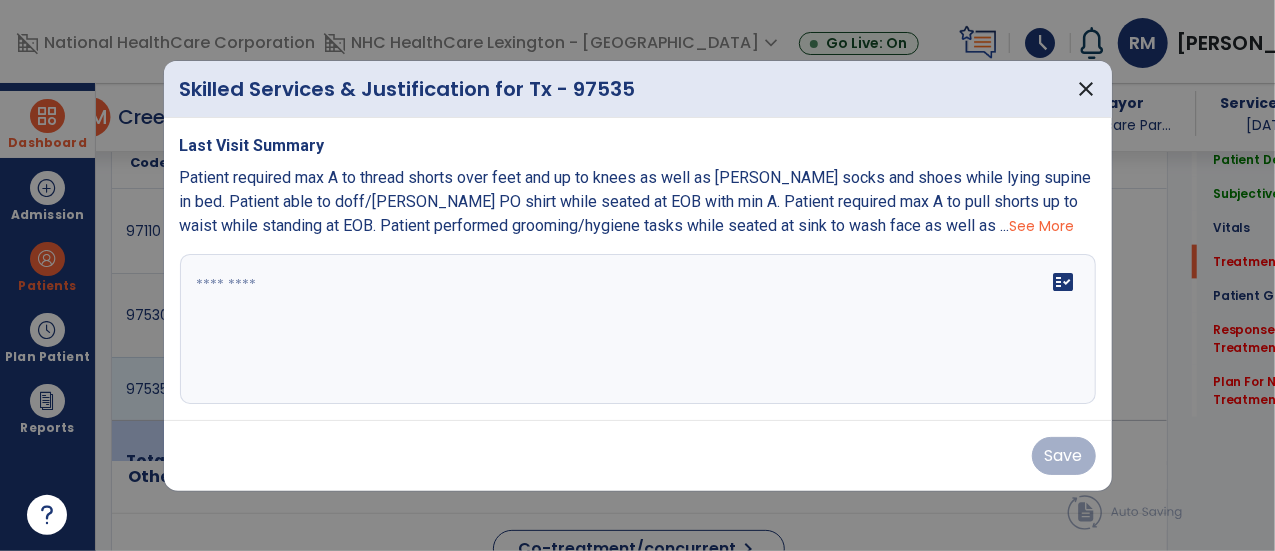 click at bounding box center (638, 329) 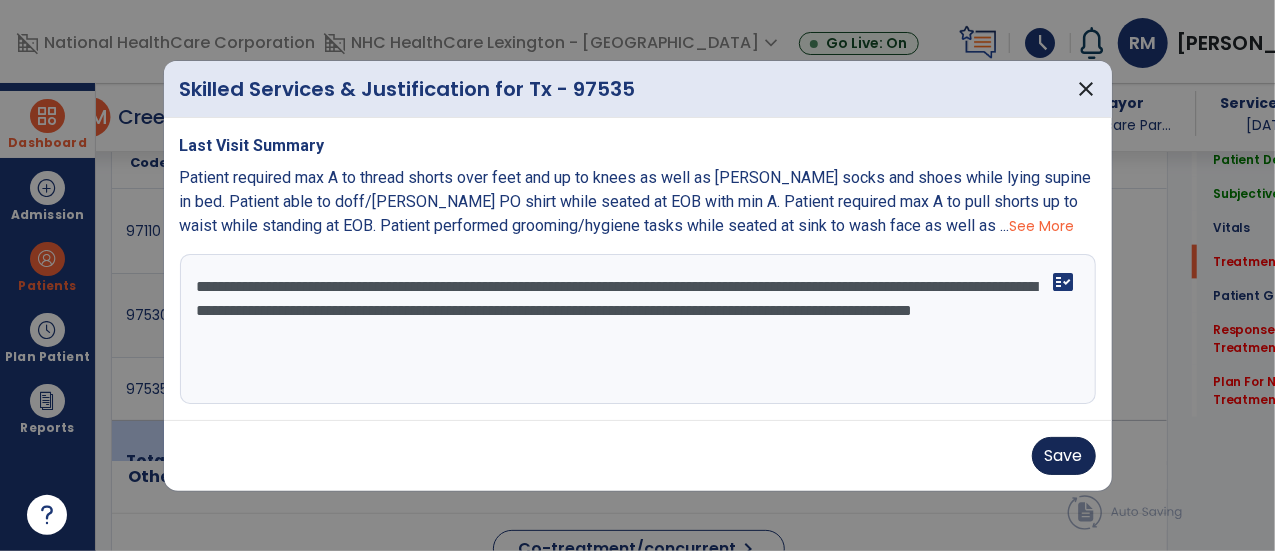type on "**********" 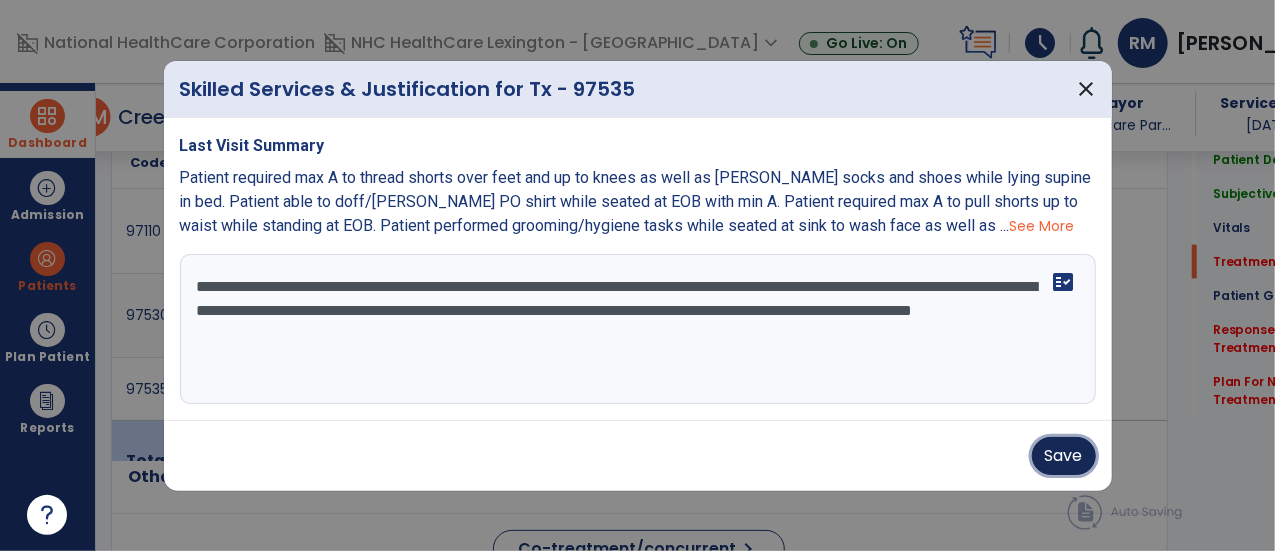 click on "Save" at bounding box center (1064, 456) 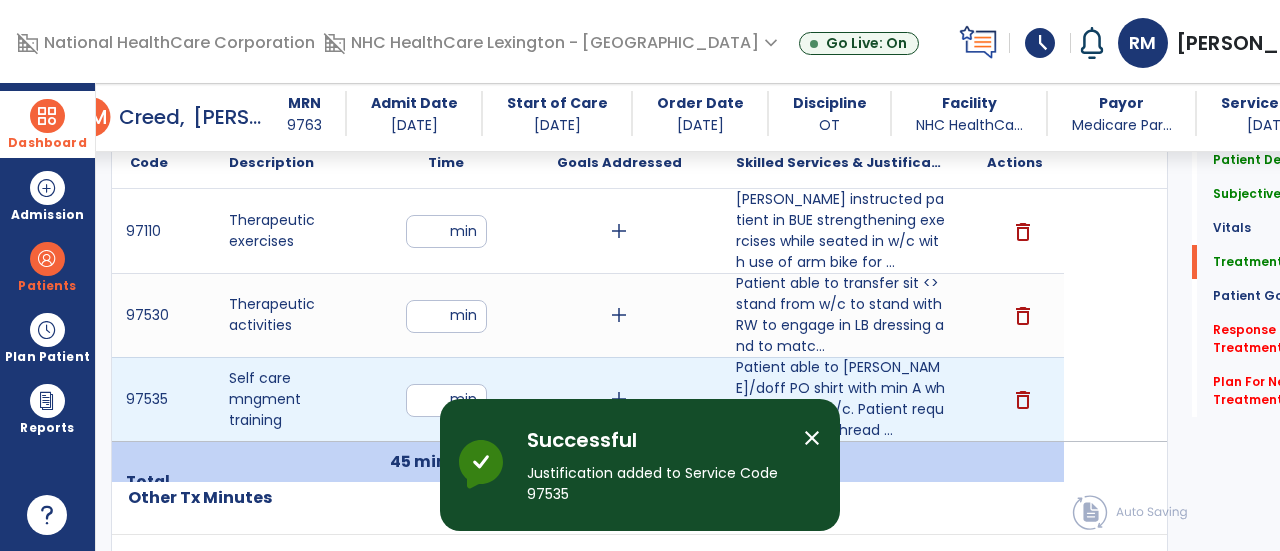click on "add" at bounding box center [619, 399] 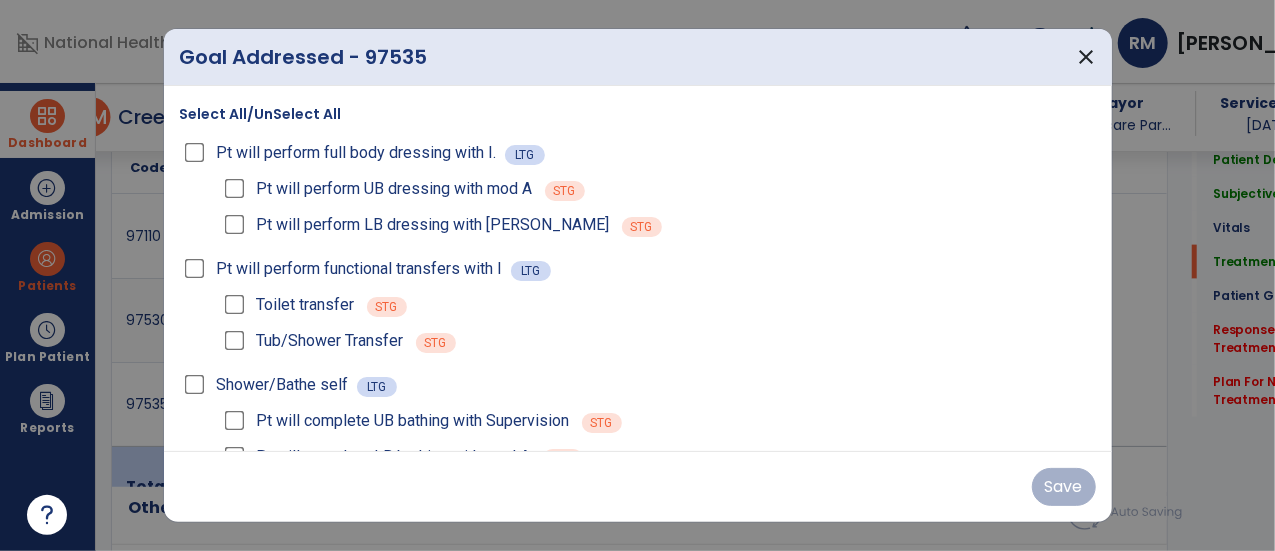 scroll, scrollTop: 1277, scrollLeft: 0, axis: vertical 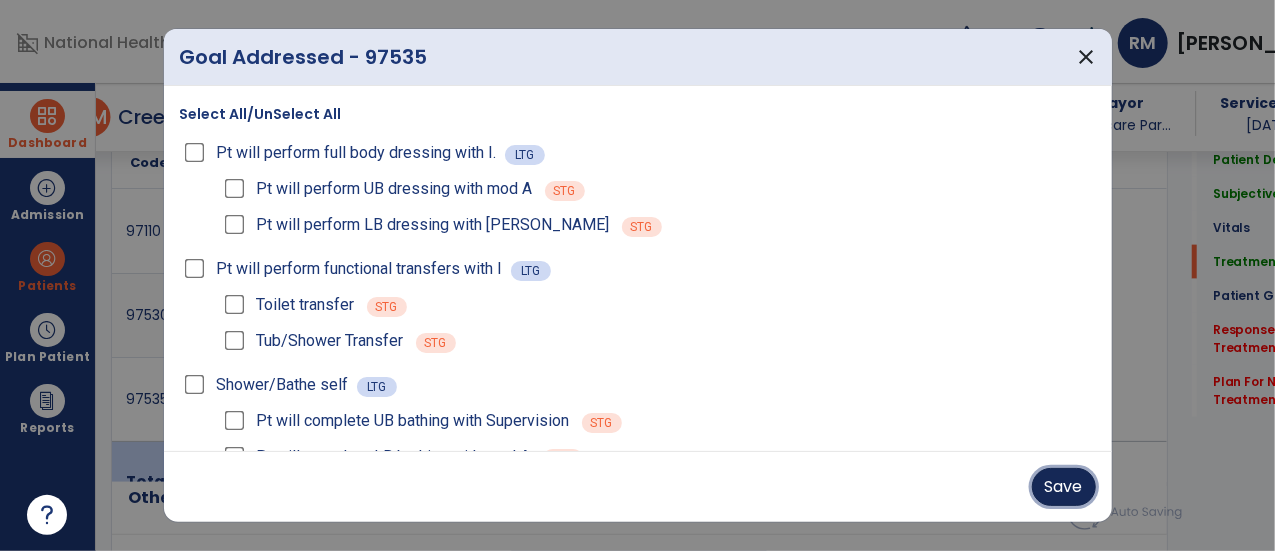 click on "Save" at bounding box center (1064, 487) 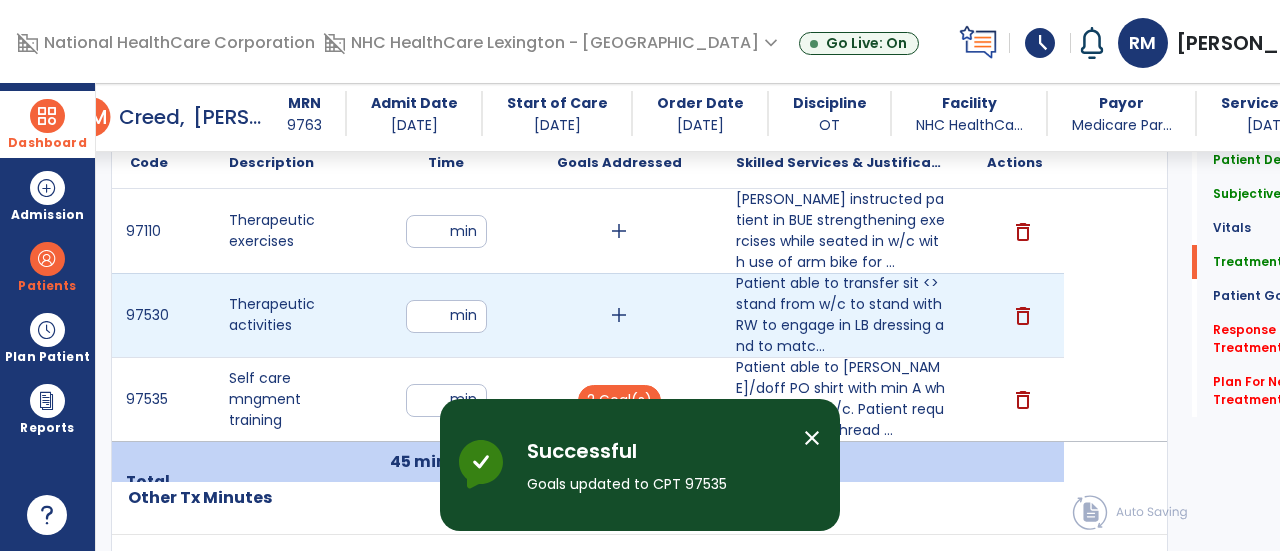 click on "add" at bounding box center [619, 315] 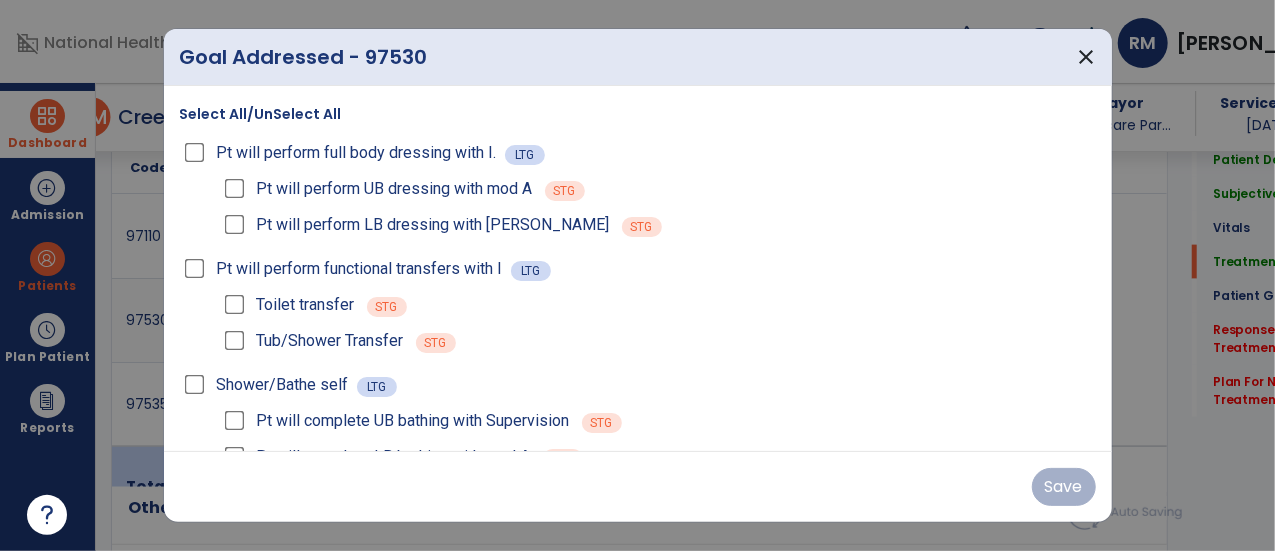scroll, scrollTop: 1277, scrollLeft: 0, axis: vertical 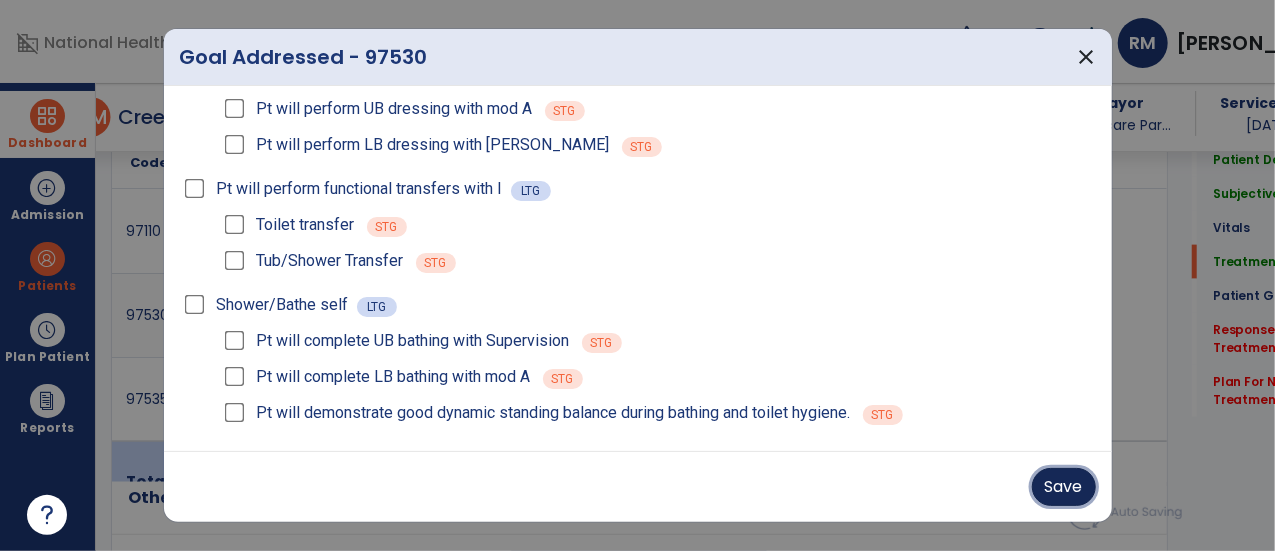 click on "Save" at bounding box center (1064, 487) 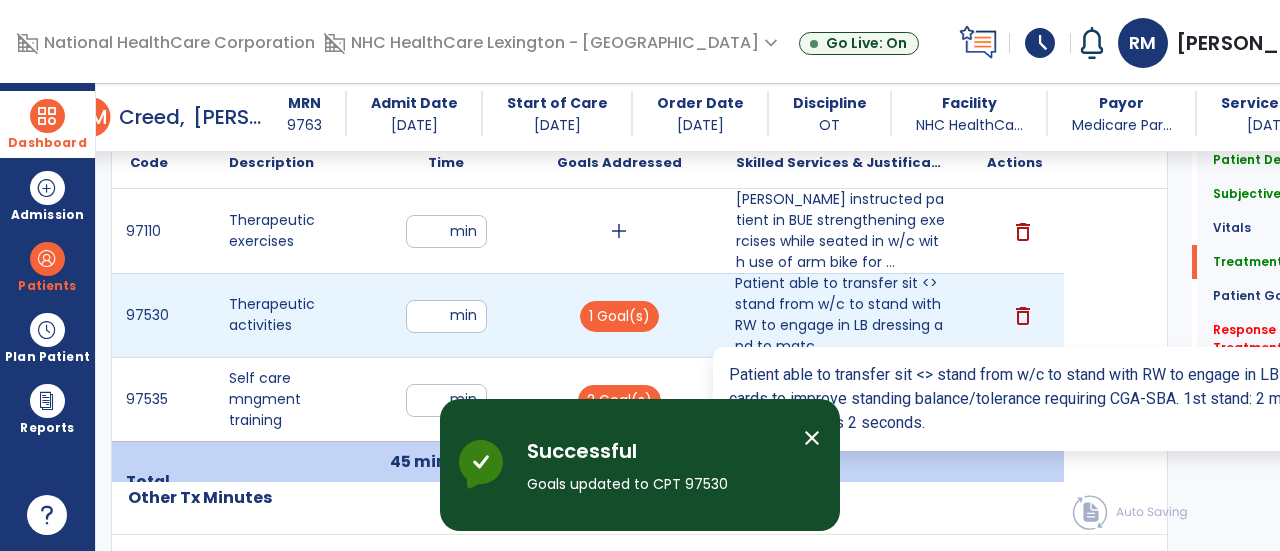 click on "Patient able to transfer sit <> stand from w/c to stand with RW to engage in LB dressing and to matc..." at bounding box center (841, 315) 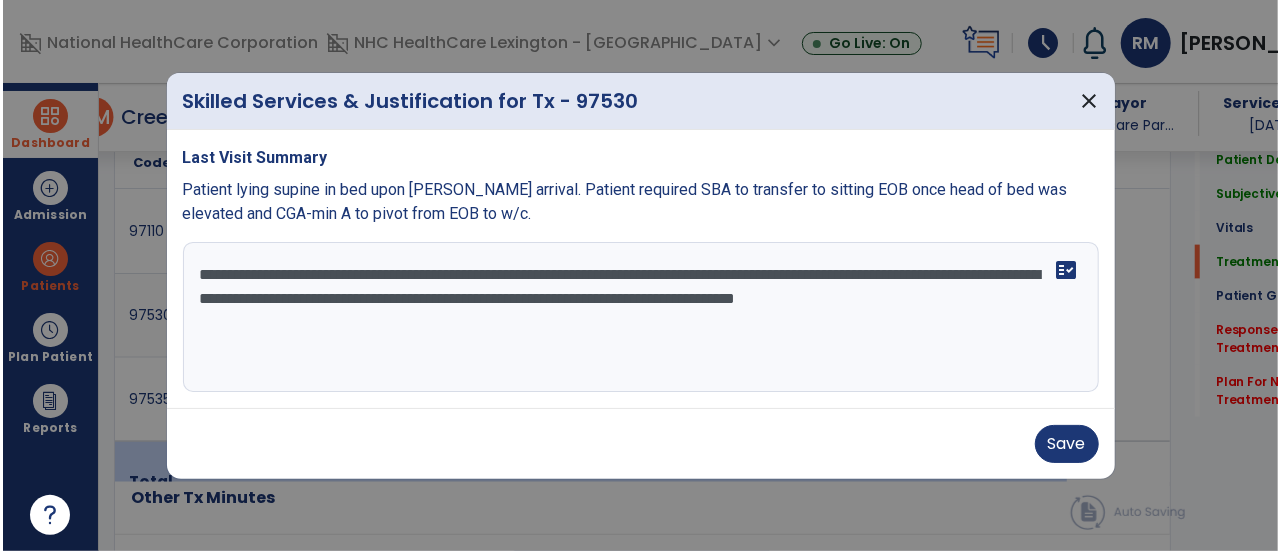 scroll, scrollTop: 1277, scrollLeft: 0, axis: vertical 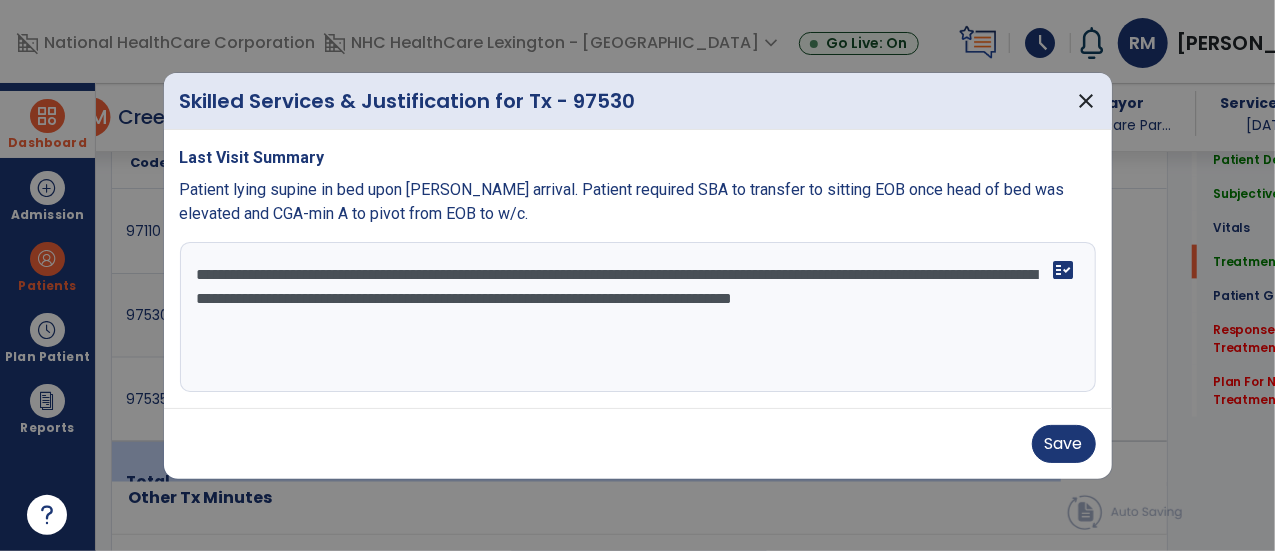 click on "**********" at bounding box center (638, 317) 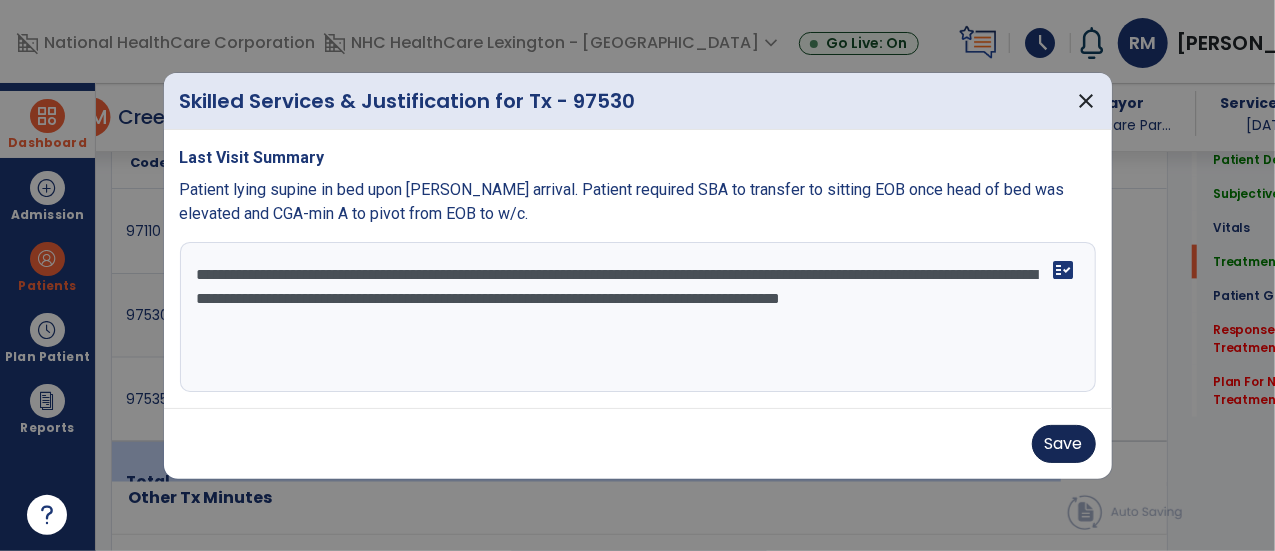 type on "**********" 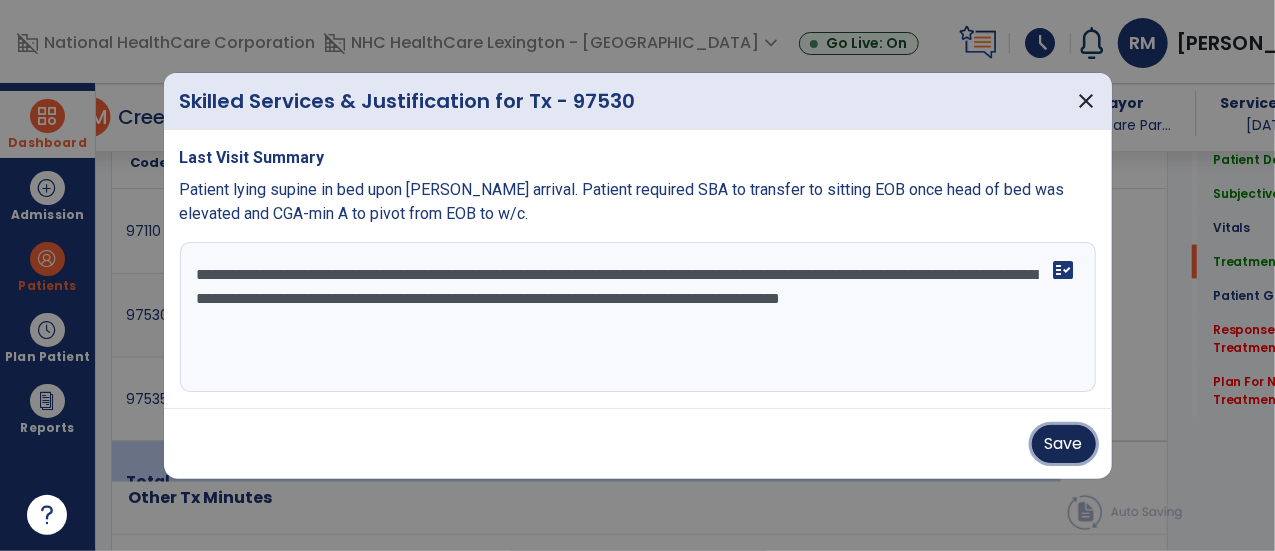click on "Save" at bounding box center [1064, 444] 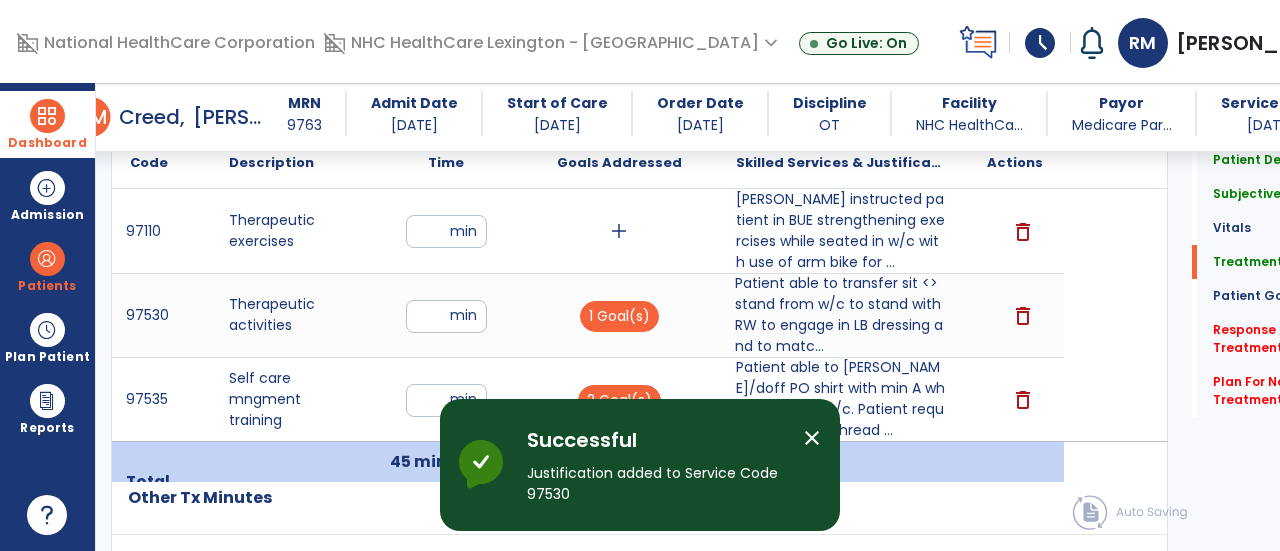 click on "Quick Links  Patient Demographics   Patient Demographics   Subjective Assessment   Subjective Assessment   Vitals   Vitals   Treatment   Treatment   Patient Goals   Patient Goals   Response To Treatment   *  Response To Treatment   *  Plan For Next Treatment   *  Plan For Next Treatment   *" 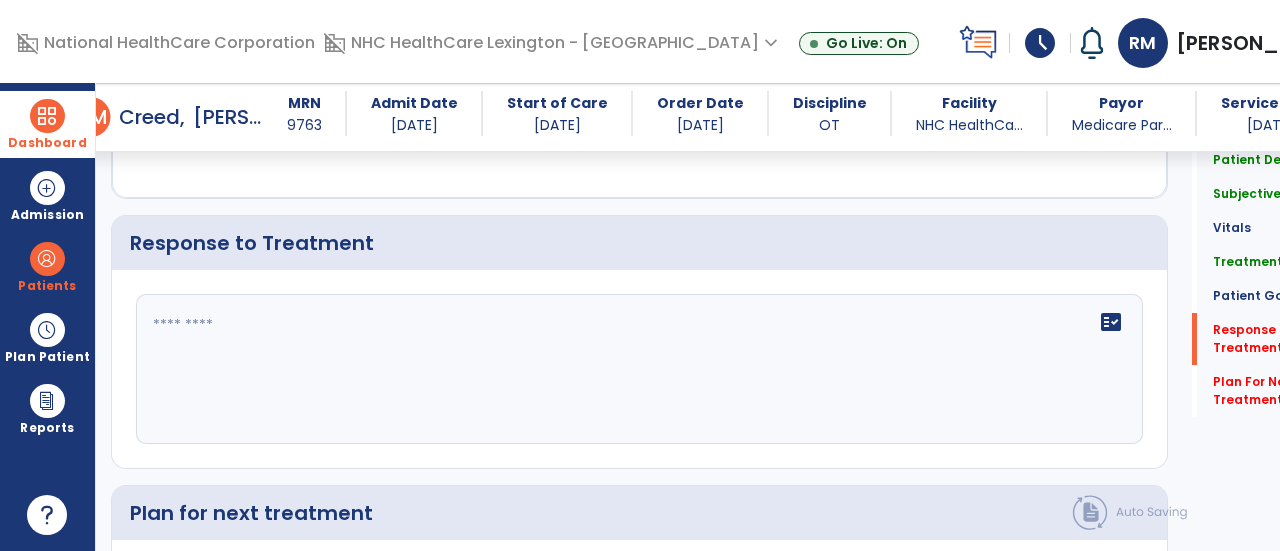 scroll, scrollTop: 3237, scrollLeft: 0, axis: vertical 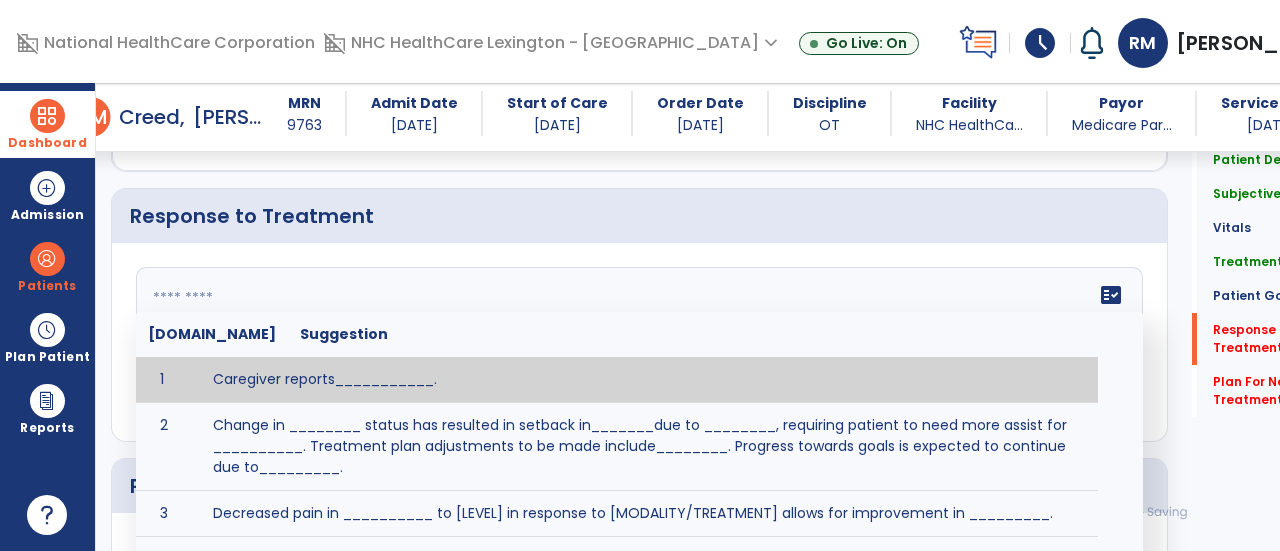 click on "fact_check  [DOMAIN_NAME] Suggestion 1 Caregiver reports___________. 2 Change in ________ status has resulted in setback in_______due to ________, requiring patient to need more assist for __________.   Treatment plan adjustments to be made include________.  Progress towards goals is expected to continue due to_________. 3 Decreased pain in __________ to [LEVEL] in response to [MODALITY/TREATMENT] allows for improvement in _________. 4 Functional gains in _______ have impacted the patient's ability to perform_________ with a reduction in assist levels to_________. 5 Functional progress this week has been significant due to__________. 6 Gains in ________ have improved the patient's ability to perform ______with decreased levels of assist to___________. 7 Improvement in ________allows patient to tolerate higher levels of challenges in_________. 8 Pain in [AREA] has decreased to [LEVEL] in response to [TREATMENT/MODALITY], allowing fore ease in completing__________. 9 10 11 12 13 14 15 16 17 18 19 20 21" 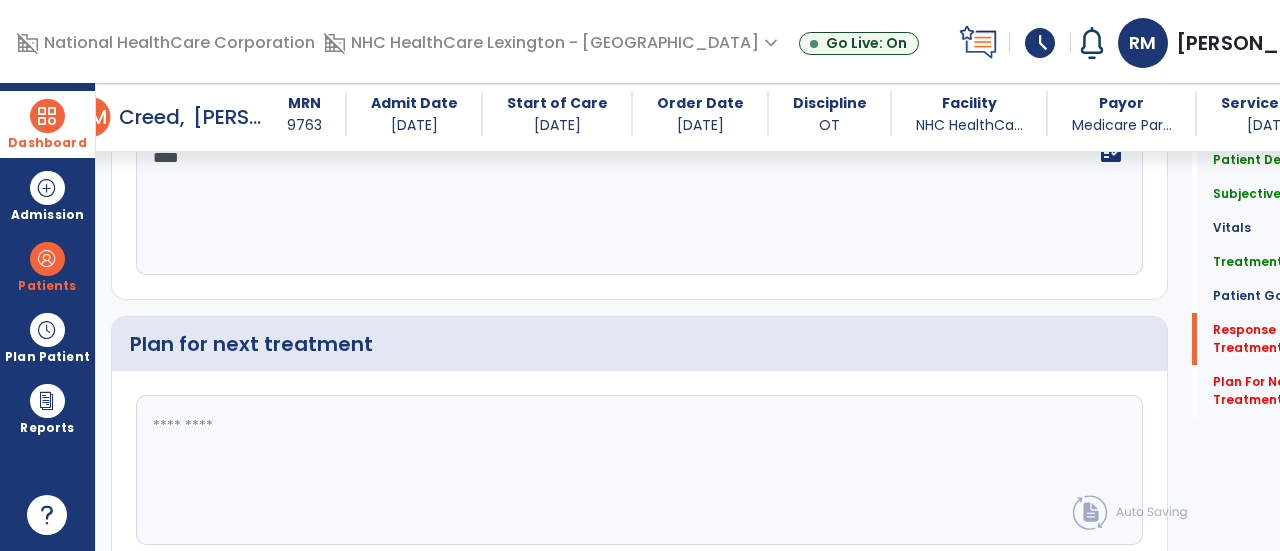scroll, scrollTop: 3449, scrollLeft: 0, axis: vertical 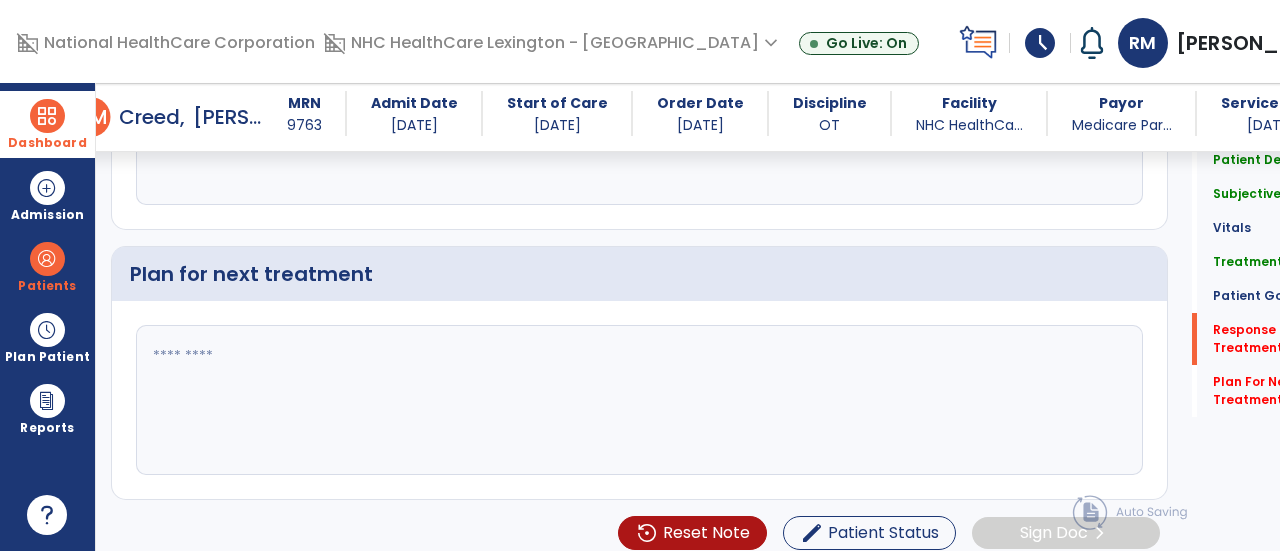 type on "****" 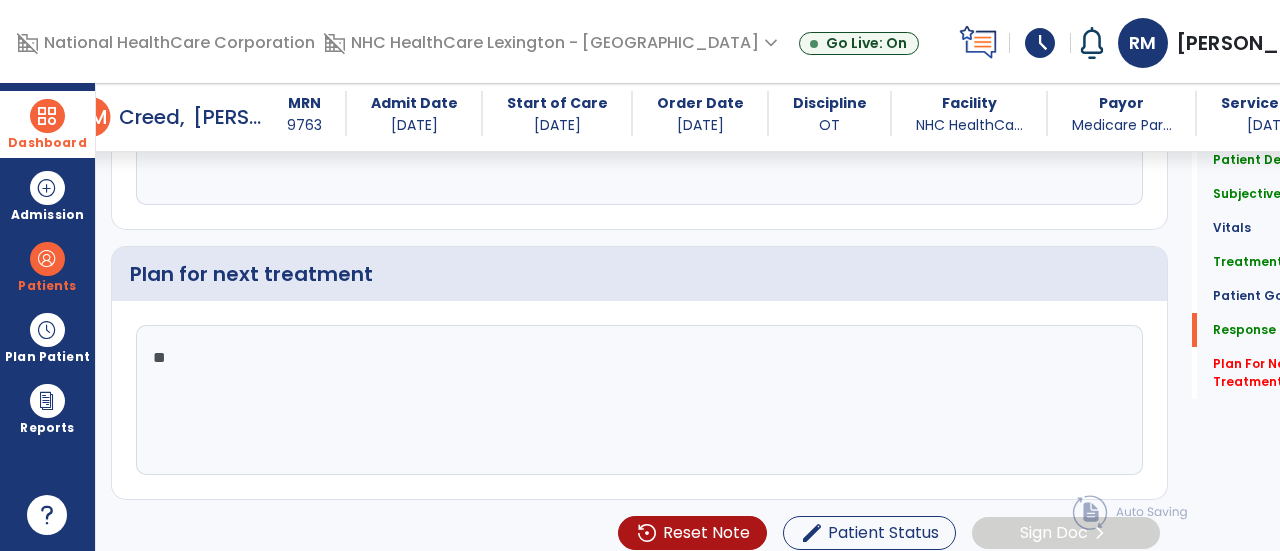 scroll, scrollTop: 3449, scrollLeft: 0, axis: vertical 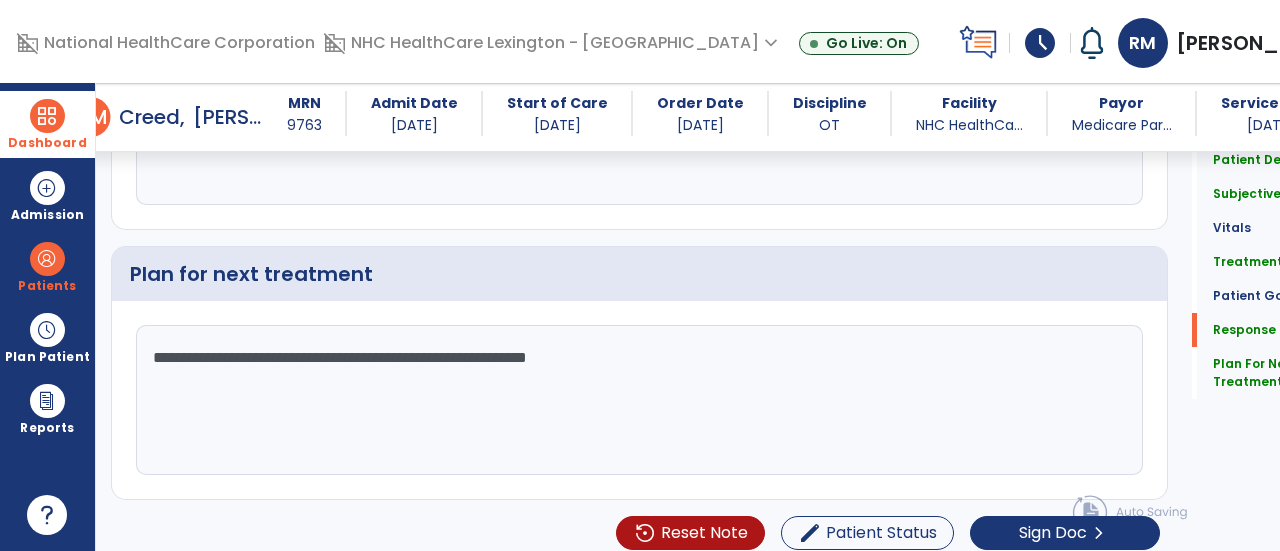 type on "**********" 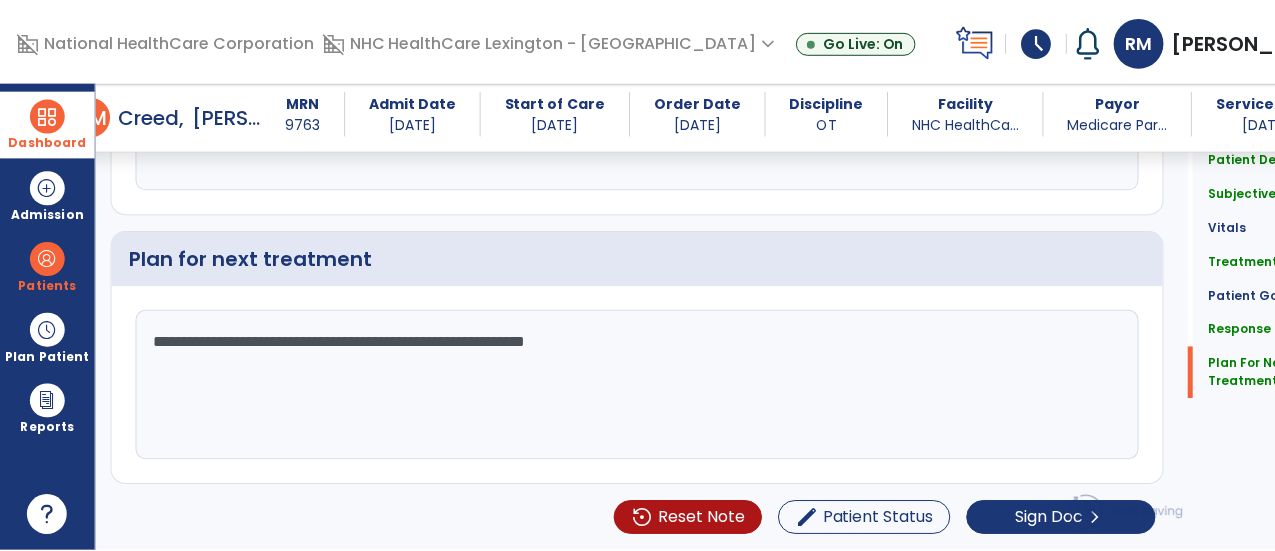 scroll, scrollTop: 3494, scrollLeft: 0, axis: vertical 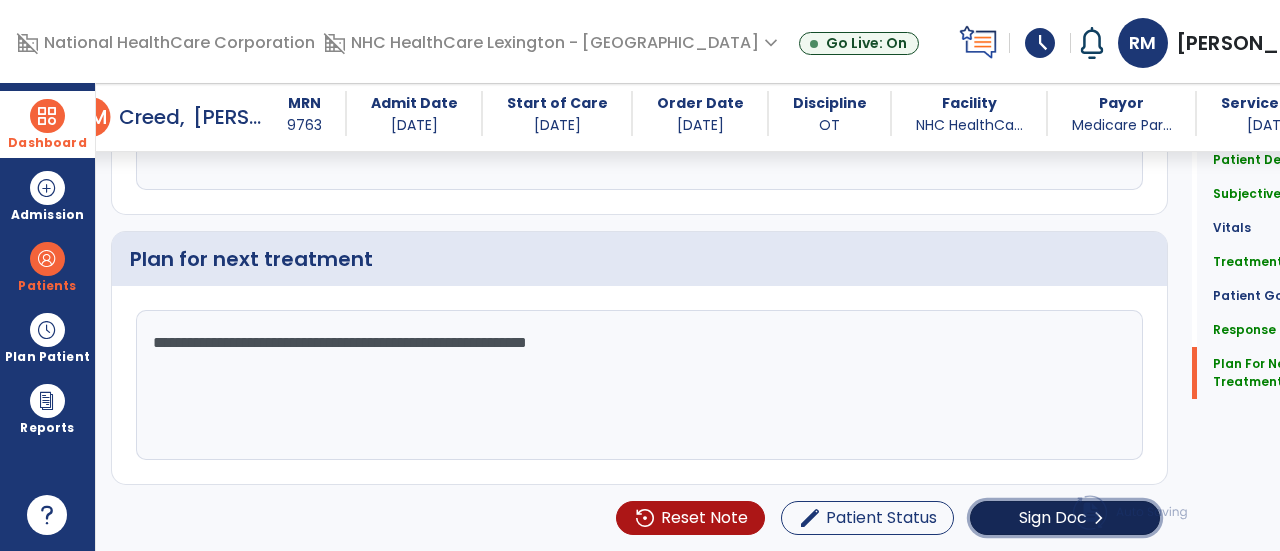 click on "Sign Doc" 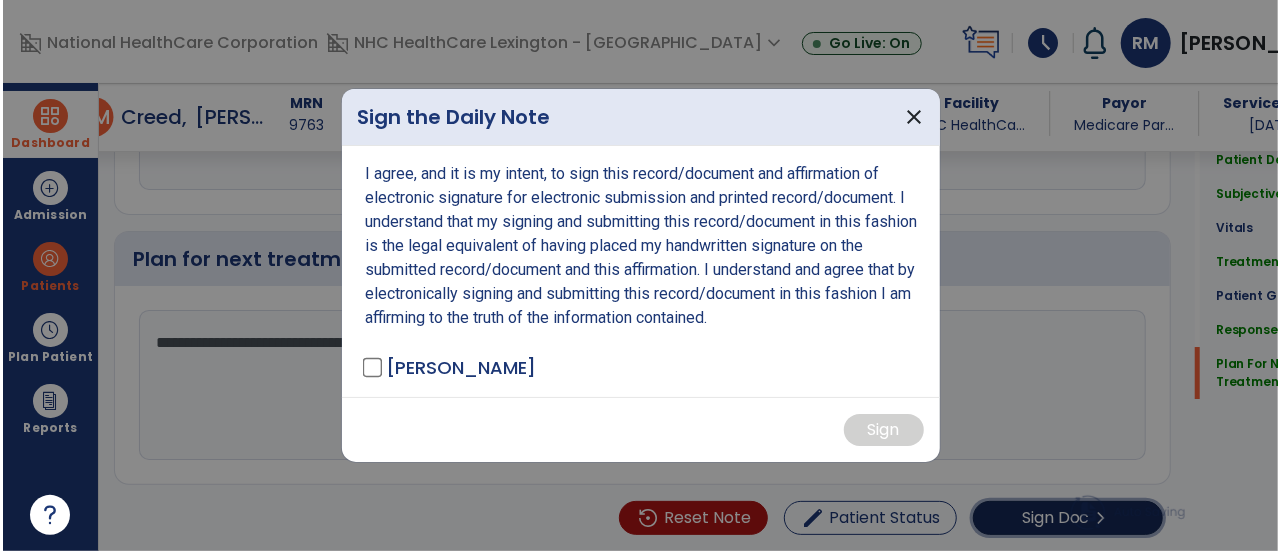 scroll, scrollTop: 3494, scrollLeft: 0, axis: vertical 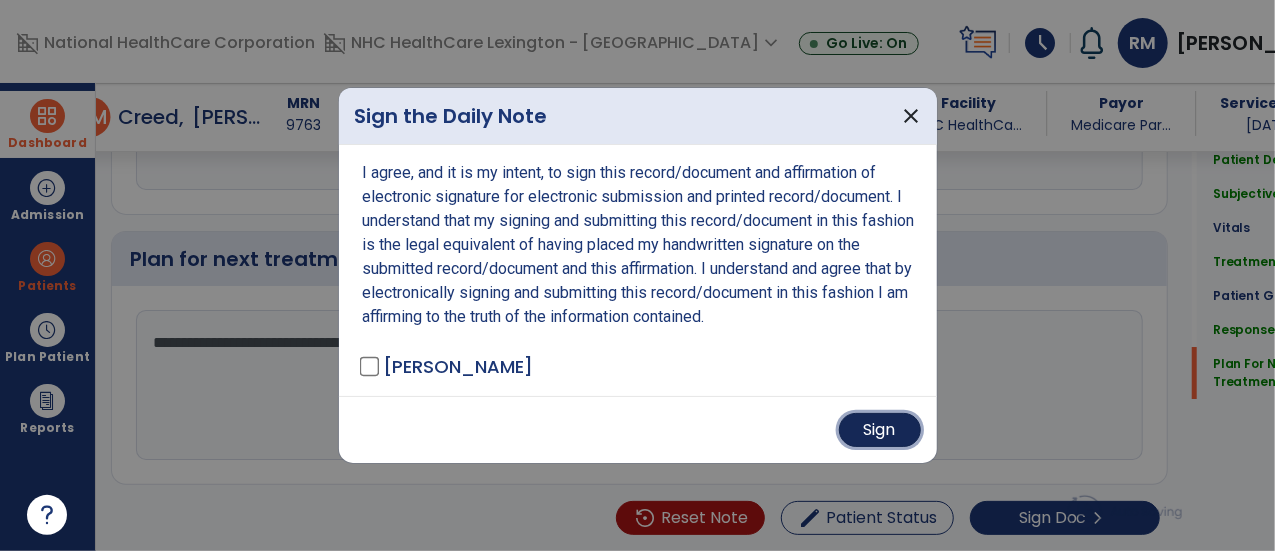 click on "Sign" at bounding box center [880, 430] 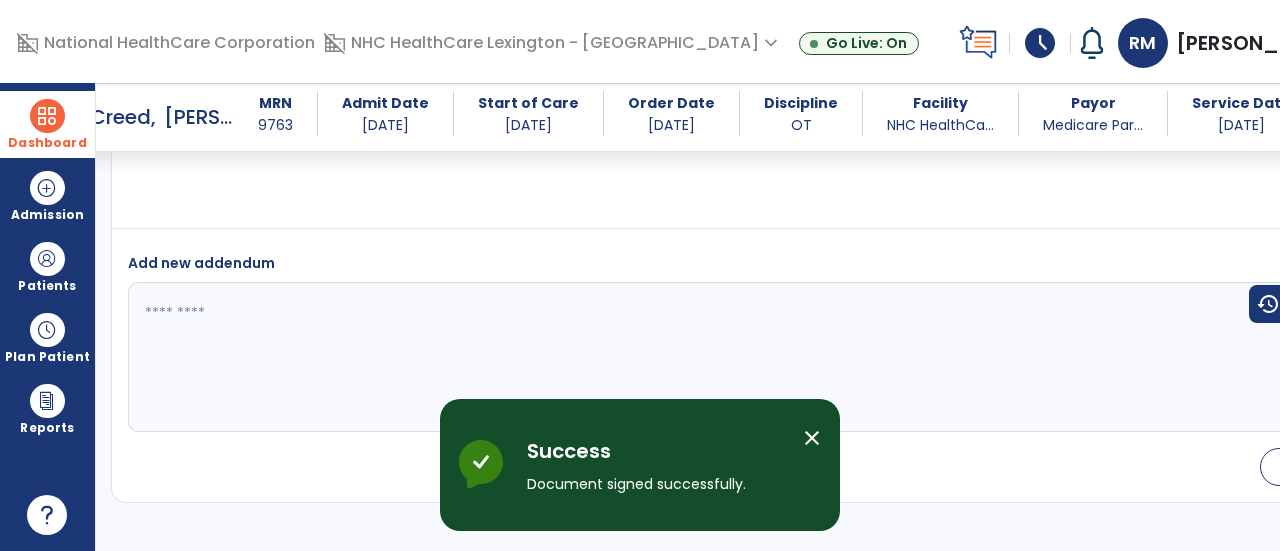 scroll, scrollTop: 4970, scrollLeft: 0, axis: vertical 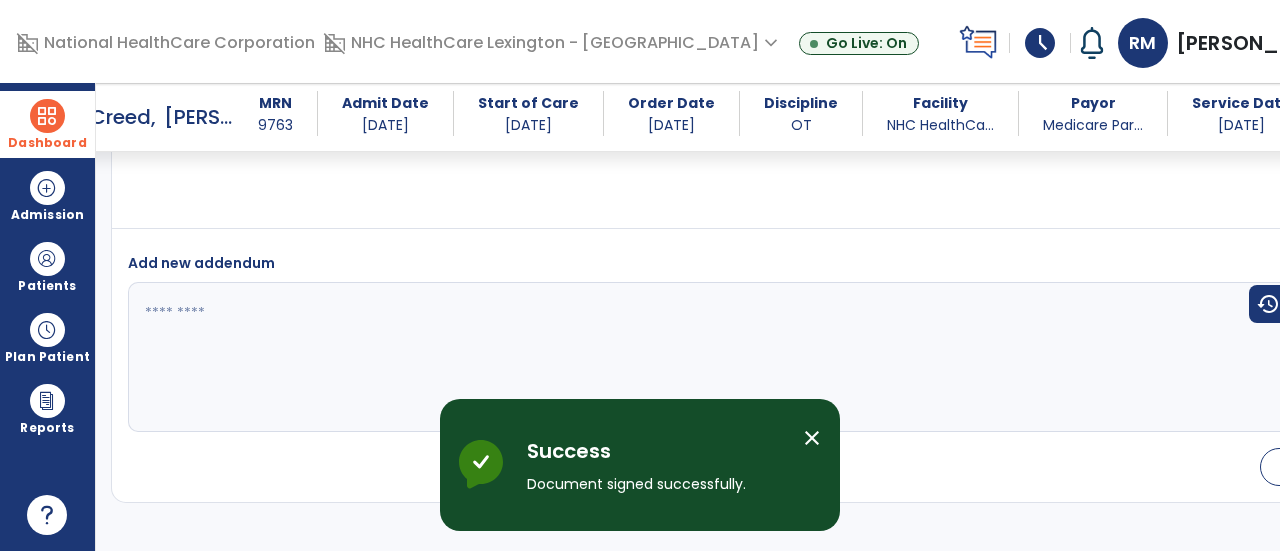 click on "Dashboard" at bounding box center [47, 124] 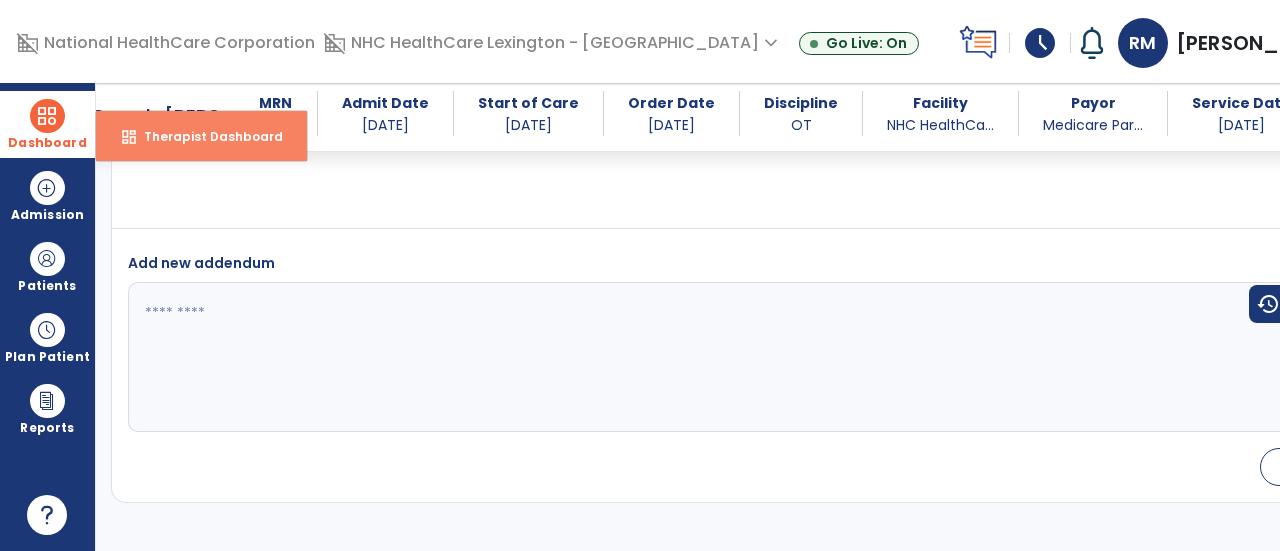 click on "dashboard  Therapist Dashboard" at bounding box center (201, 136) 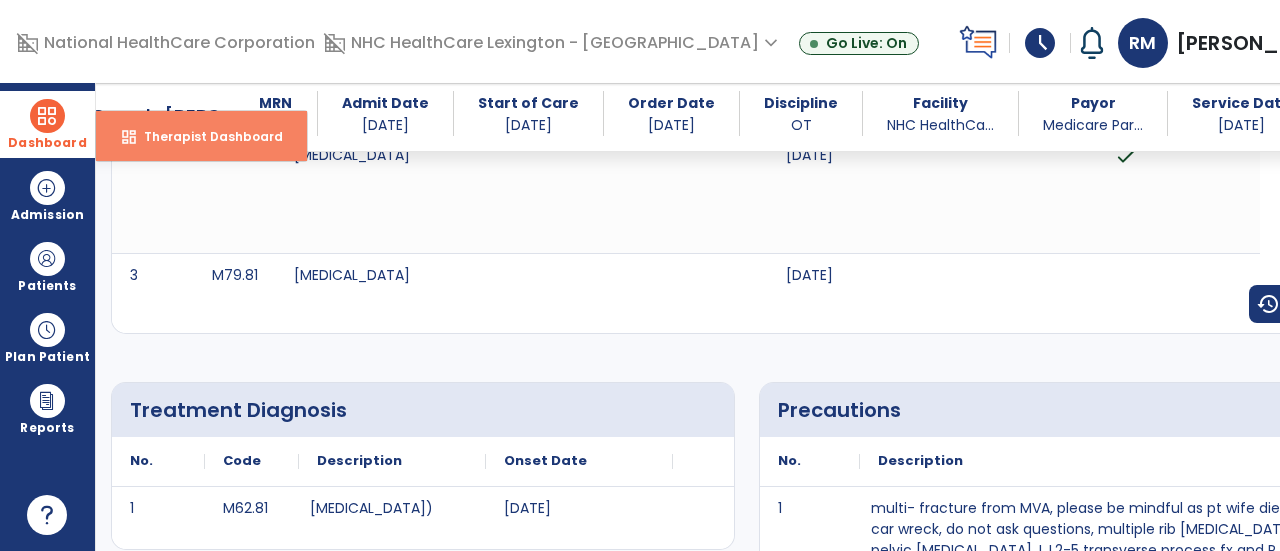 select on "****" 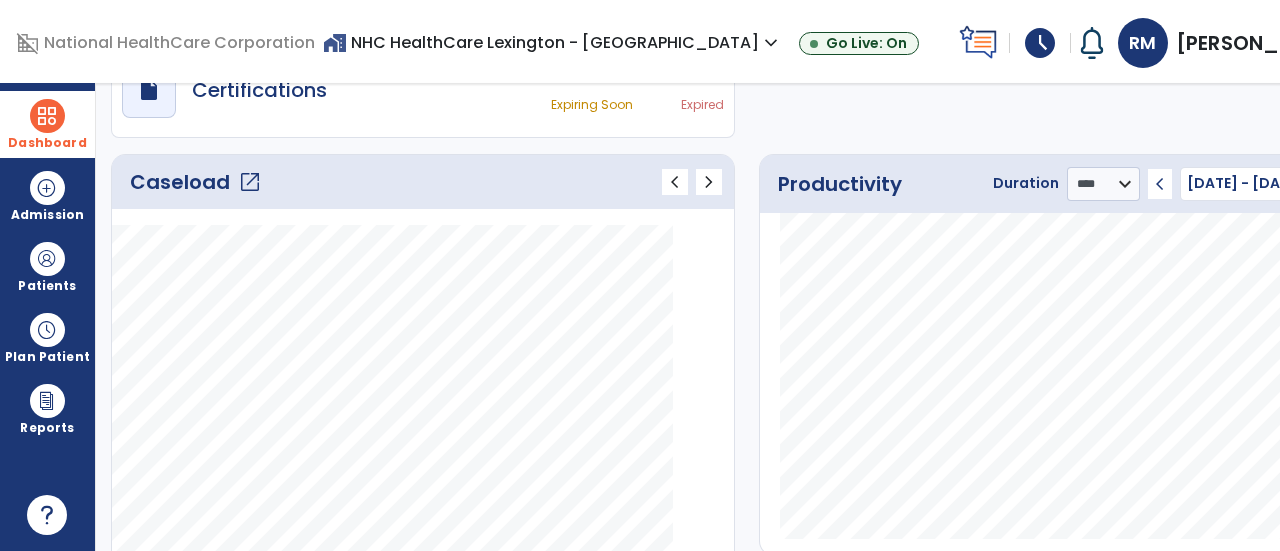 click on "open_in_new" 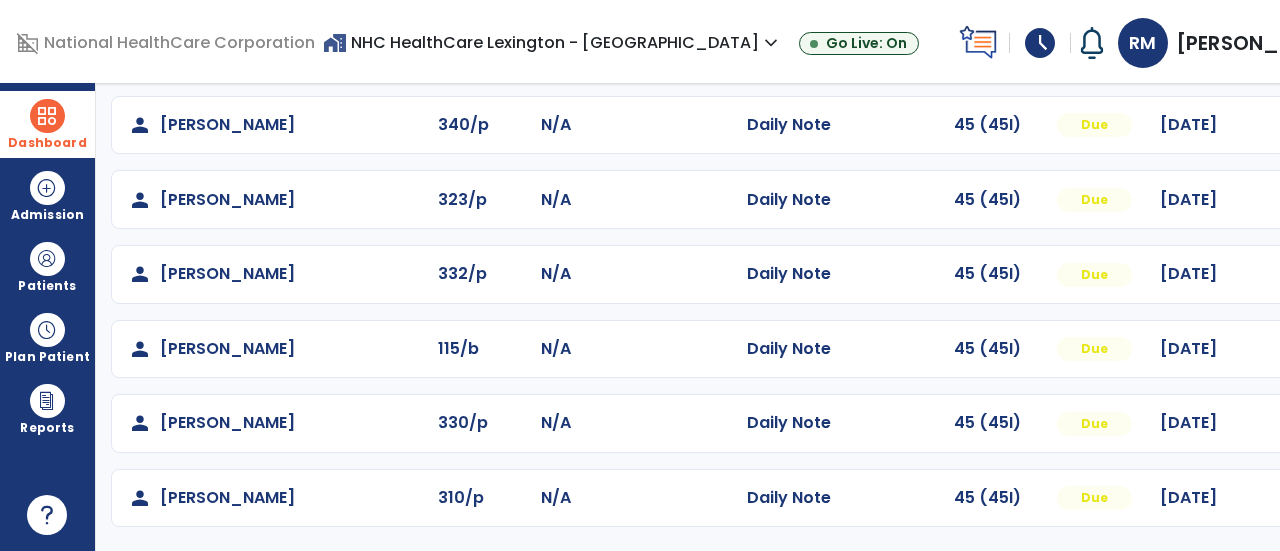 scroll, scrollTop: 333, scrollLeft: 0, axis: vertical 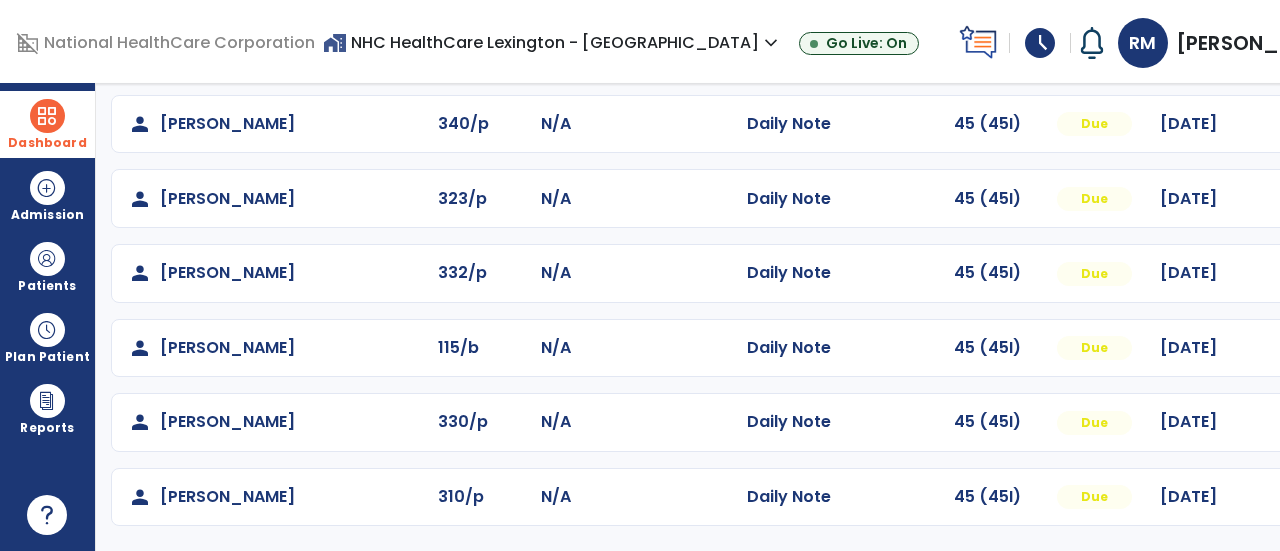 click at bounding box center (1323, -25) 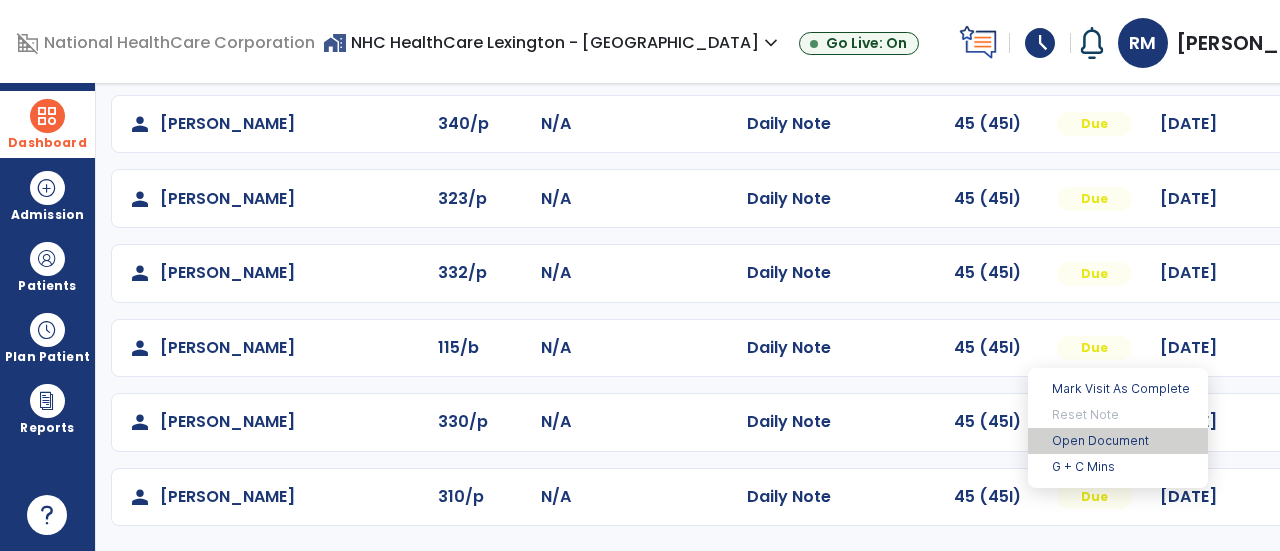 click on "Open Document" at bounding box center [1118, 441] 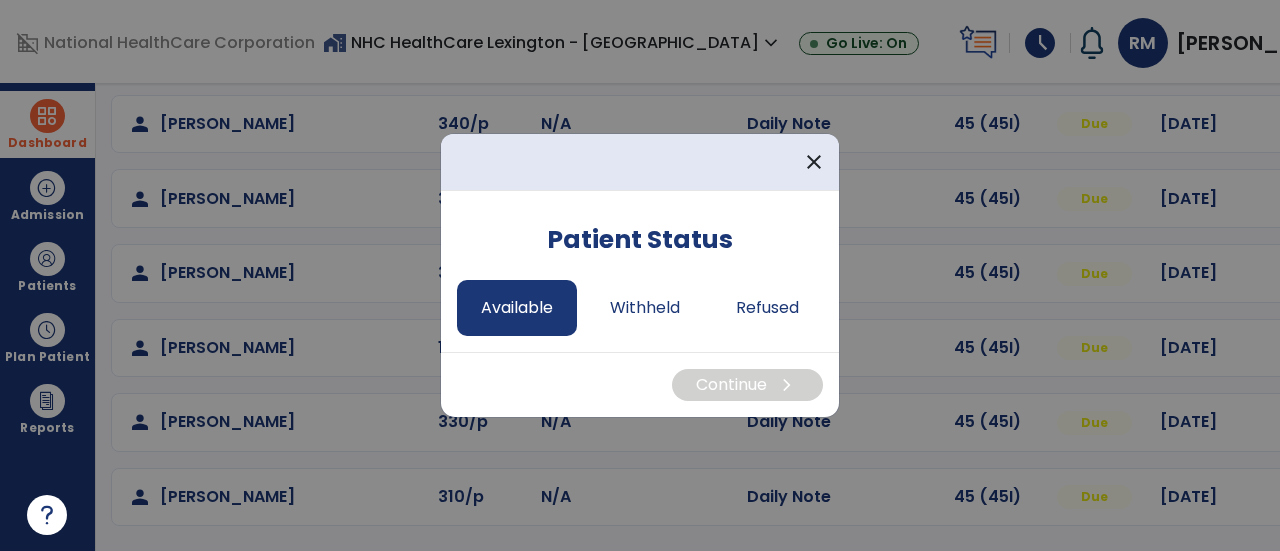 click on "Available" at bounding box center (517, 308) 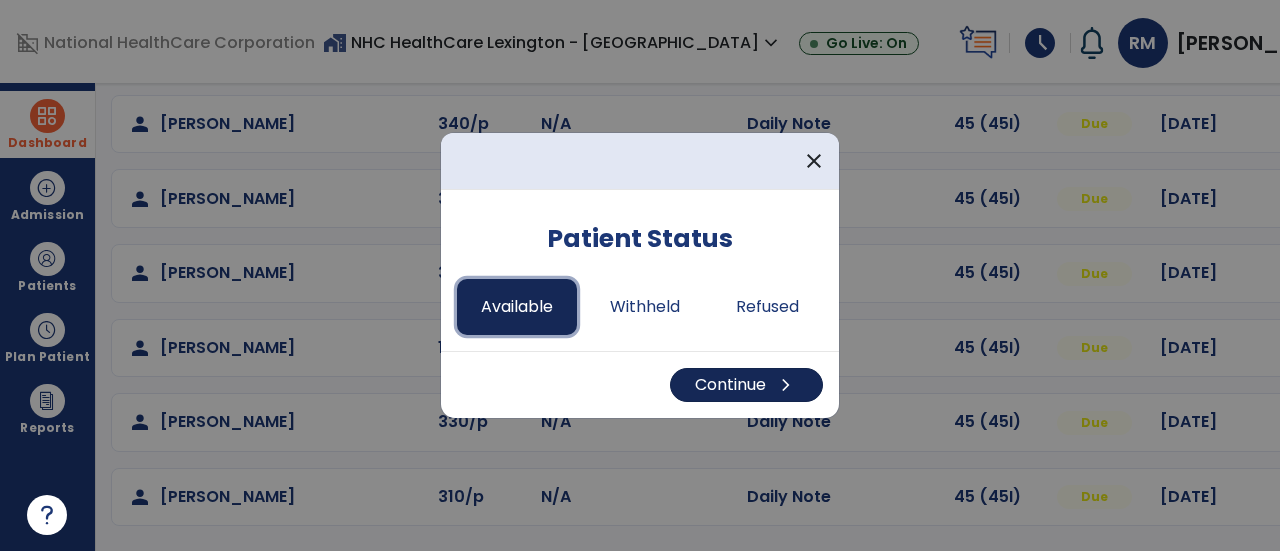 click on "Continue   chevron_right" at bounding box center (746, 385) 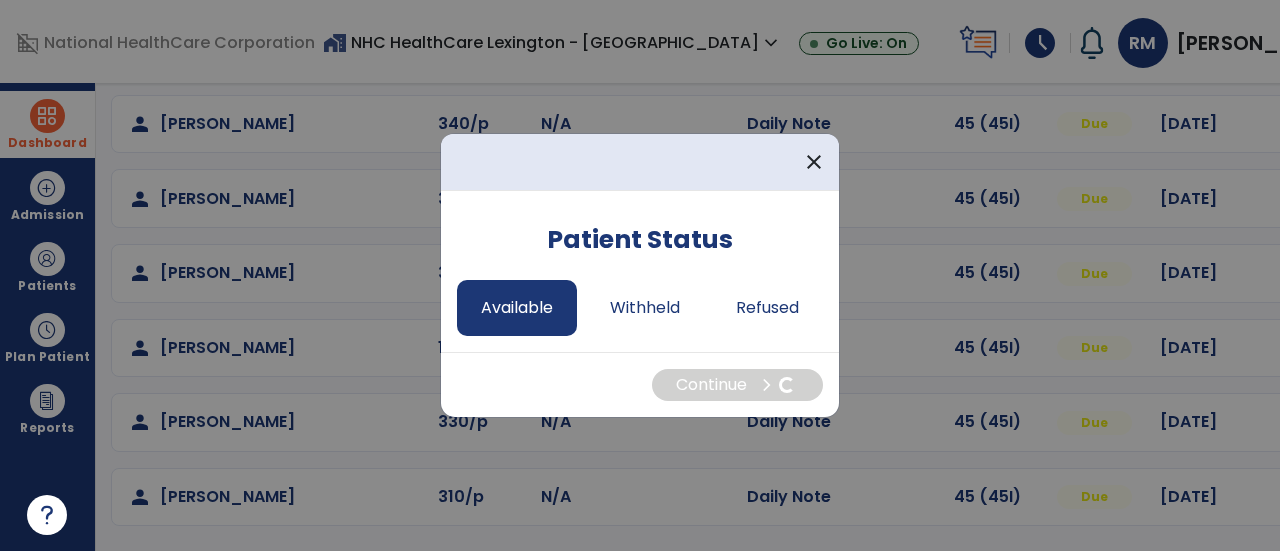 select on "*" 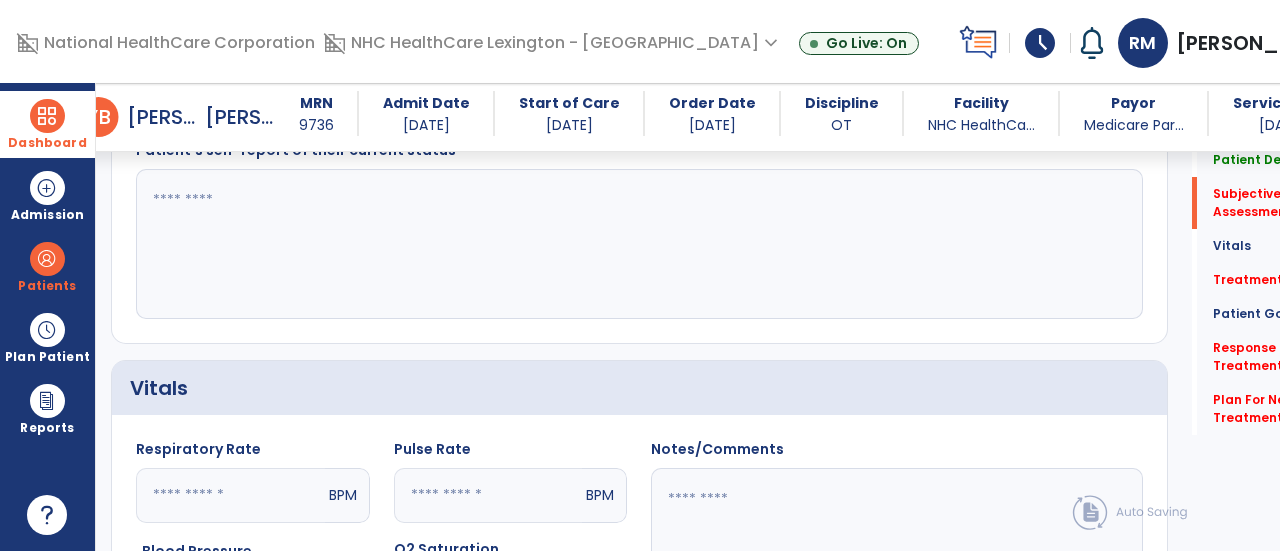 scroll, scrollTop: 469, scrollLeft: 0, axis: vertical 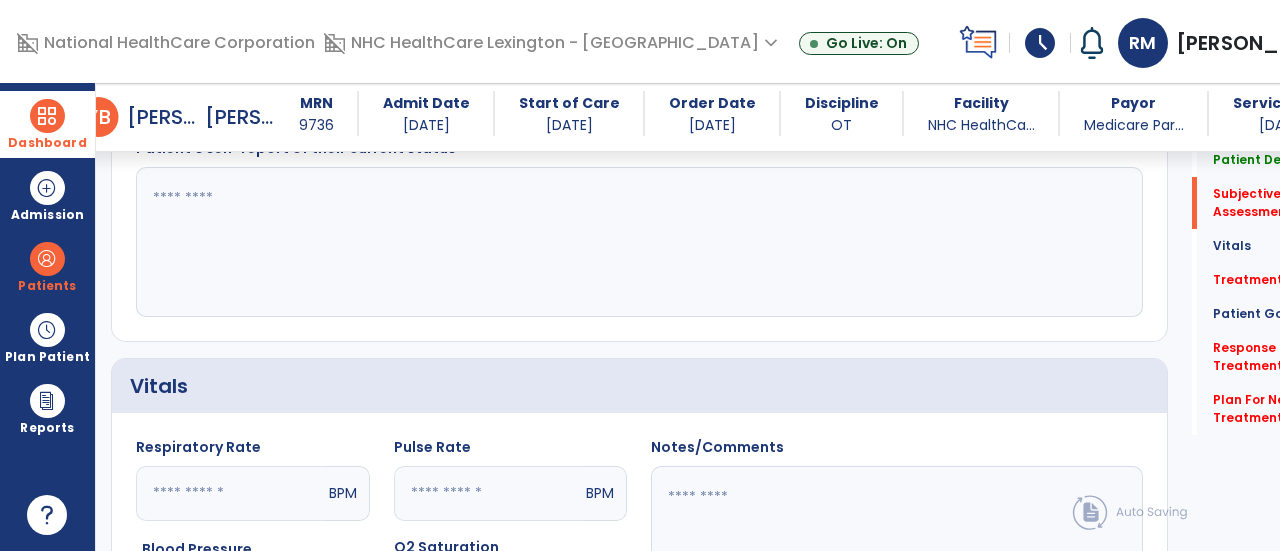 click 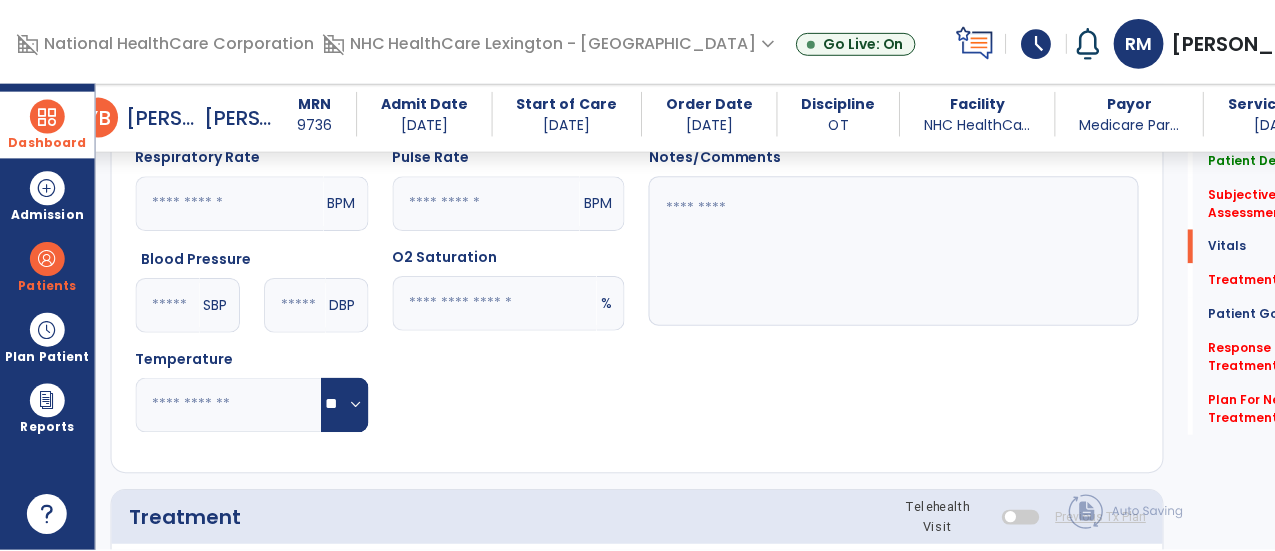 scroll, scrollTop: 872, scrollLeft: 0, axis: vertical 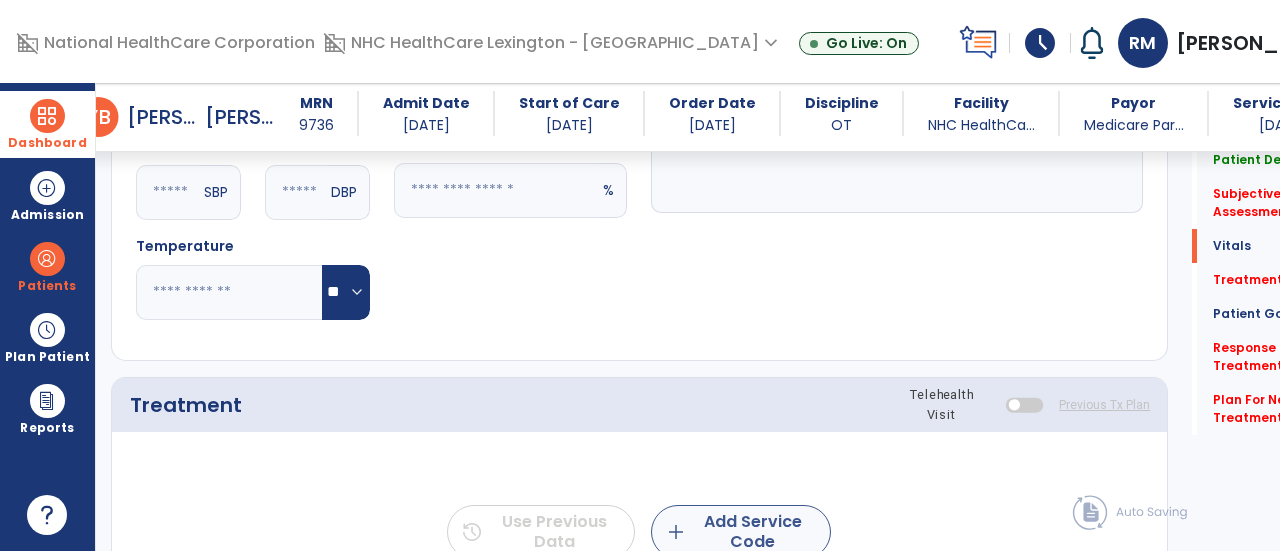 type on "**********" 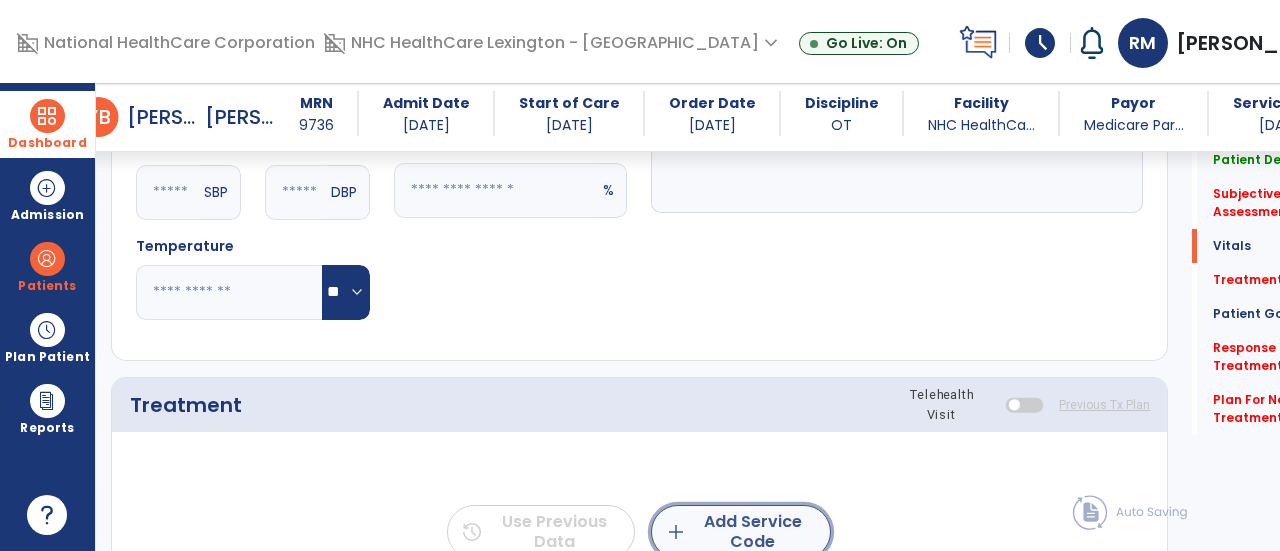 click on "add  Add Service Code" 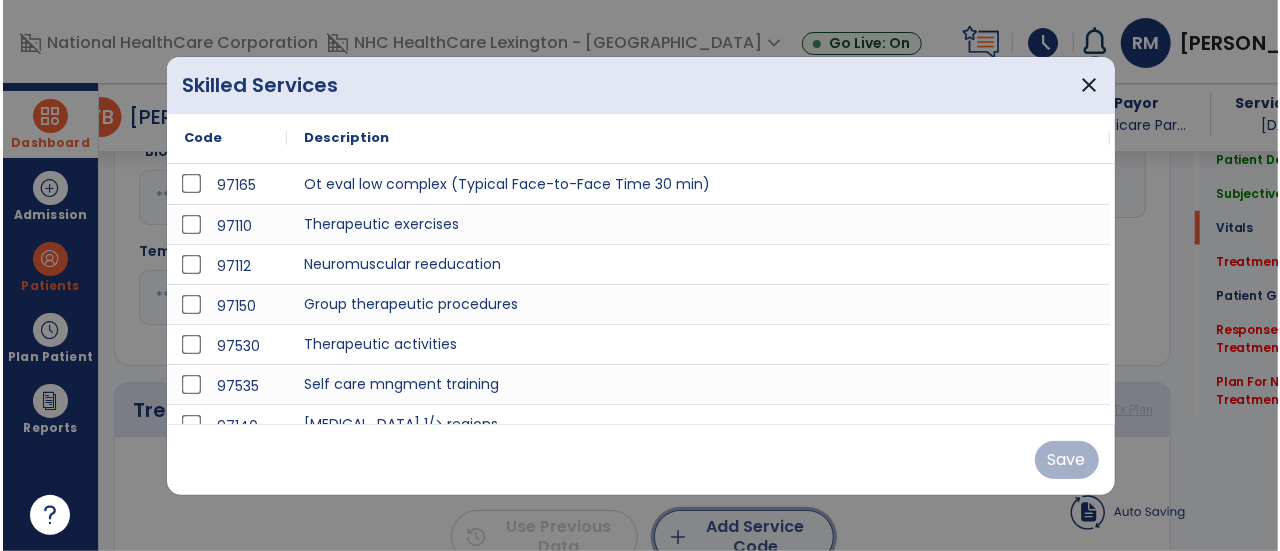 scroll, scrollTop: 872, scrollLeft: 0, axis: vertical 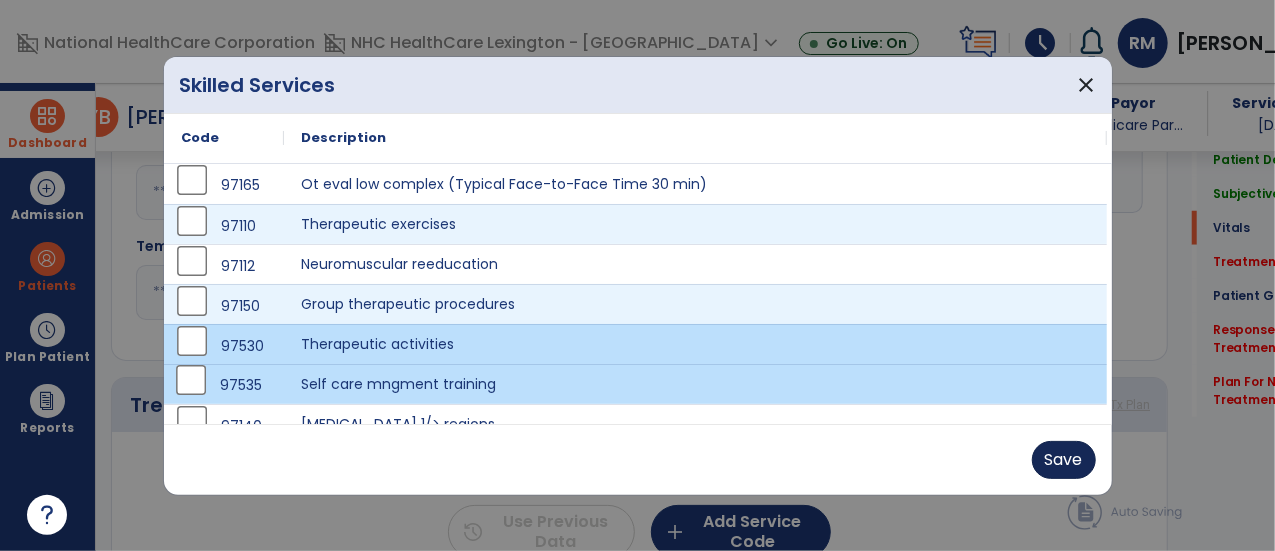 click on "Save" at bounding box center (1064, 460) 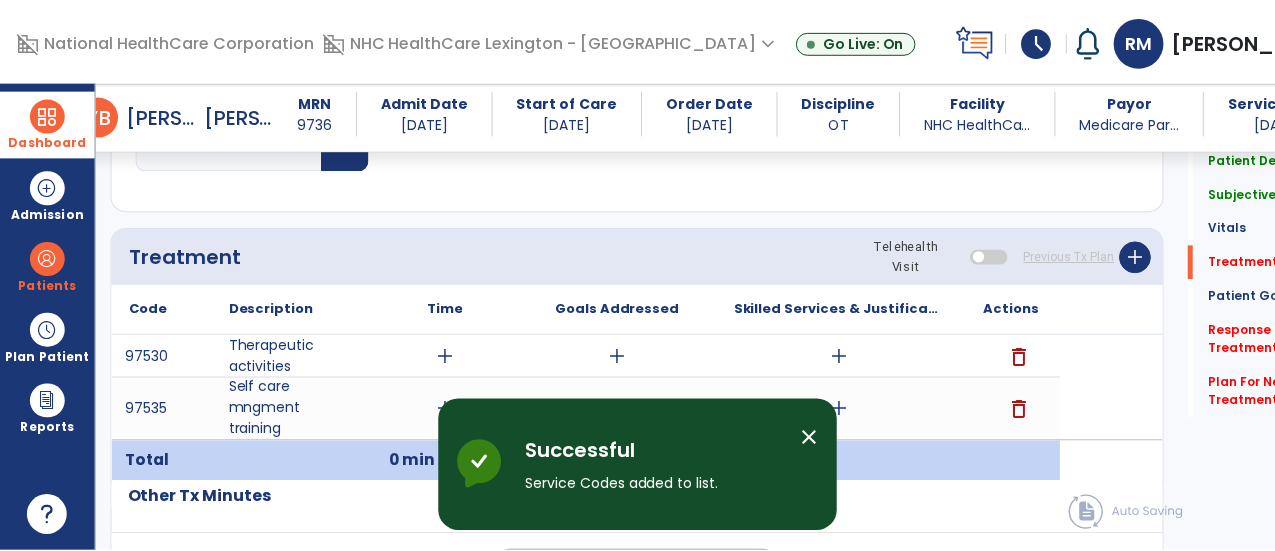 scroll, scrollTop: 1121, scrollLeft: 0, axis: vertical 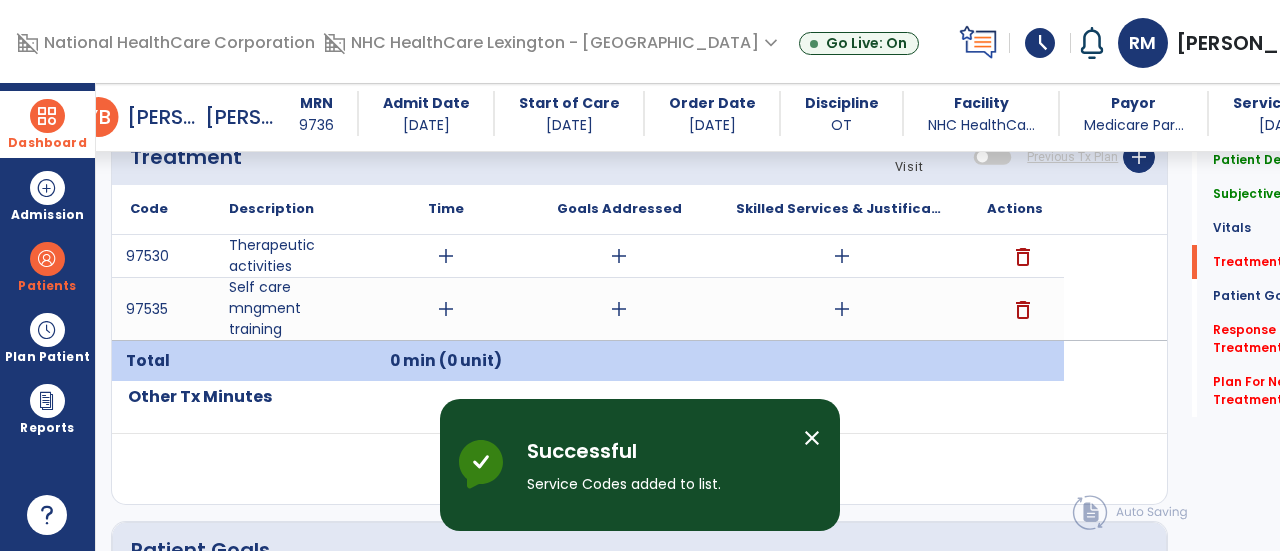 click on "add" at bounding box center (446, 309) 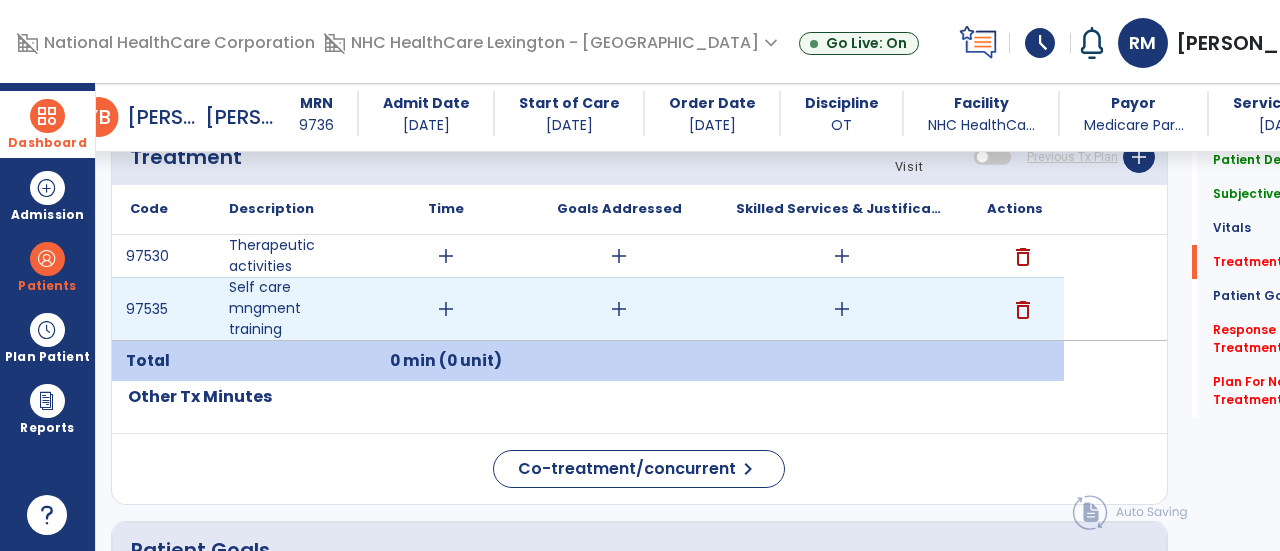 click on "add" at bounding box center (446, 256) 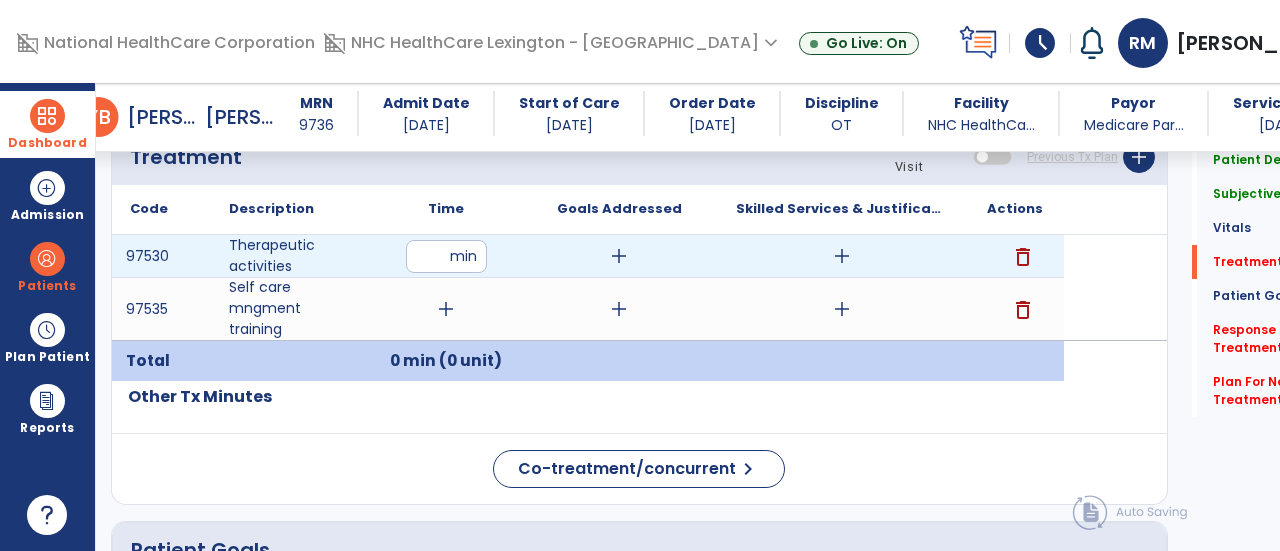 type on "**" 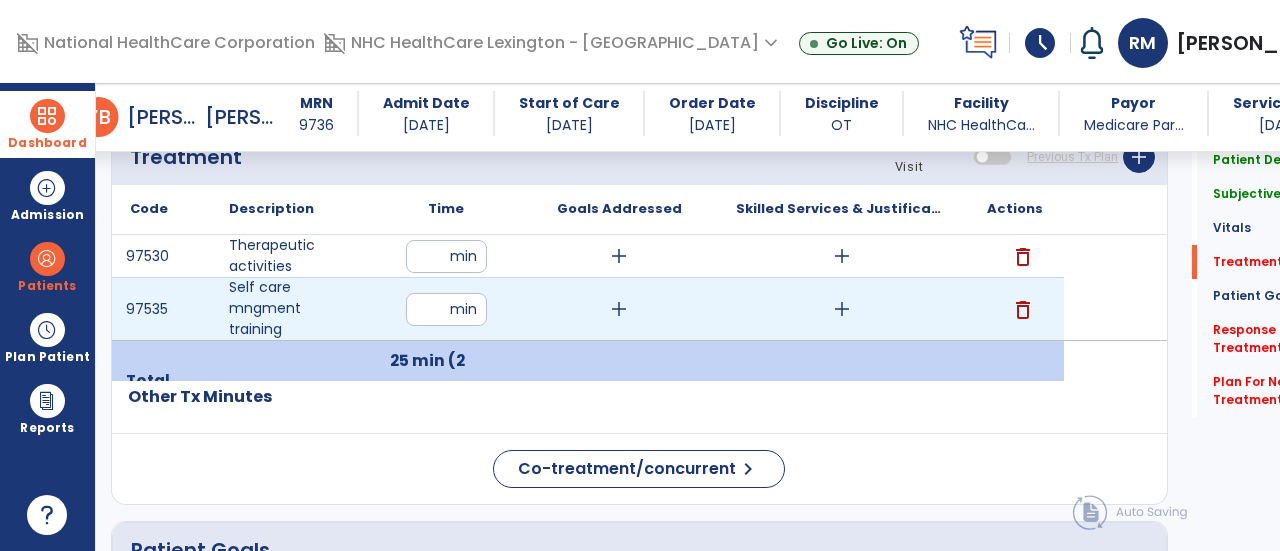 type on "**" 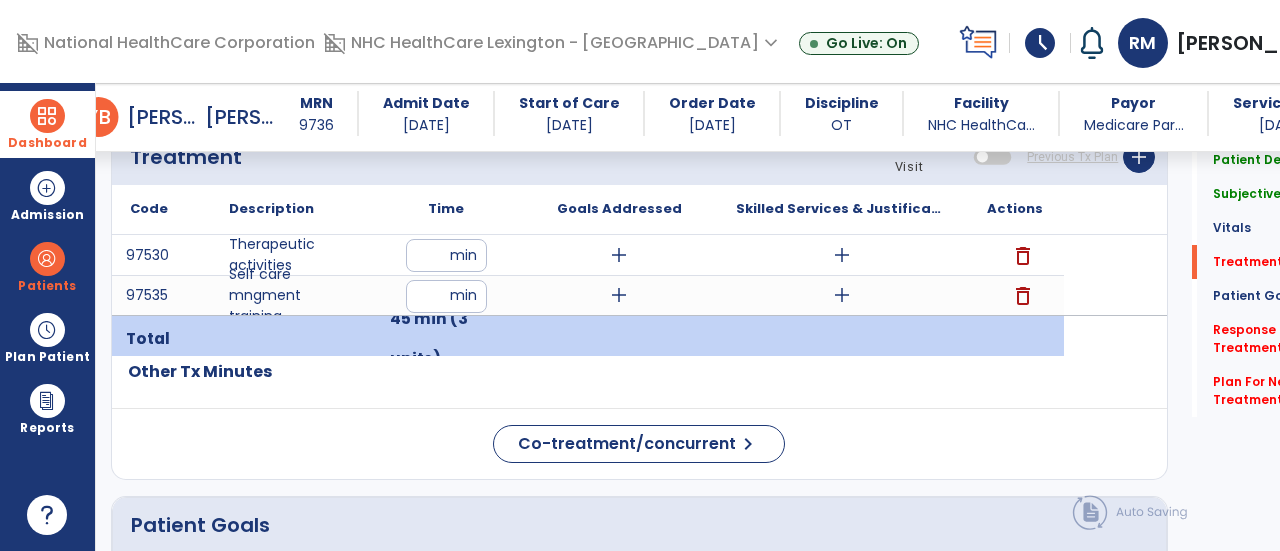 click on "add" at bounding box center (841, 255) 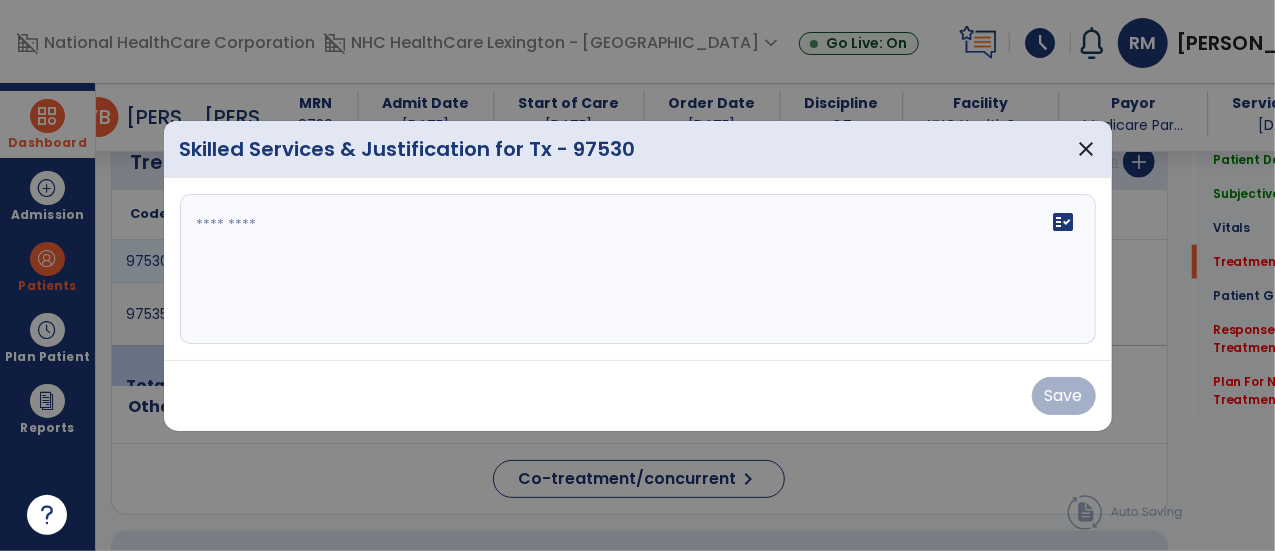 scroll, scrollTop: 1121, scrollLeft: 0, axis: vertical 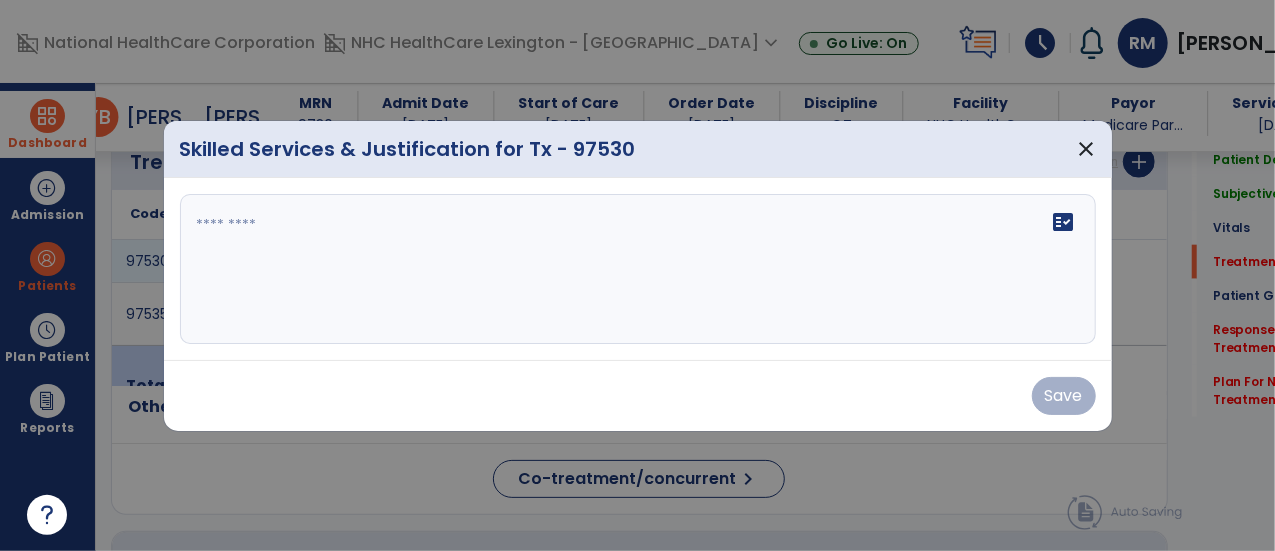 click on "fact_check" at bounding box center (638, 269) 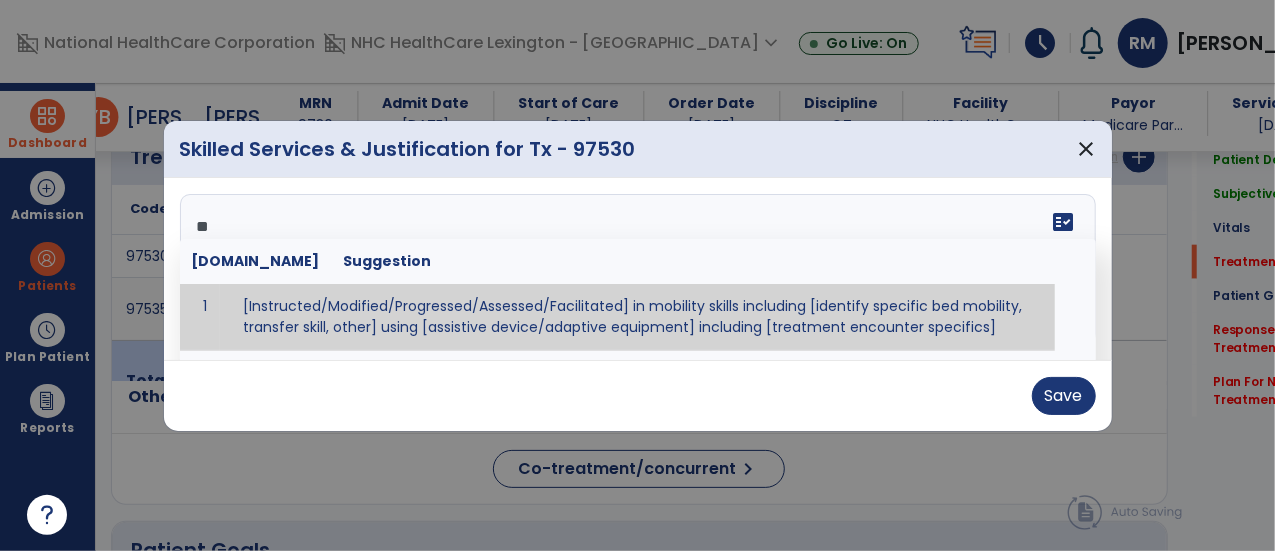 type on "*" 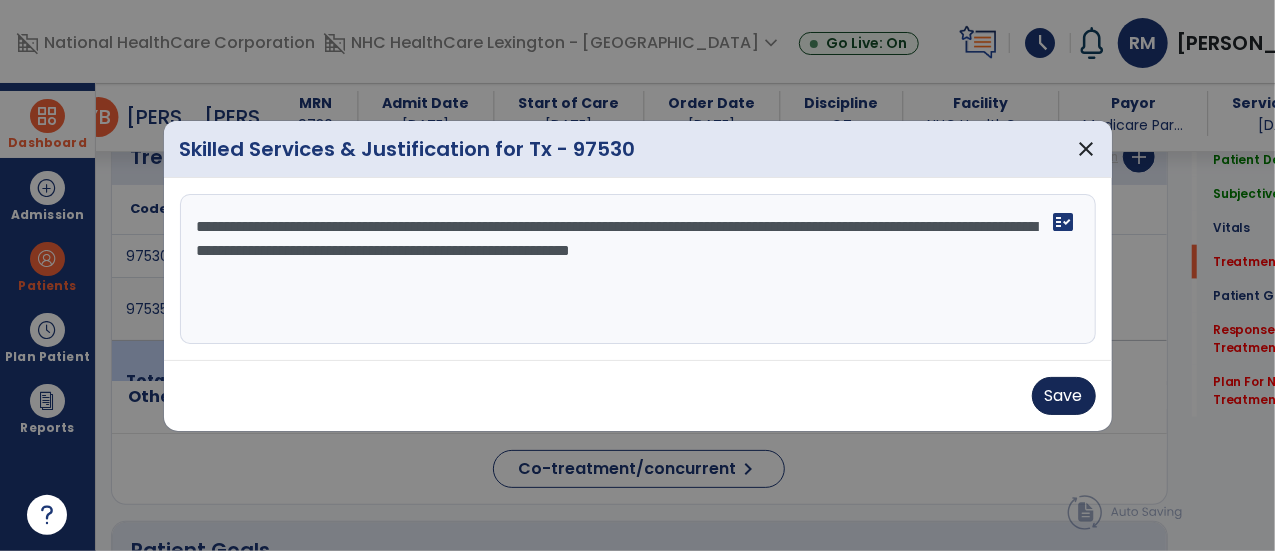 type on "**********" 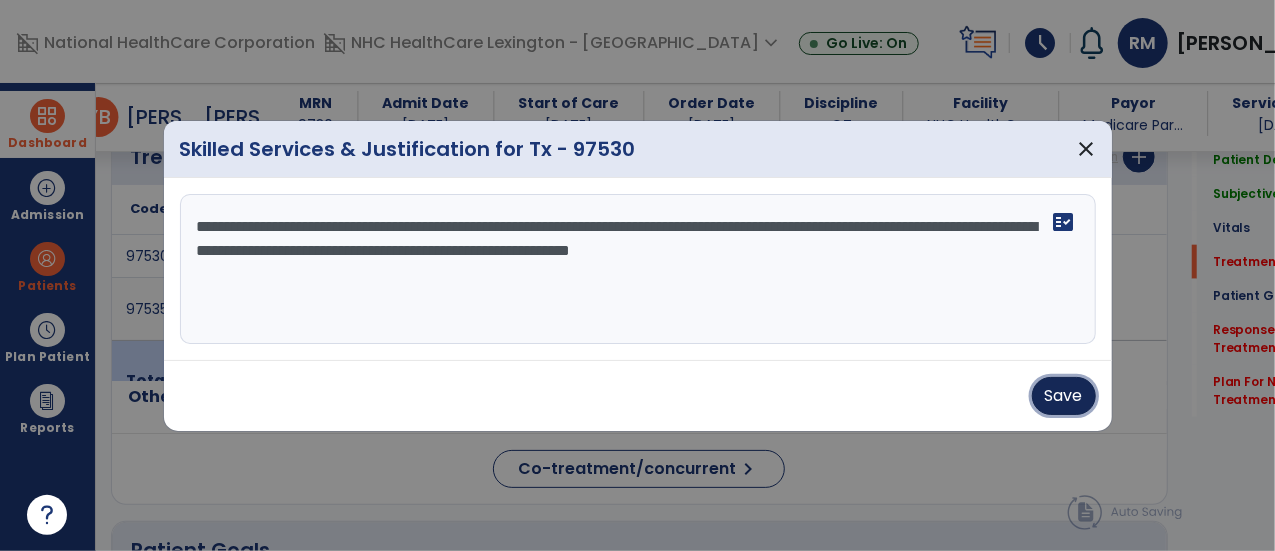 click on "Save" at bounding box center (1064, 396) 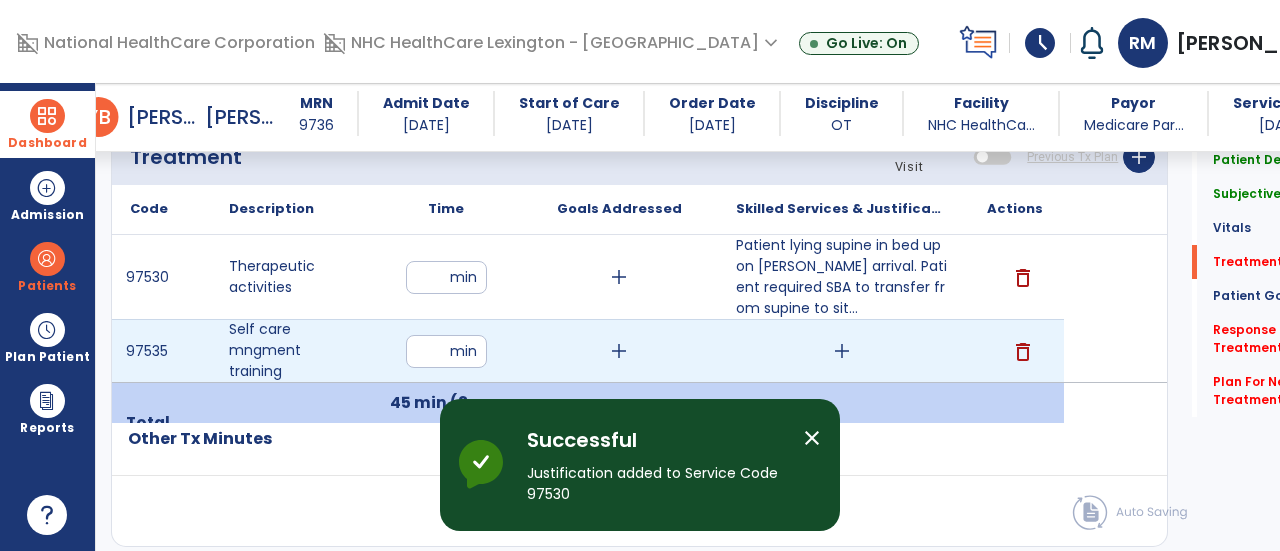 click on "add" at bounding box center (842, 351) 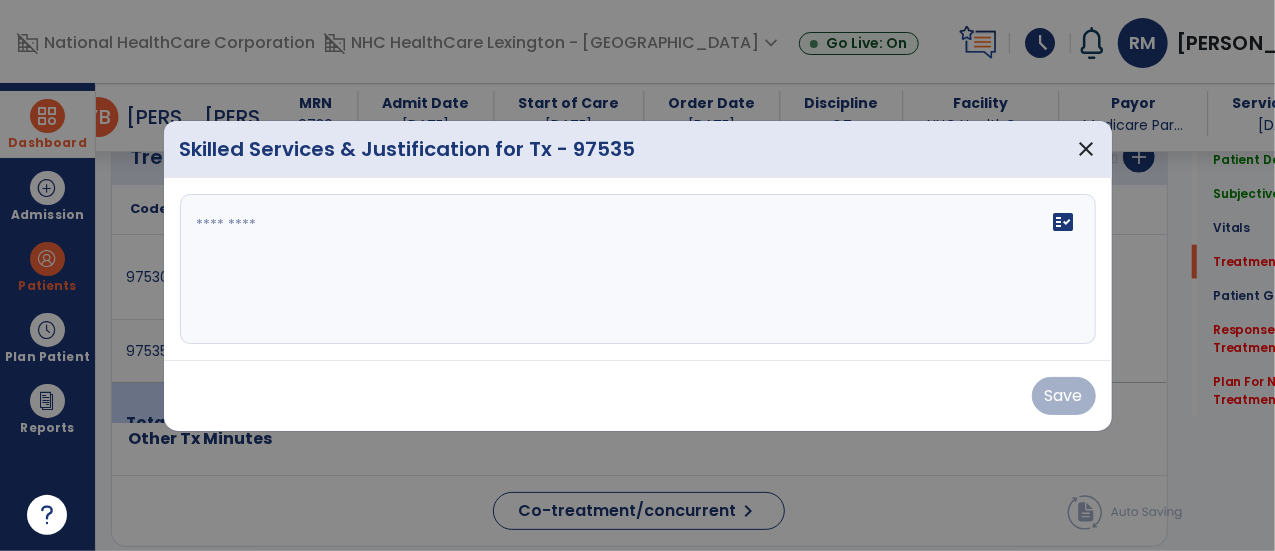 scroll, scrollTop: 1121, scrollLeft: 0, axis: vertical 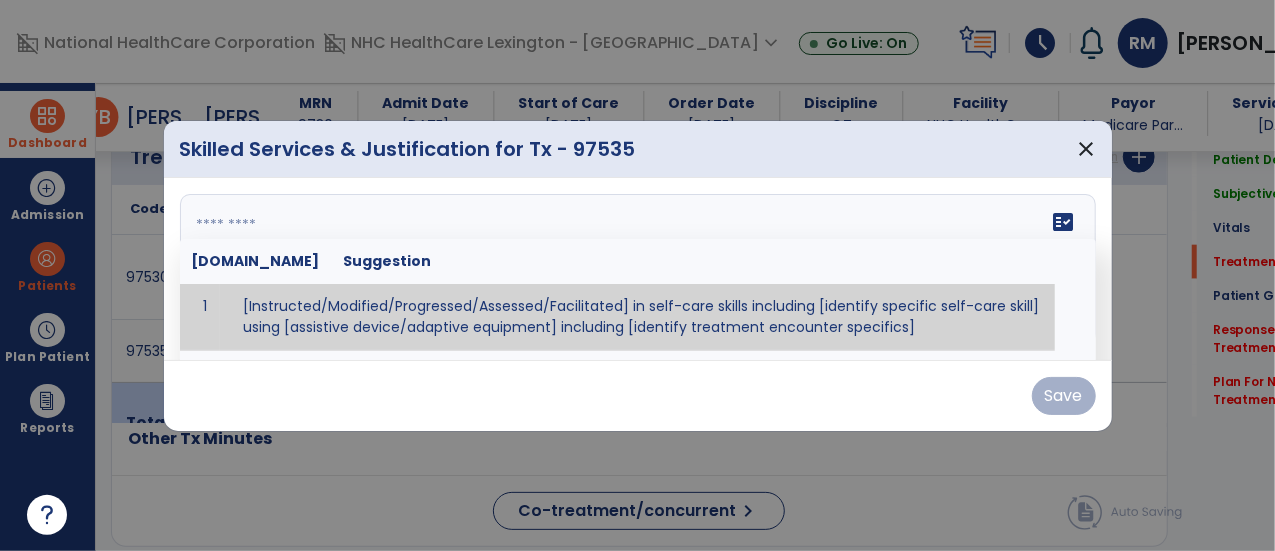 click on "fact_check  [DOMAIN_NAME] Suggestion 1 [Instructed/Modified/Progressed/Assessed/Facilitated] in self-care skills including [identify specific self-care skill] using [assistive device/adaptive equipment] including [identify treatment encounter specifics]" at bounding box center (638, 269) 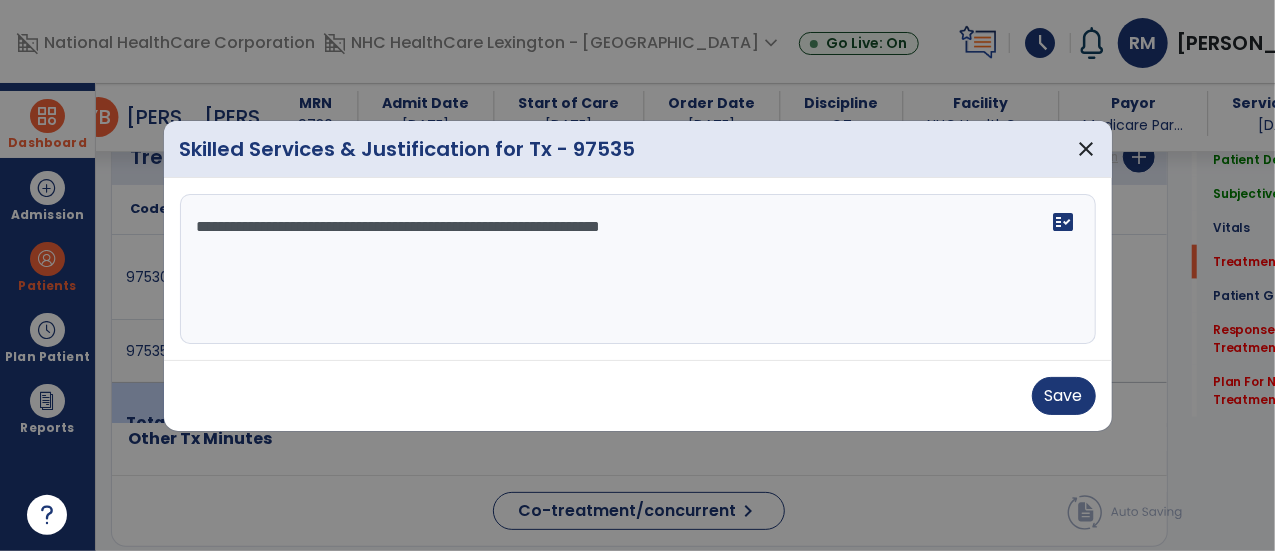 click on "**********" at bounding box center (638, 269) 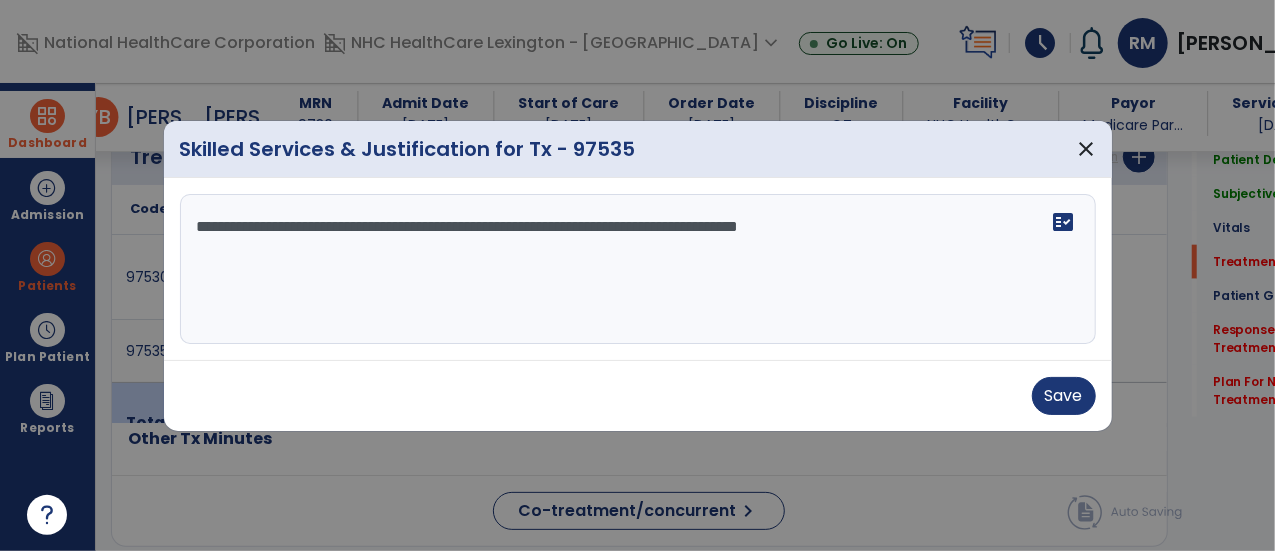 click on "**********" at bounding box center (638, 269) 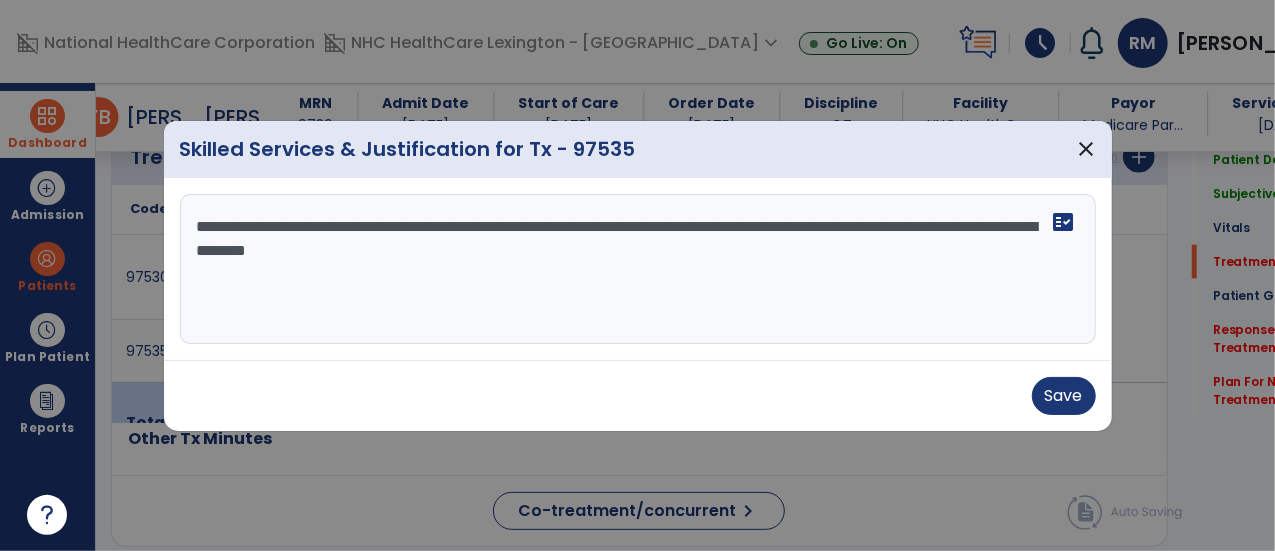 click on "**********" at bounding box center (638, 269) 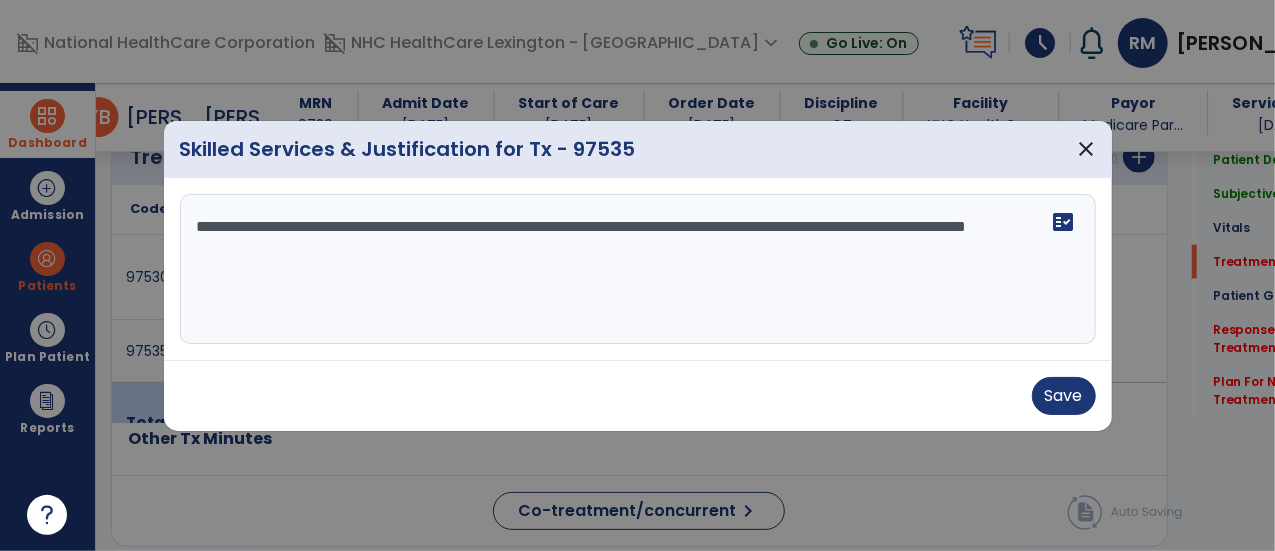 click on "**********" at bounding box center [638, 269] 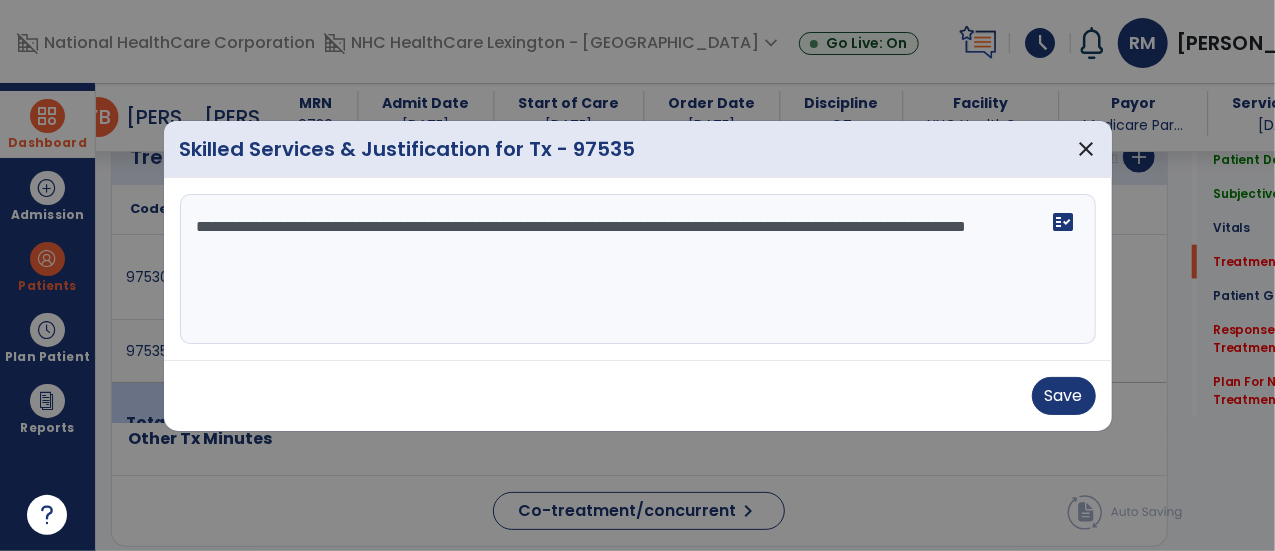 click on "**********" at bounding box center (638, 269) 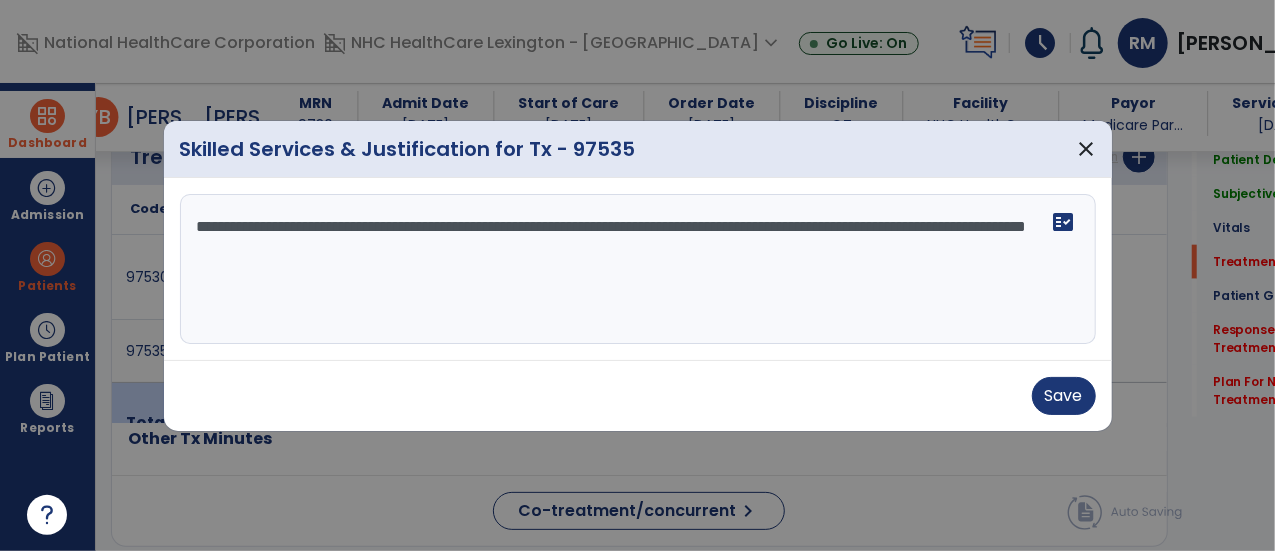 click on "**********" at bounding box center (638, 269) 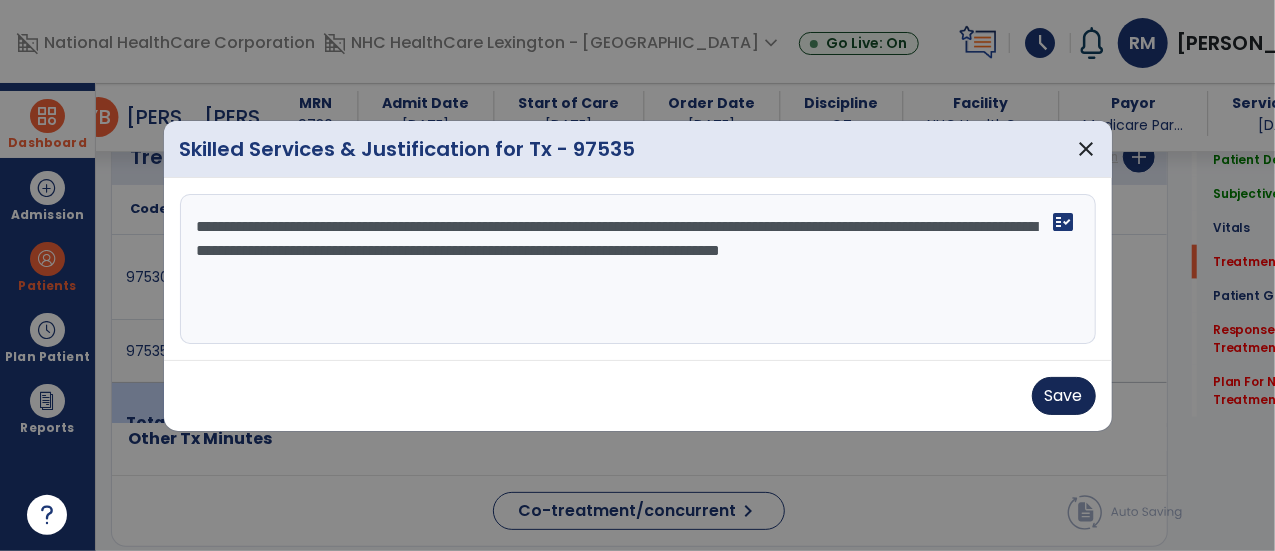 type on "**********" 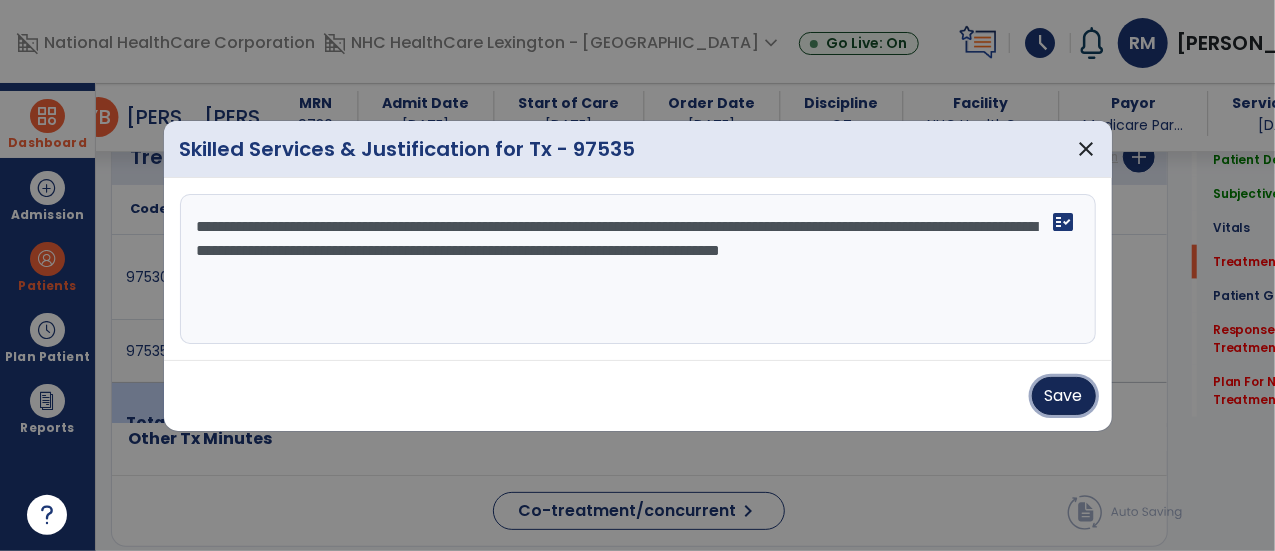 click on "Save" at bounding box center (1064, 396) 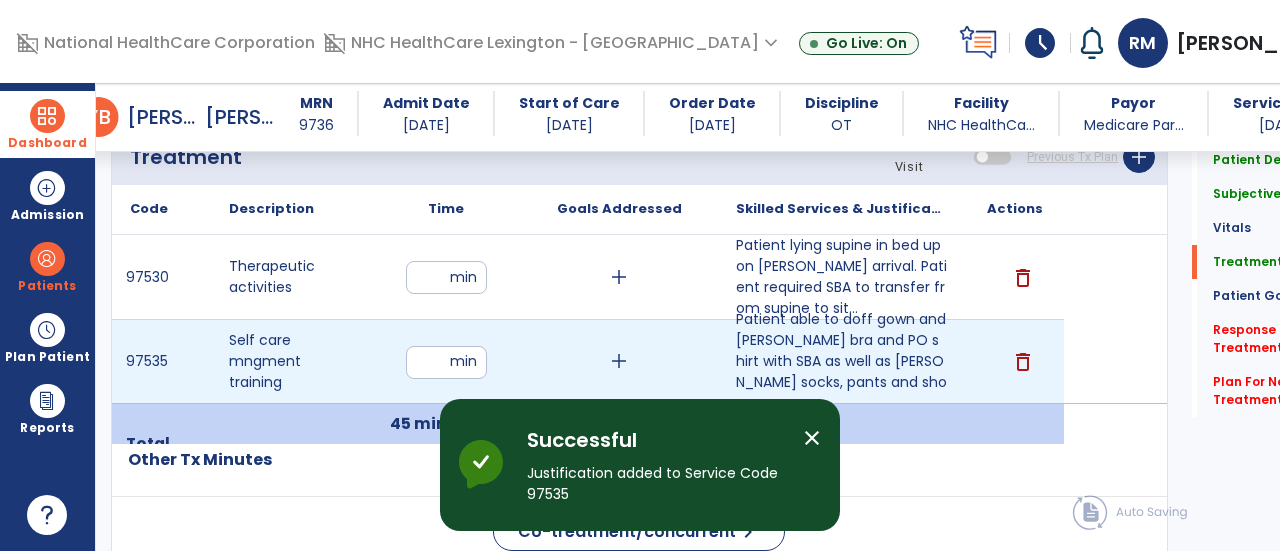 click on "add" at bounding box center (619, 361) 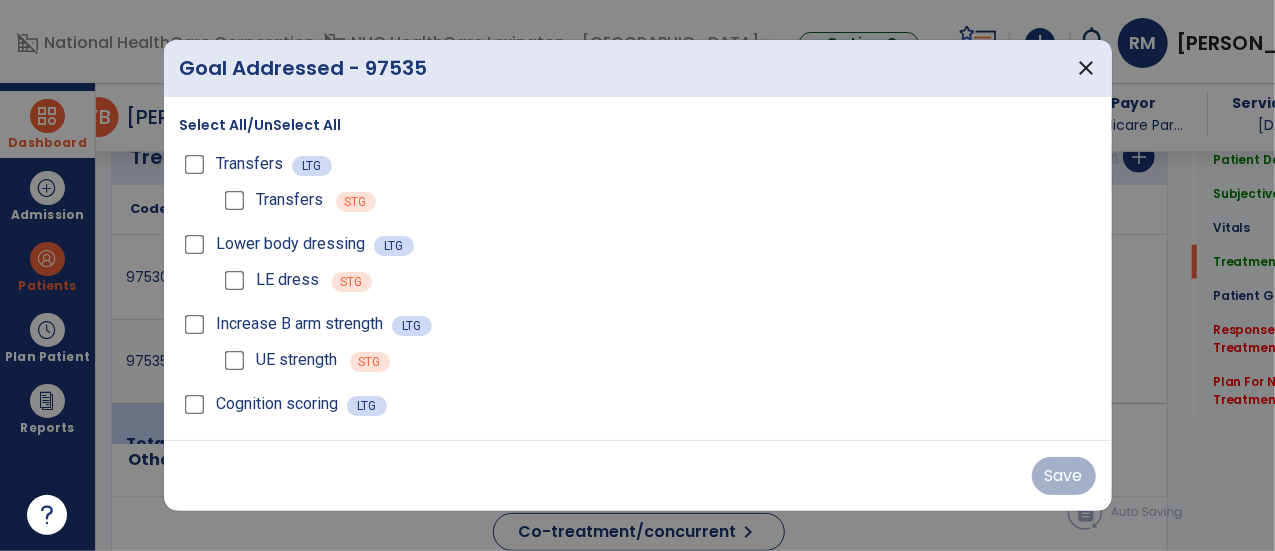 scroll, scrollTop: 1121, scrollLeft: 0, axis: vertical 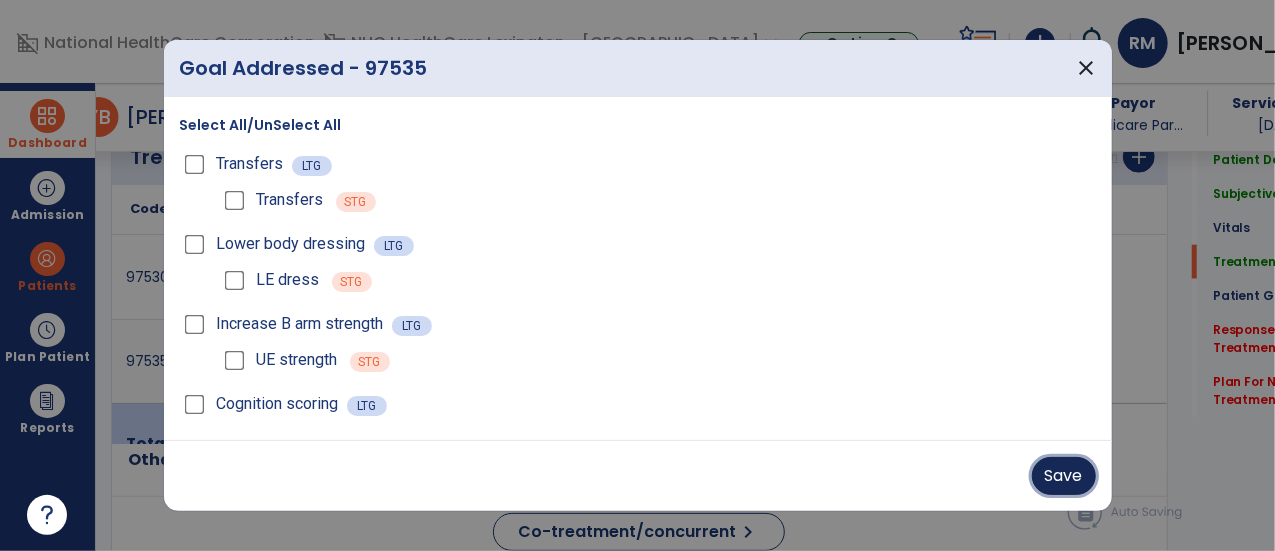 click on "Save" at bounding box center [1064, 476] 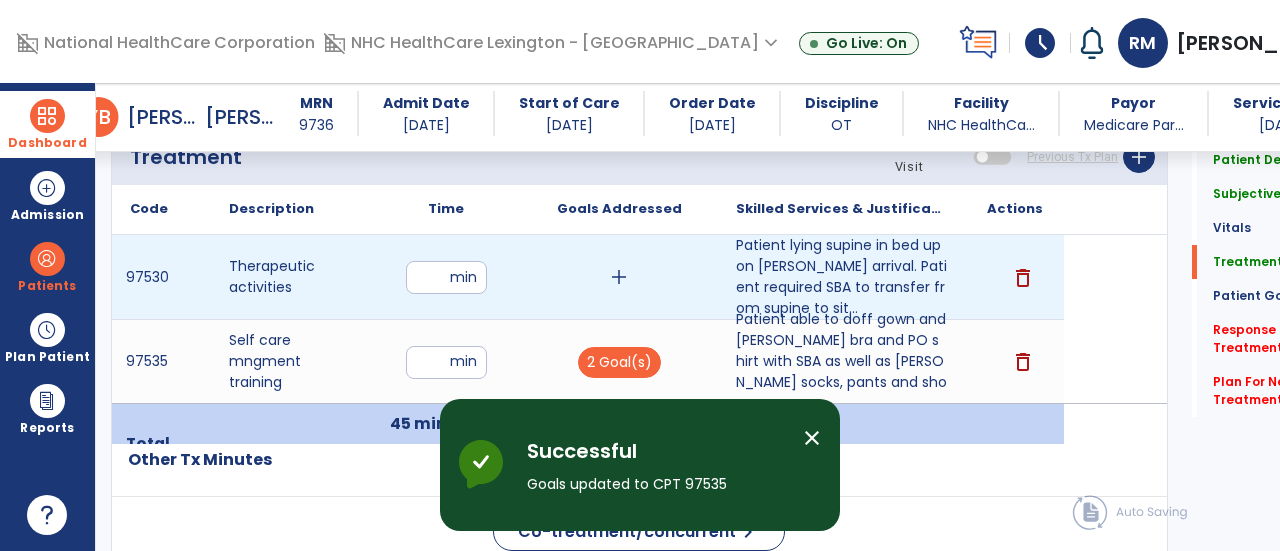 click on "add" at bounding box center (619, 277) 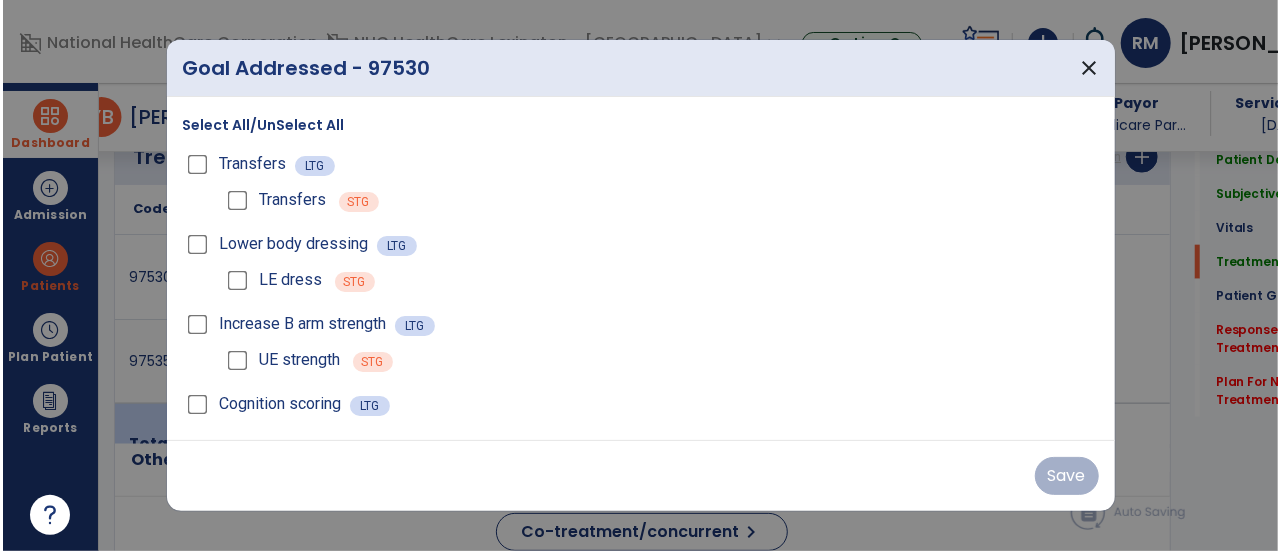 scroll, scrollTop: 1121, scrollLeft: 0, axis: vertical 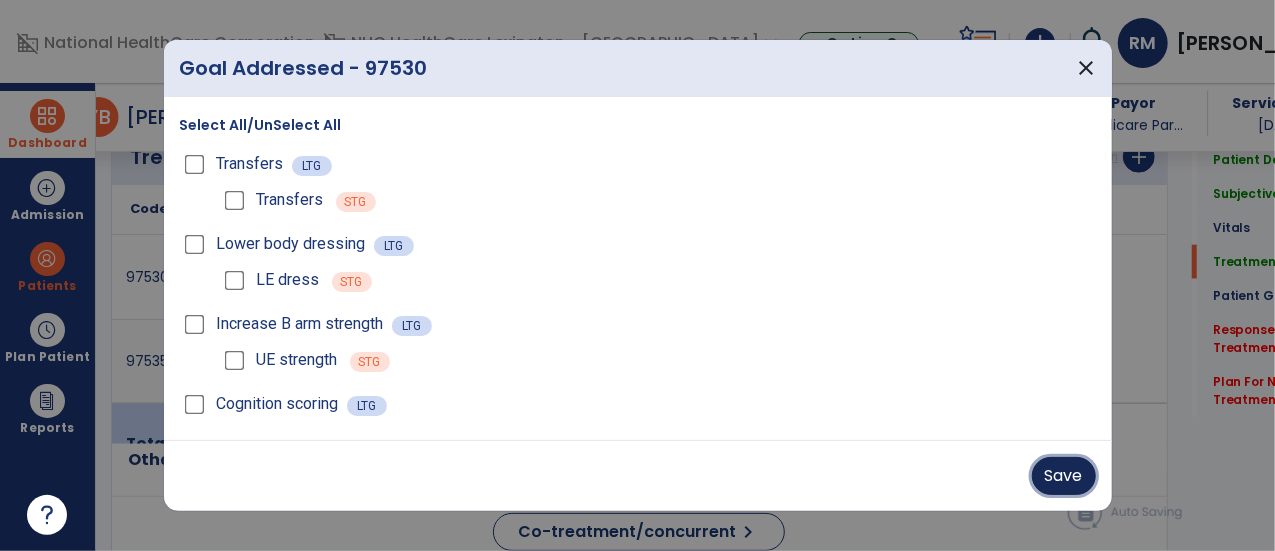 click on "Save" at bounding box center [1064, 476] 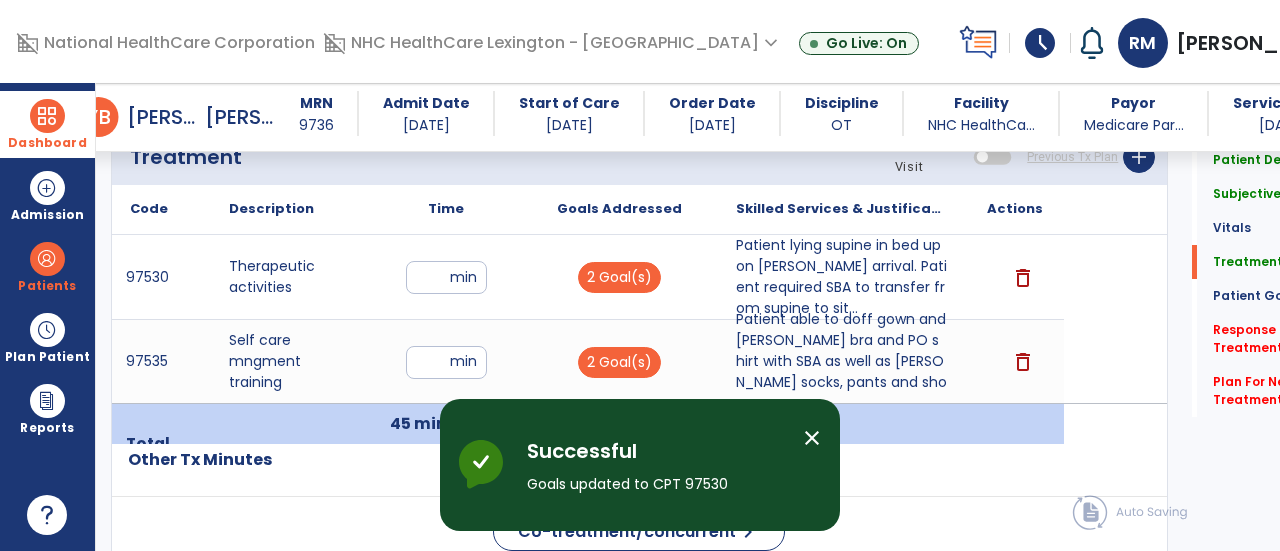 click on "Patient Demographics  Medical Diagnosis   Treatment Diagnosis   Precautions   Contraindications
Code
Description
Pdpm Clinical Category
E87.1 to" 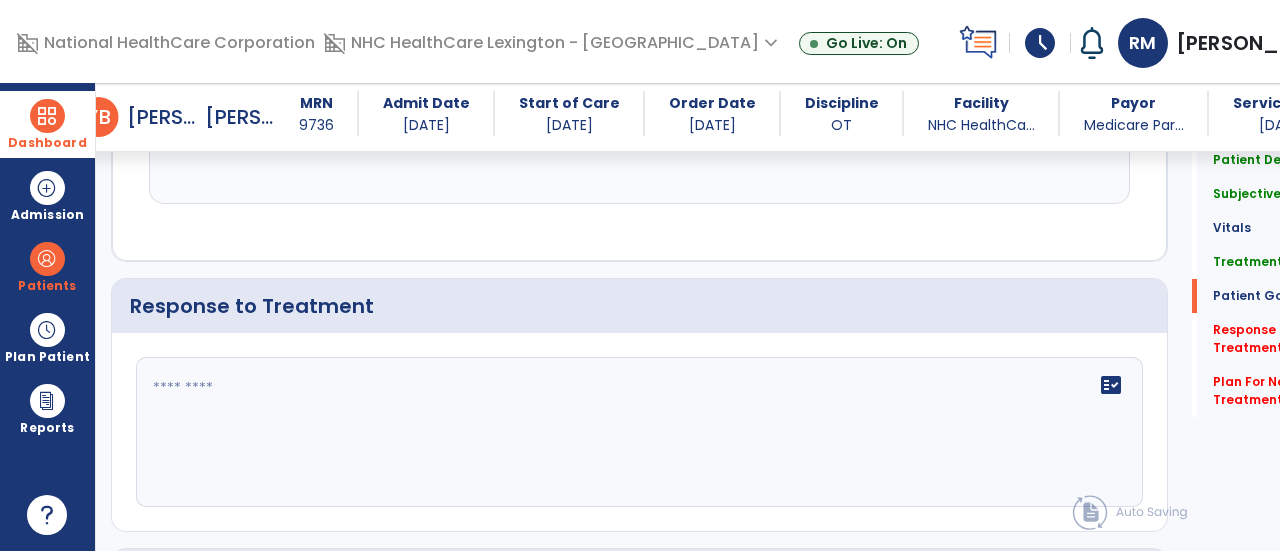 scroll, scrollTop: 2655, scrollLeft: 0, axis: vertical 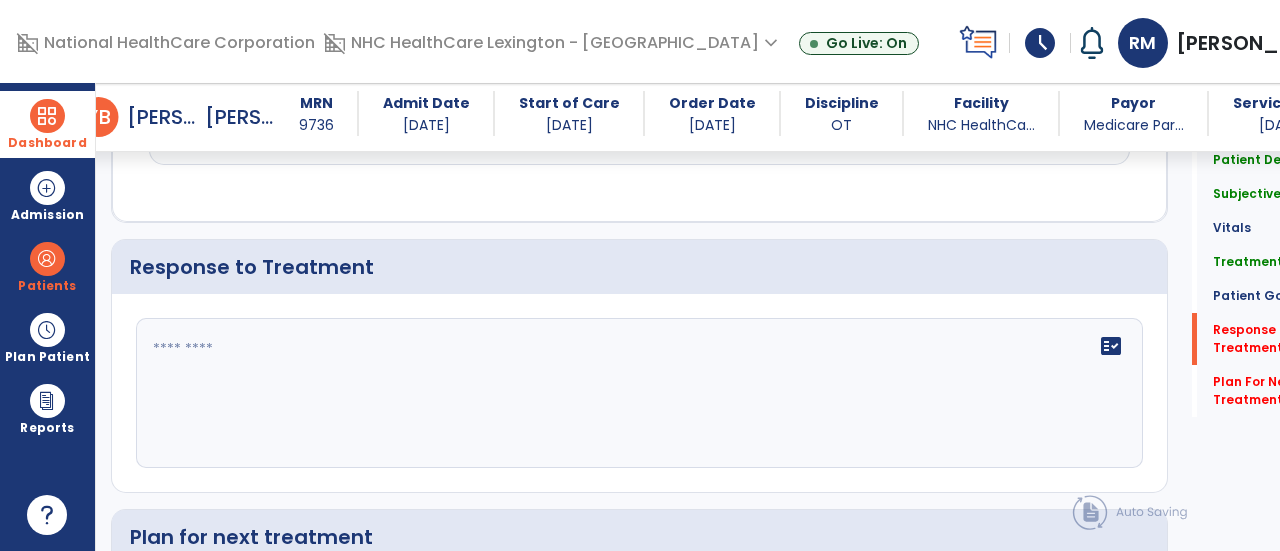 click on "fact_check" 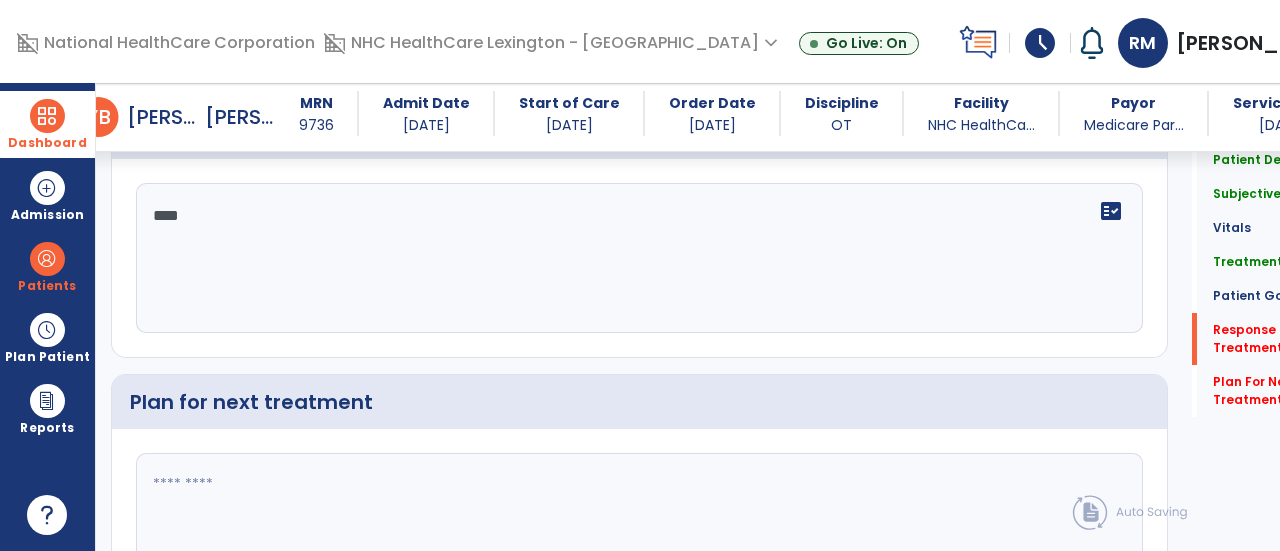 scroll, scrollTop: 2834, scrollLeft: 0, axis: vertical 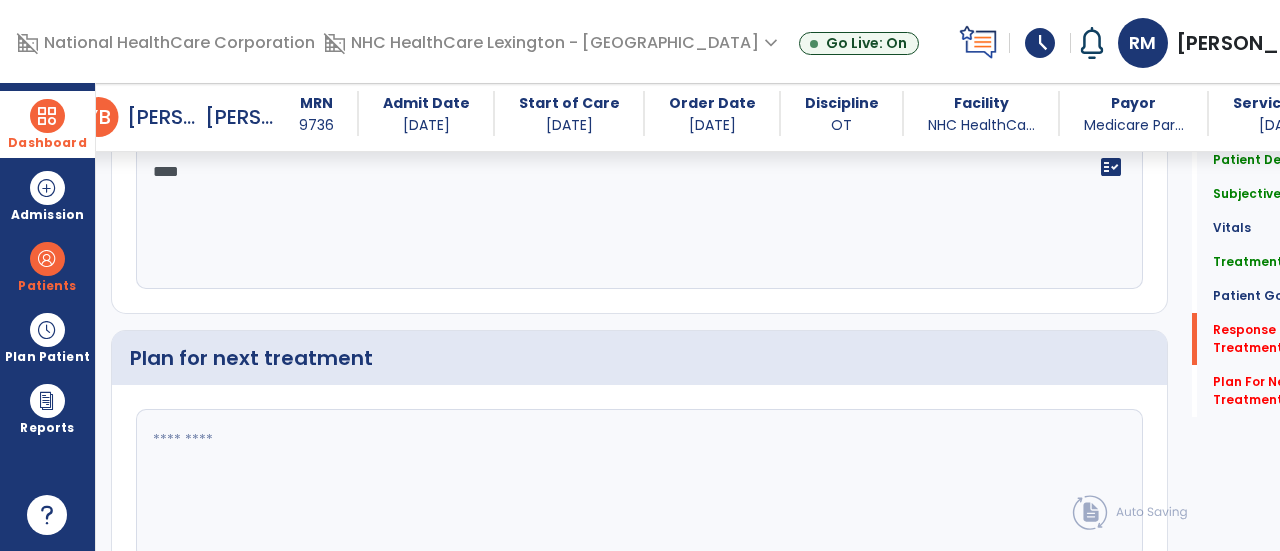 type on "****" 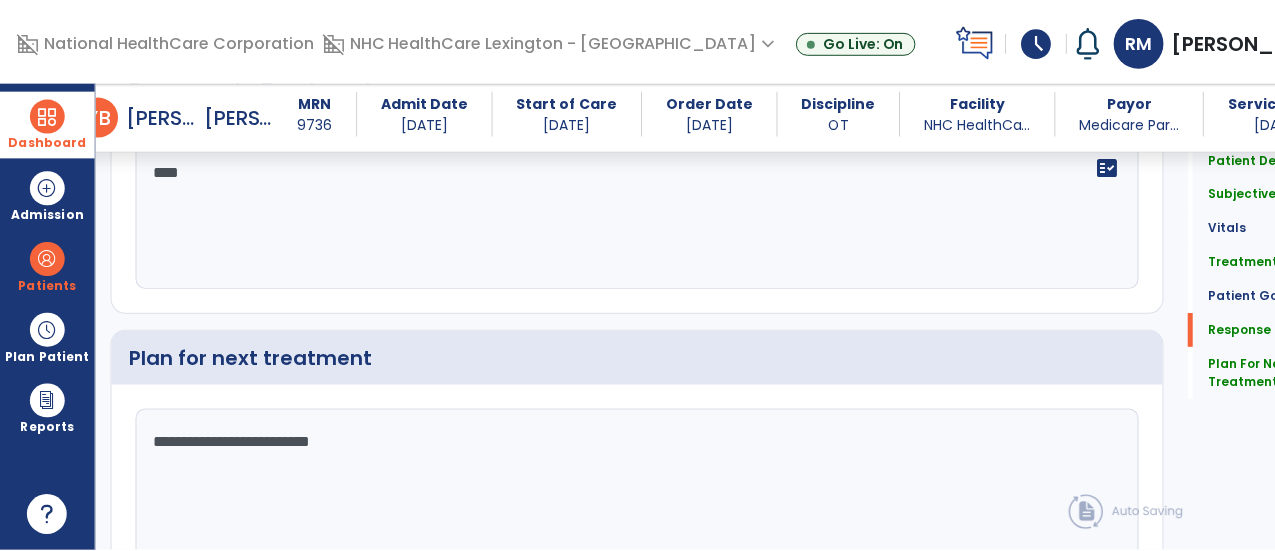 scroll, scrollTop: 2942, scrollLeft: 0, axis: vertical 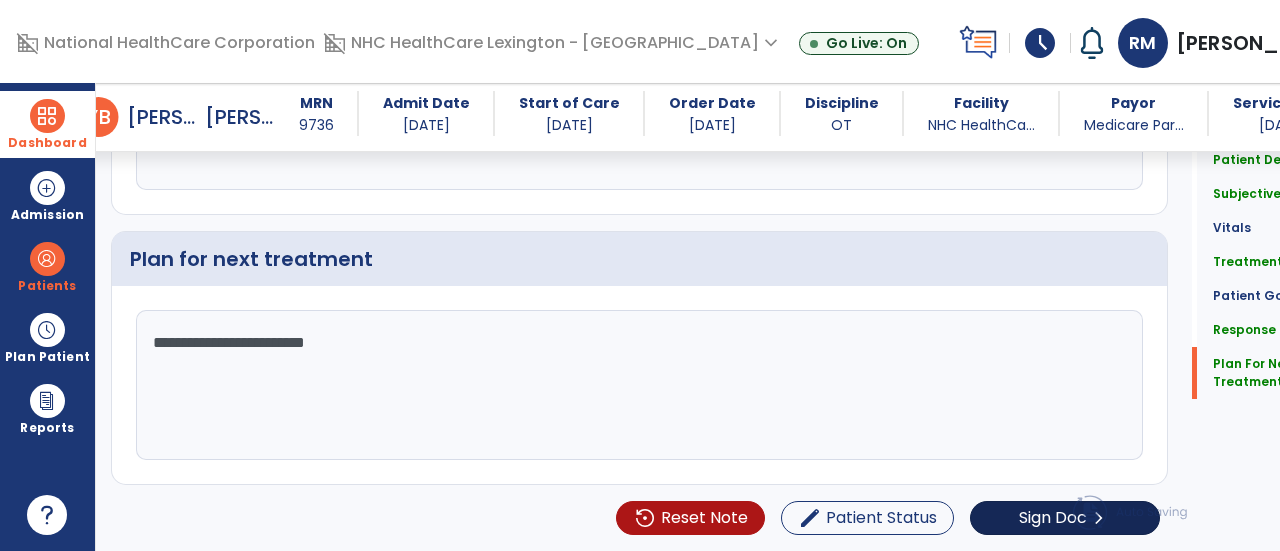 type on "**********" 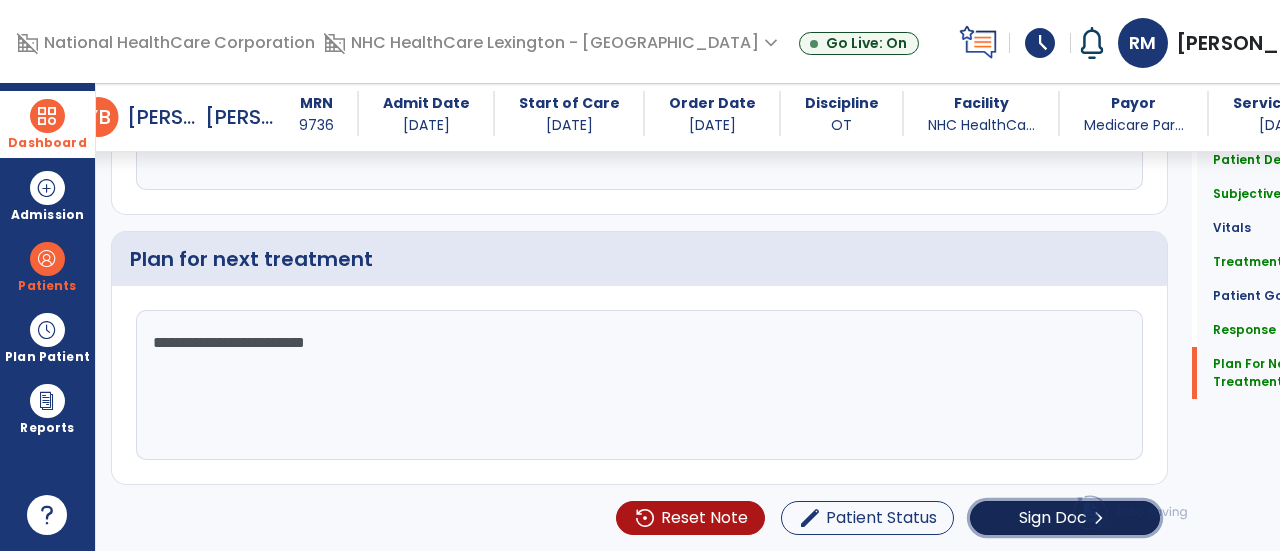 click on "Sign Doc" 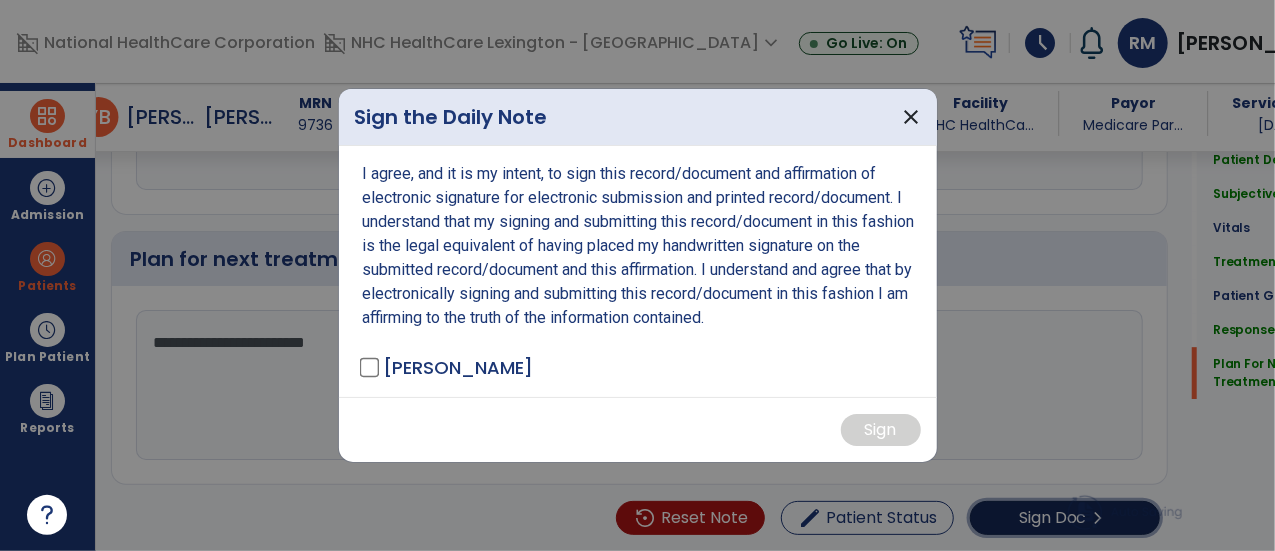 scroll, scrollTop: 2942, scrollLeft: 0, axis: vertical 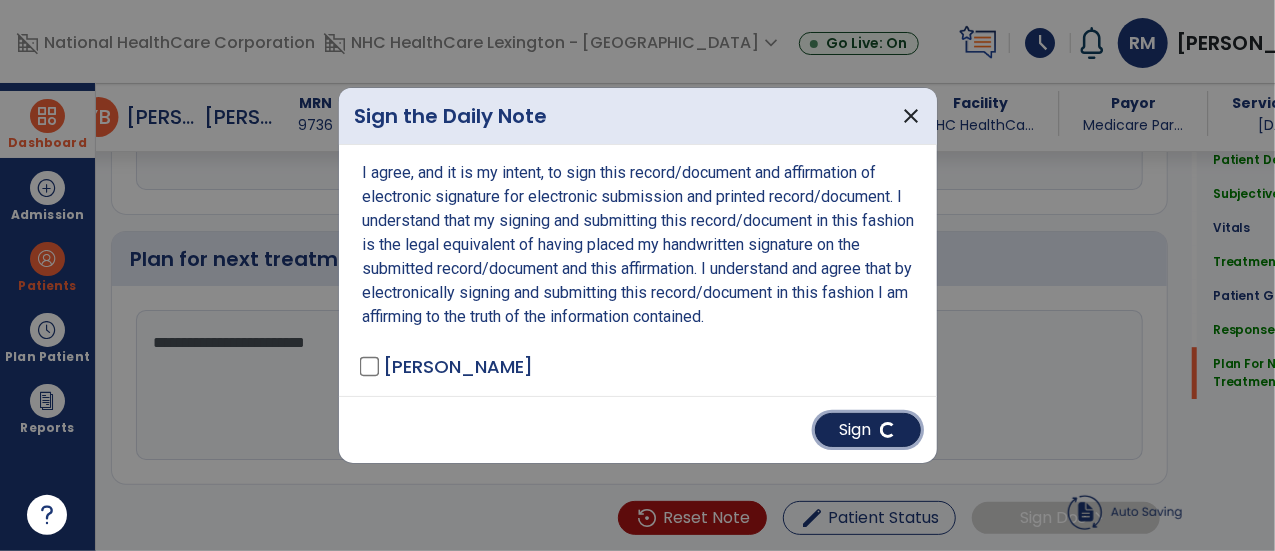 click on "Sign" at bounding box center [868, 430] 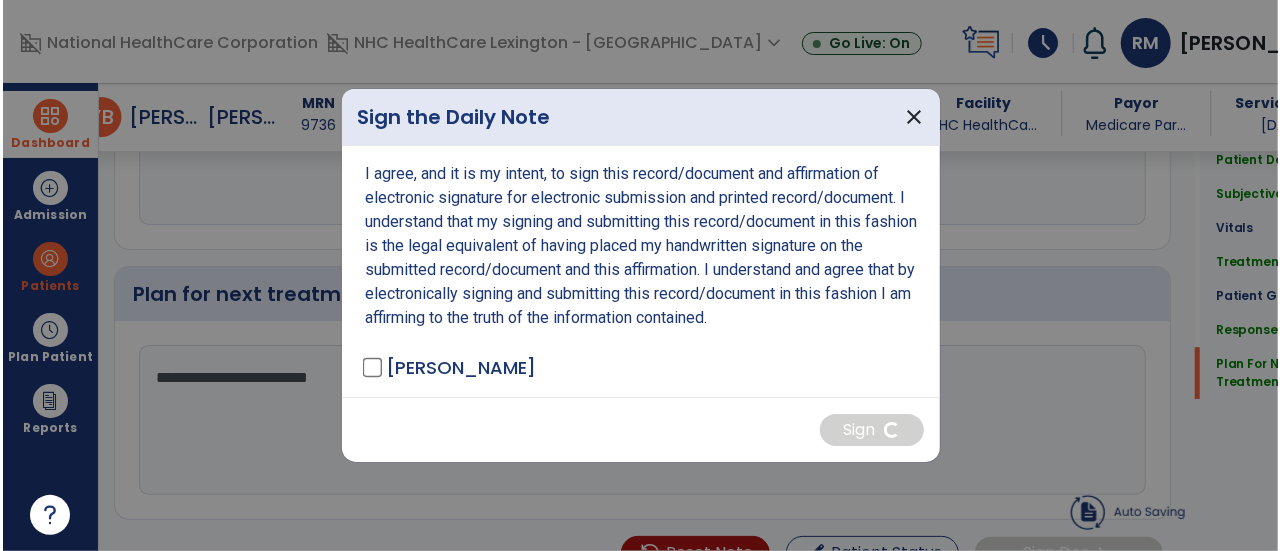 scroll, scrollTop: 2942, scrollLeft: 0, axis: vertical 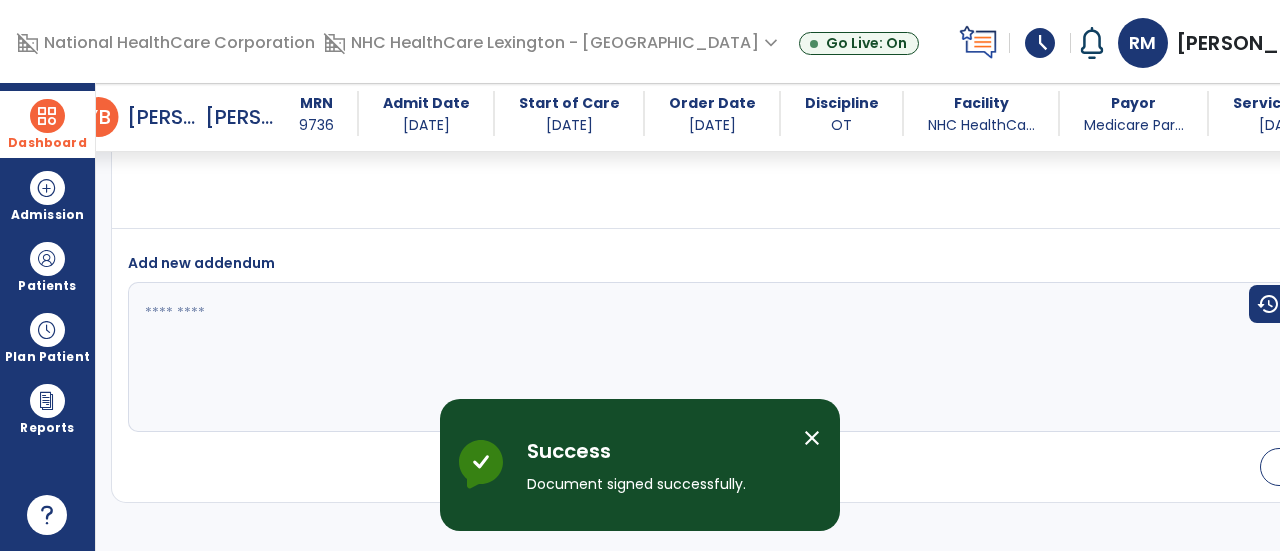 click at bounding box center (47, 116) 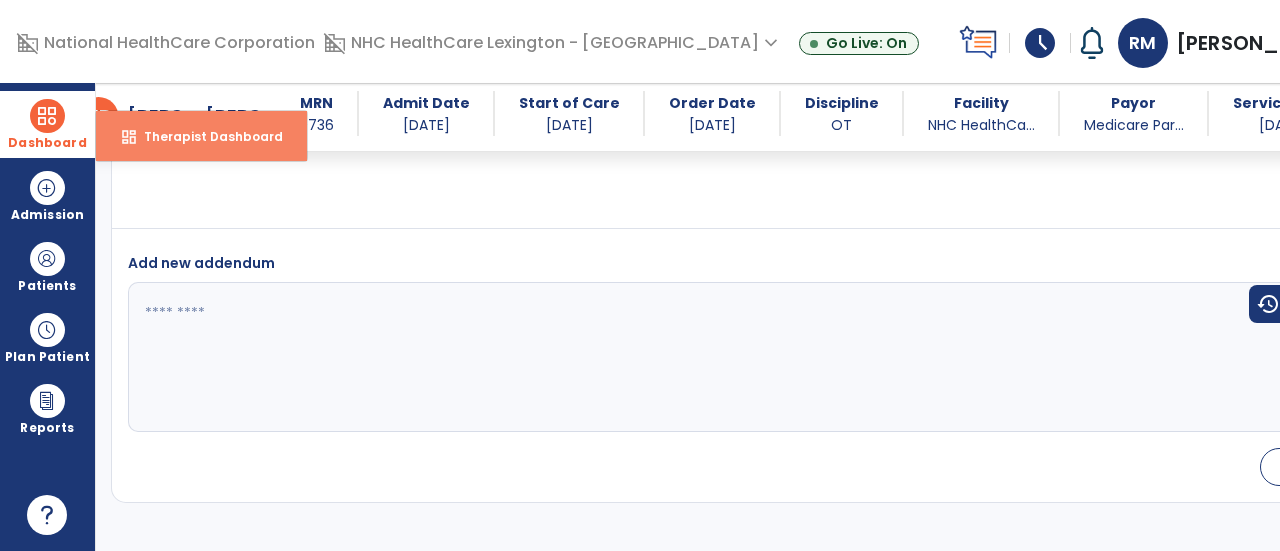 click on "dashboard  Therapist Dashboard" at bounding box center [201, 136] 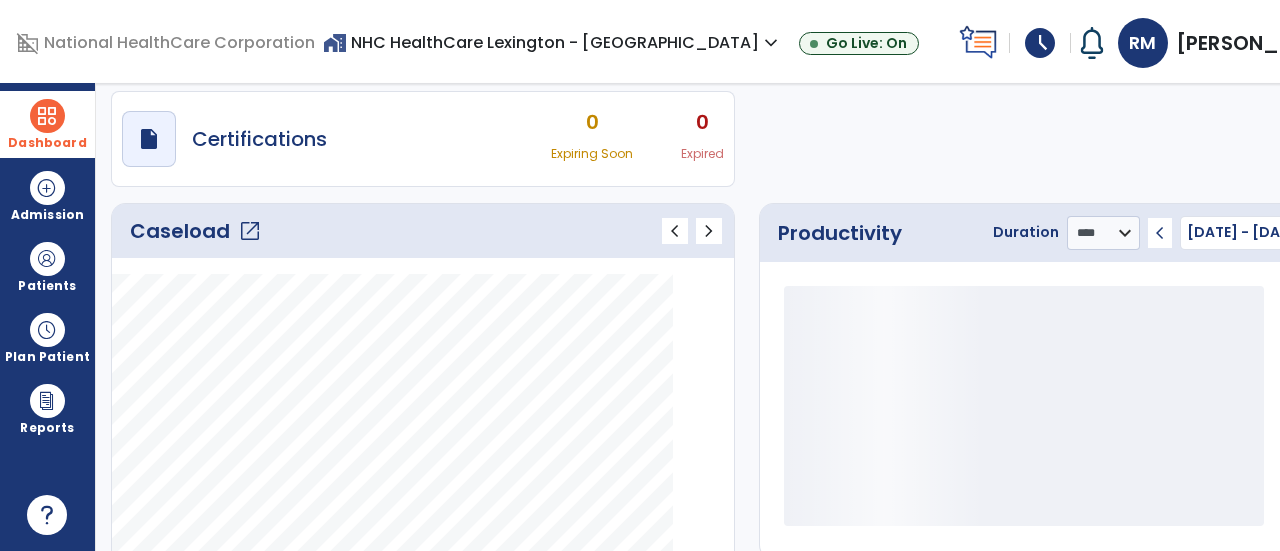 click on "open_in_new" 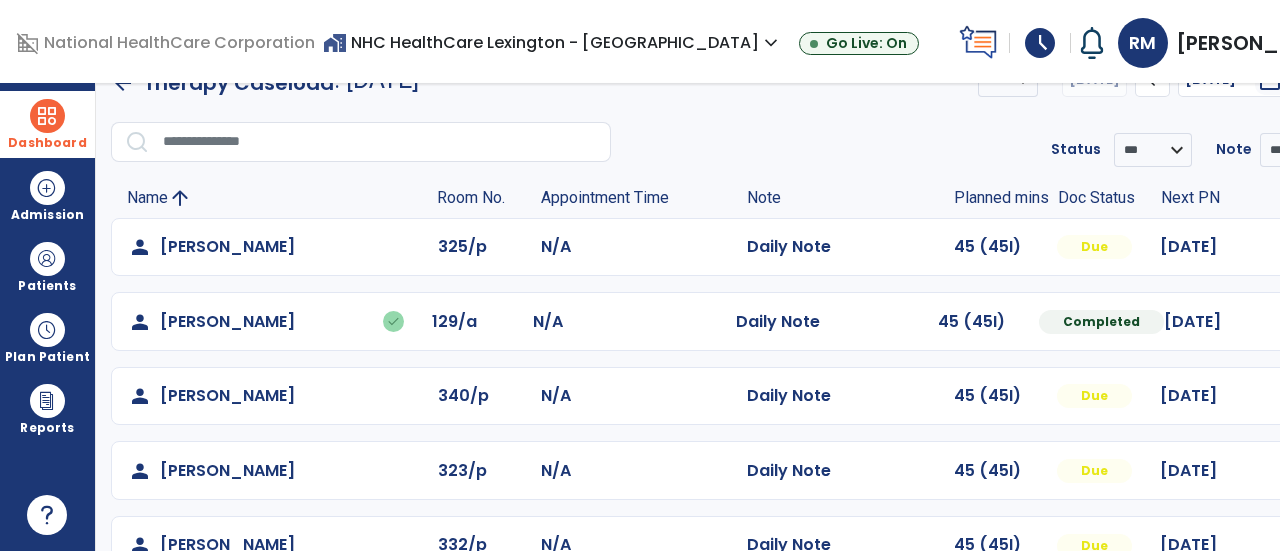 scroll, scrollTop: 0, scrollLeft: 0, axis: both 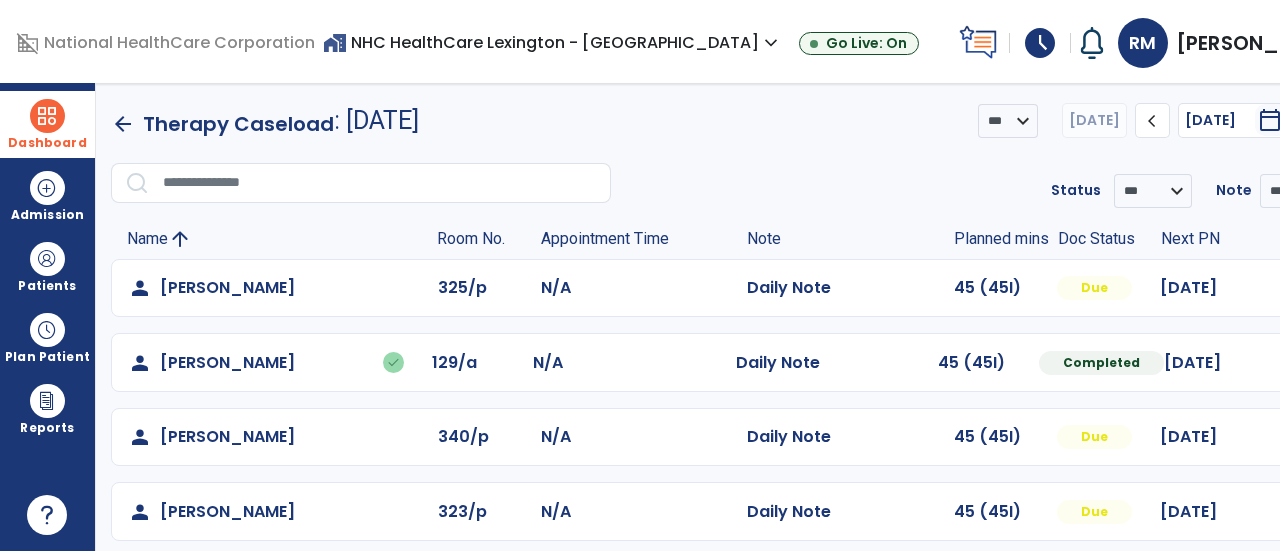 click at bounding box center [47, 116] 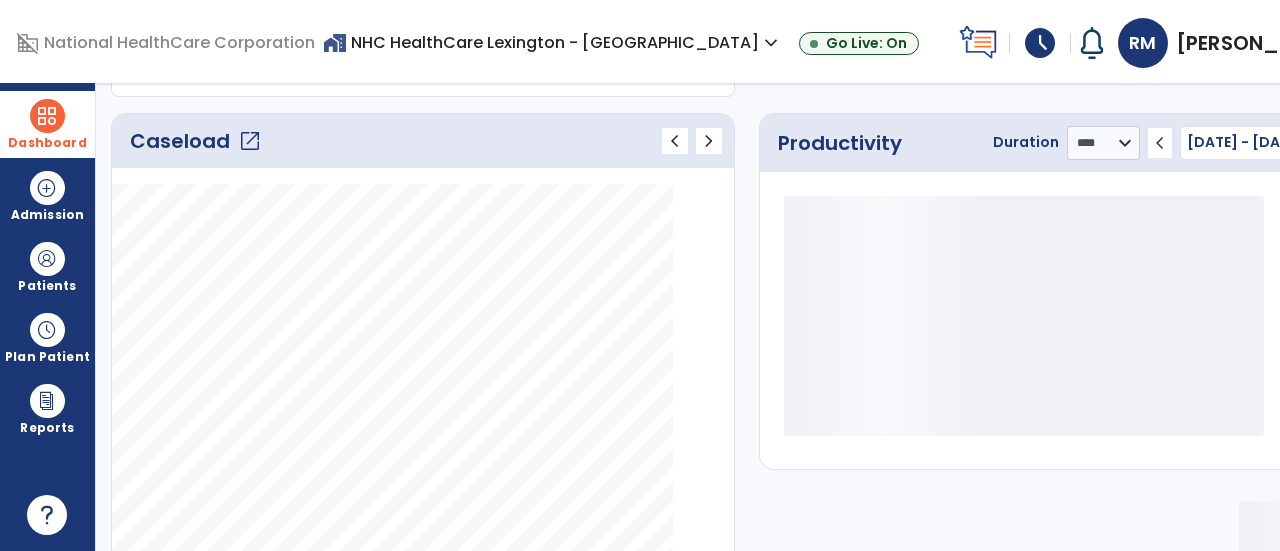 scroll, scrollTop: 320, scrollLeft: 0, axis: vertical 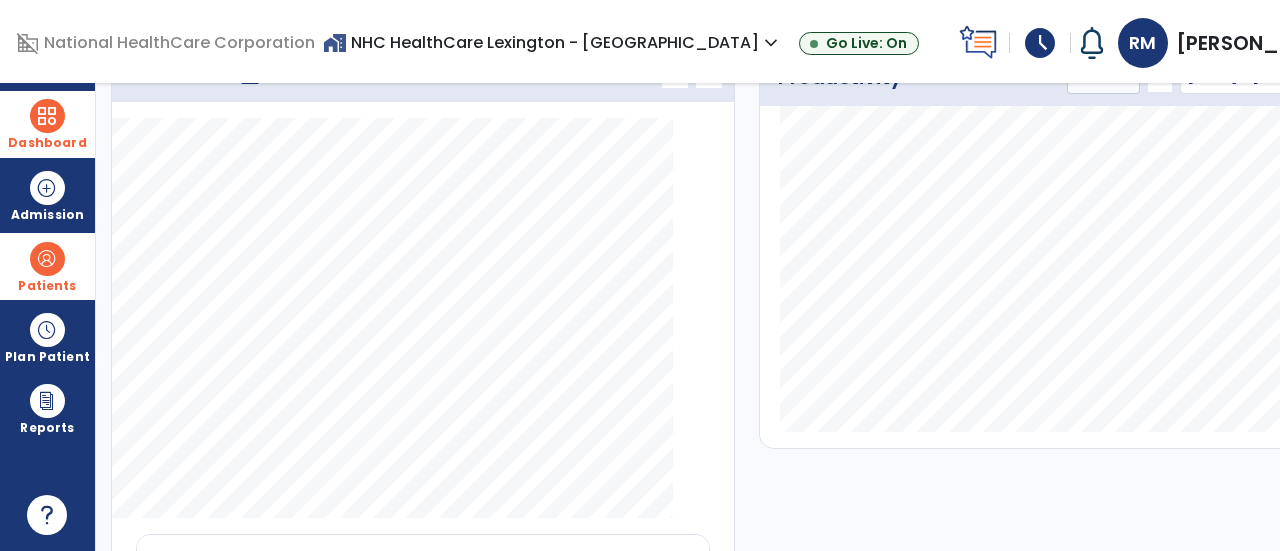 click at bounding box center [47, 259] 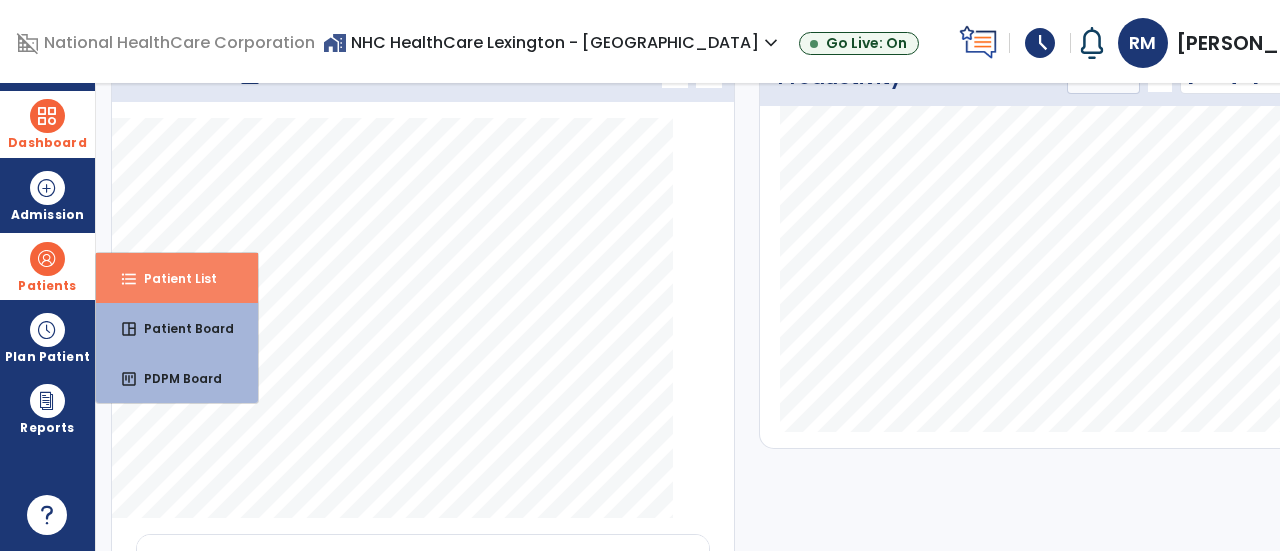 click on "Patient List" at bounding box center [172, 278] 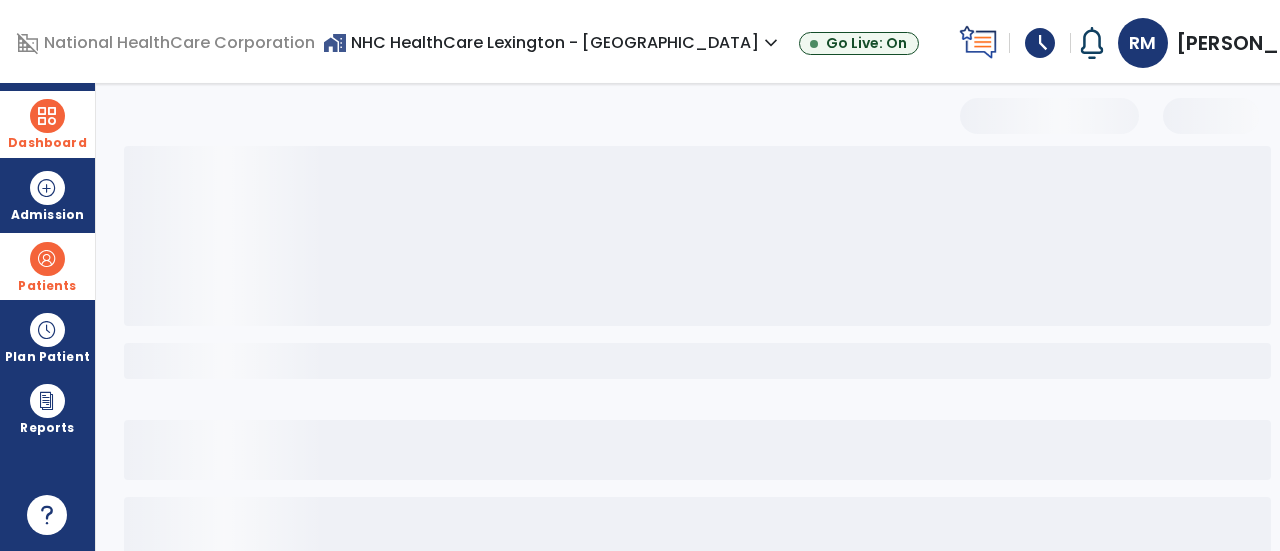 scroll, scrollTop: 190, scrollLeft: 0, axis: vertical 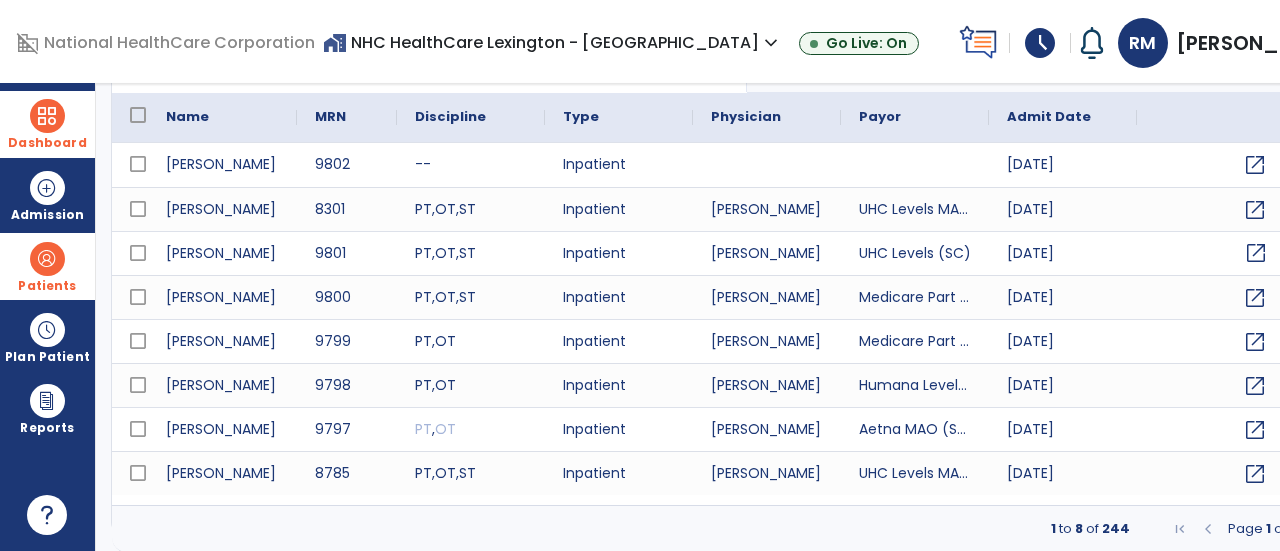 click on "open_in_new" at bounding box center [1256, 253] 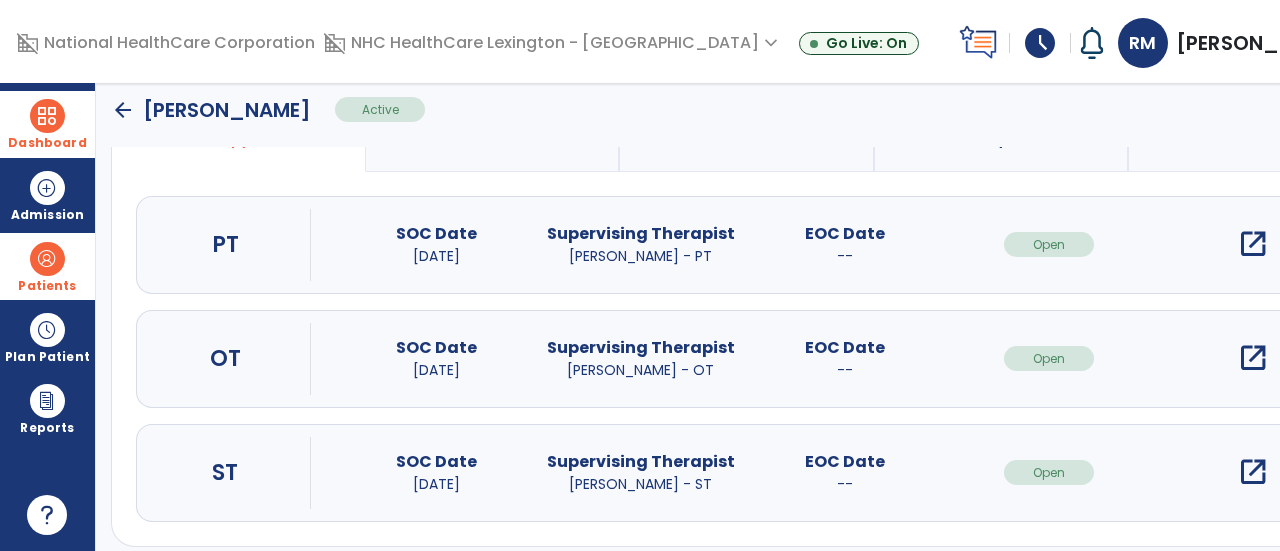 click on "open_in_new" at bounding box center [1253, 358] 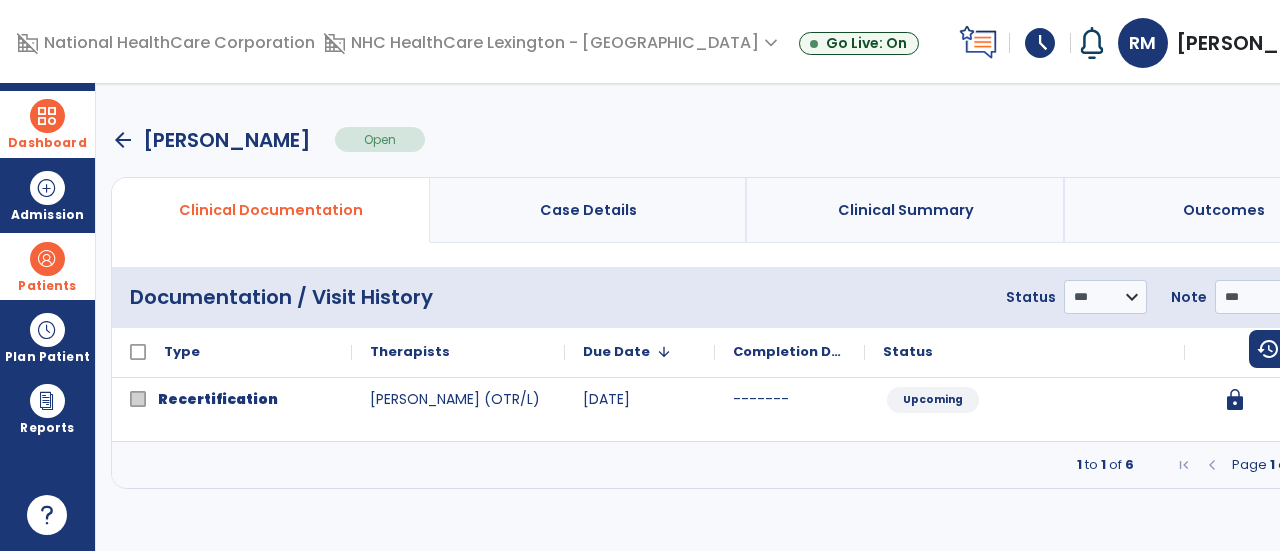 scroll, scrollTop: 0, scrollLeft: 0, axis: both 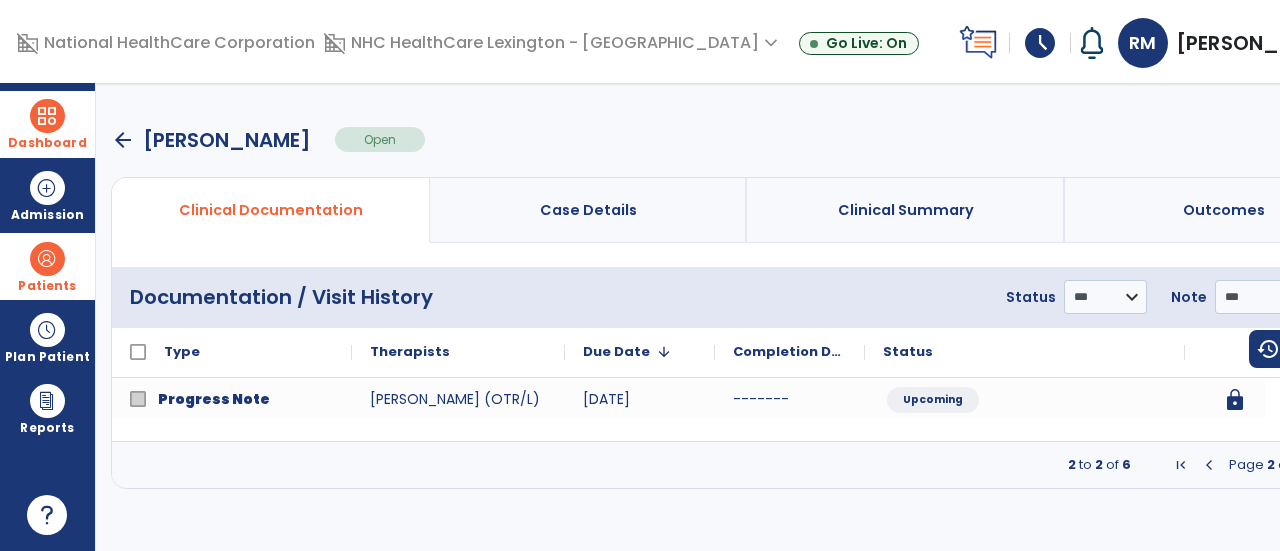 click at bounding box center (1323, 465) 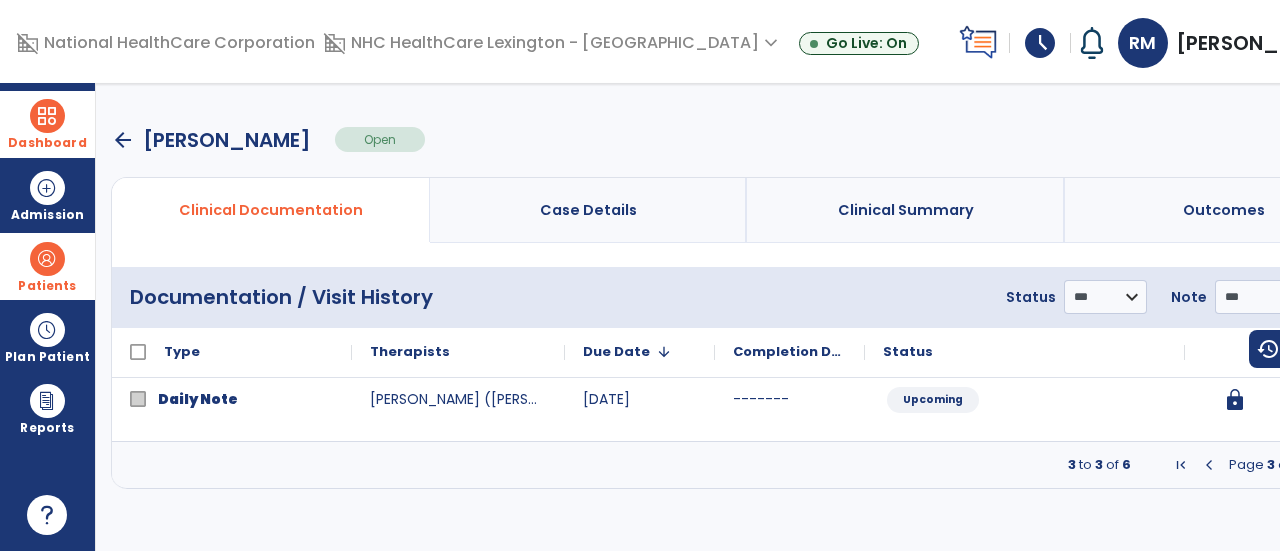 click at bounding box center [1323, 465] 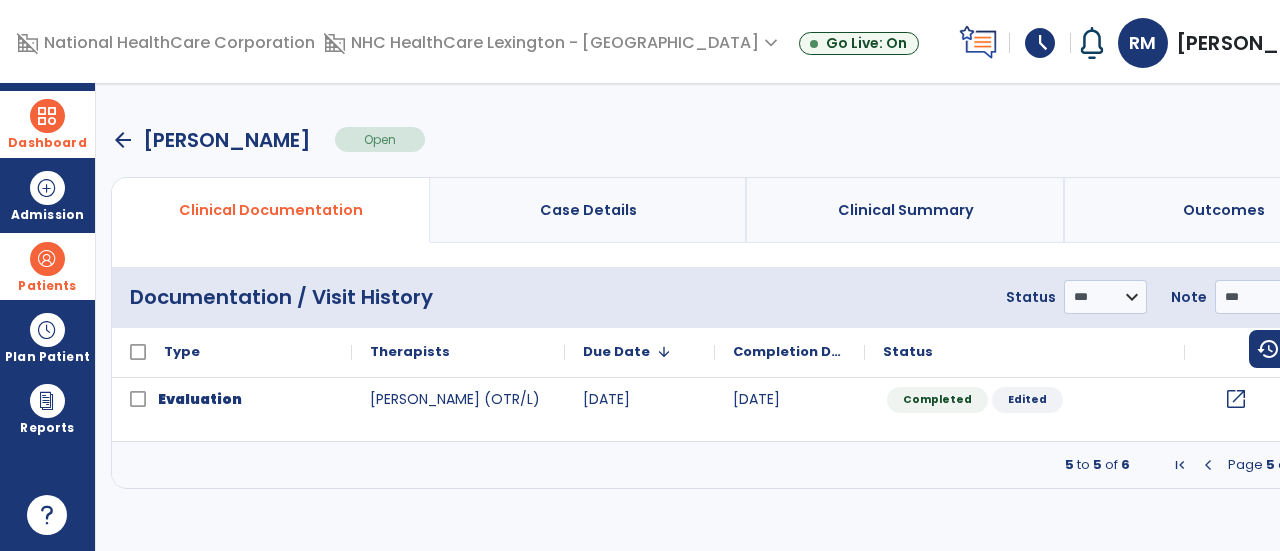 click on "open_in_new" 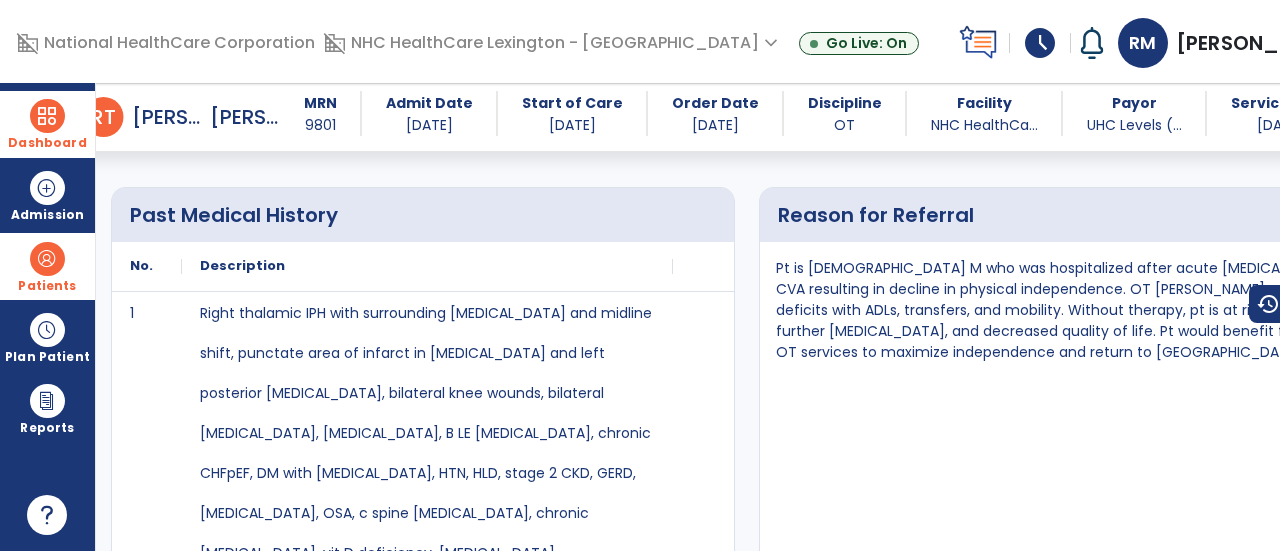 scroll, scrollTop: 754, scrollLeft: 0, axis: vertical 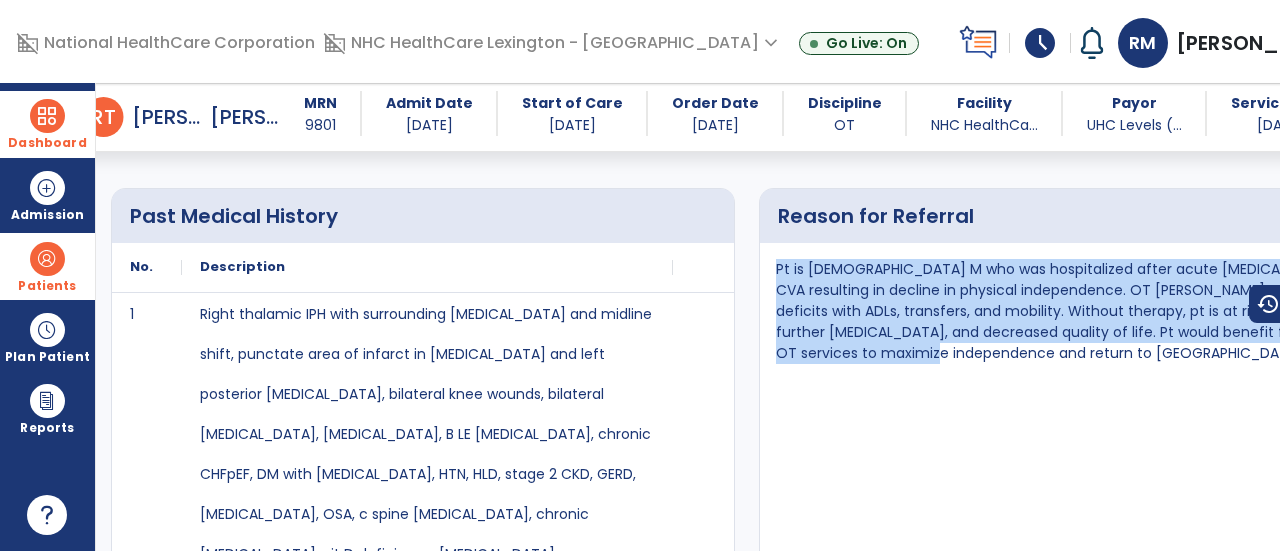 drag, startPoint x: 714, startPoint y: 269, endPoint x: 1125, endPoint y: 372, distance: 423.7098 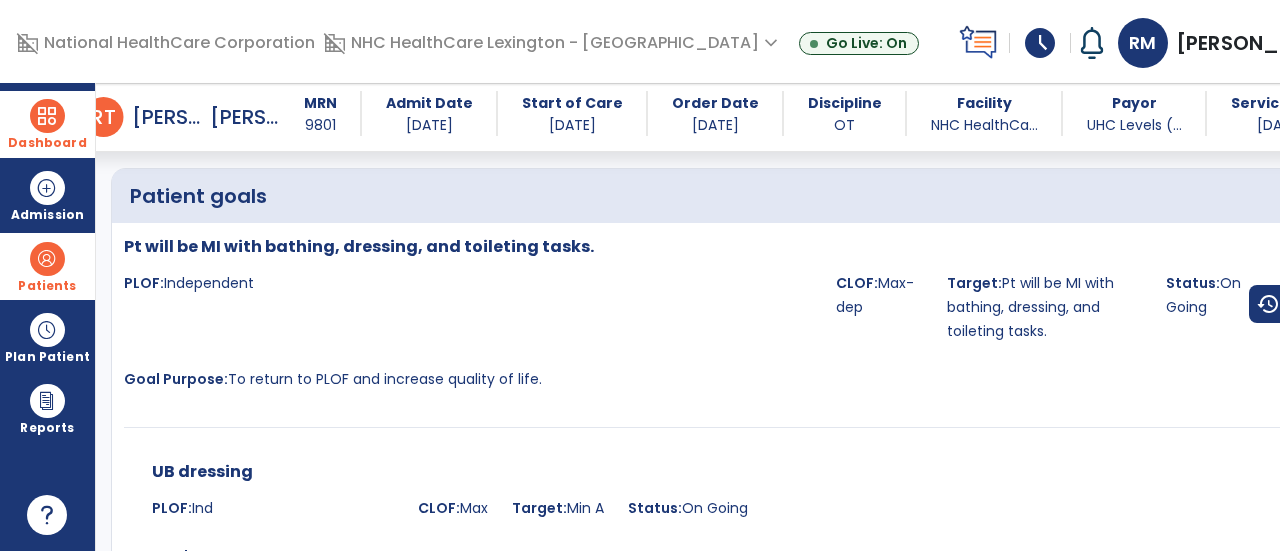 scroll, scrollTop: 4670, scrollLeft: 0, axis: vertical 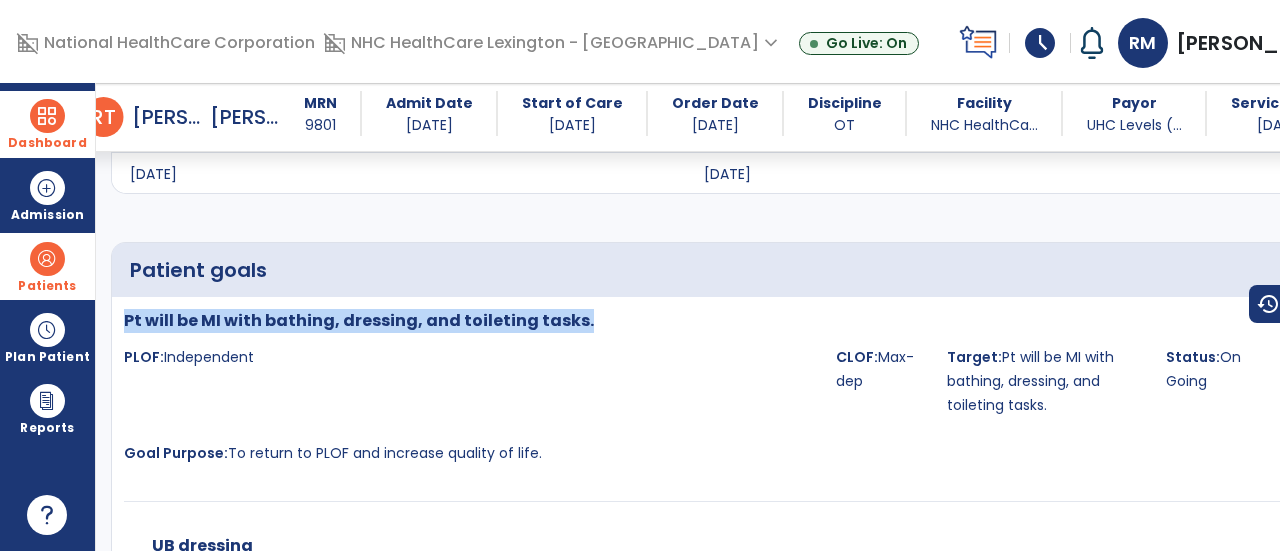 drag, startPoint x: 124, startPoint y: 334, endPoint x: 582, endPoint y: 332, distance: 458.00436 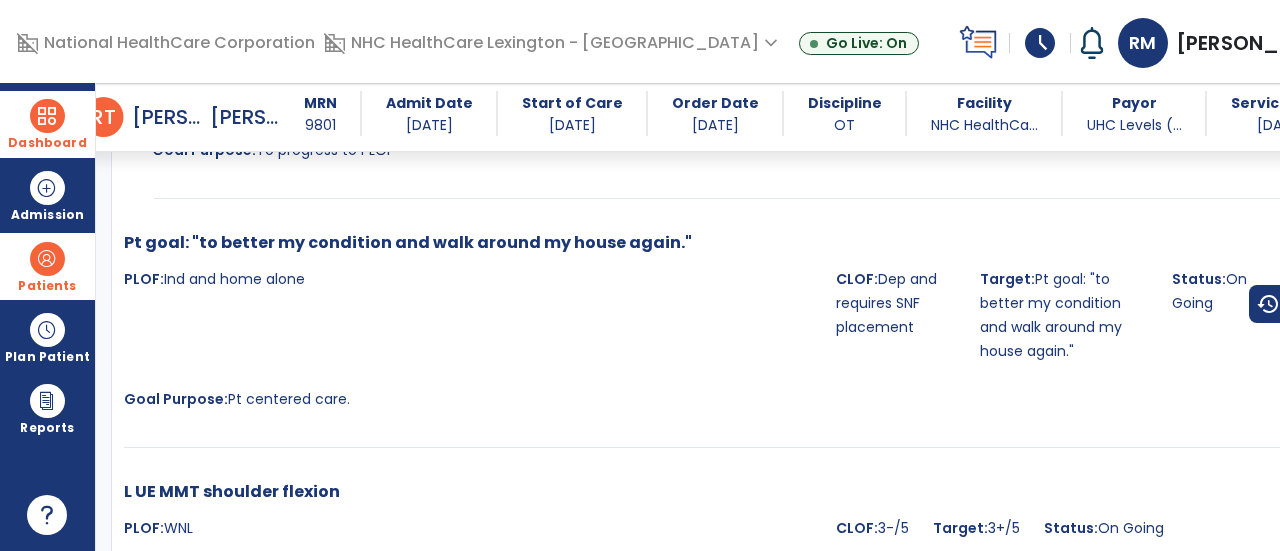 scroll, scrollTop: 5698, scrollLeft: 0, axis: vertical 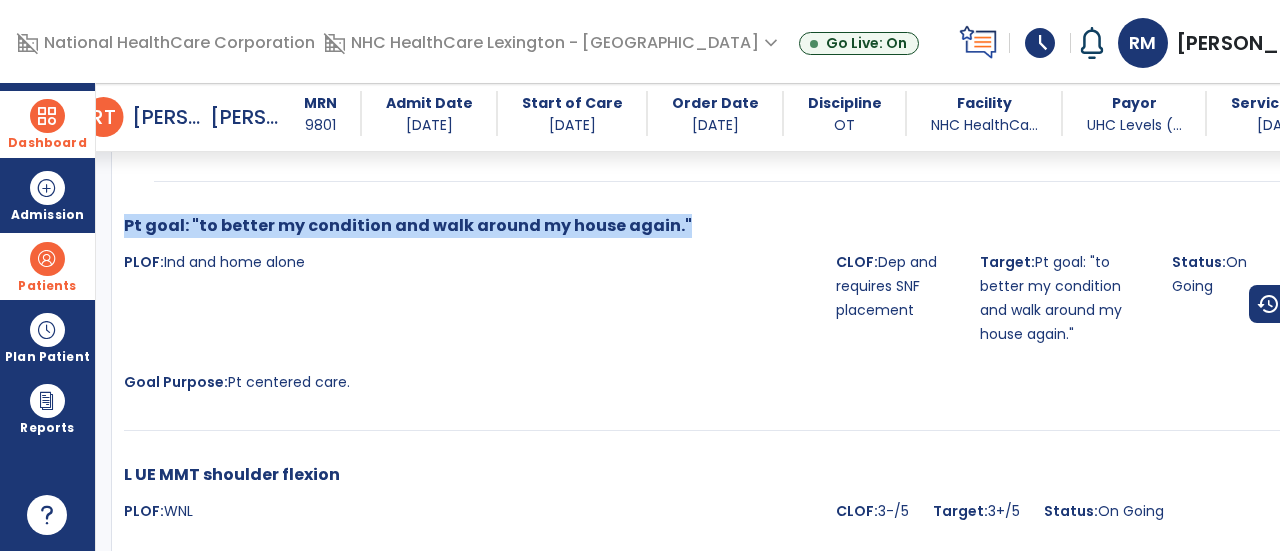 drag, startPoint x: 124, startPoint y: 281, endPoint x: 670, endPoint y: 281, distance: 546 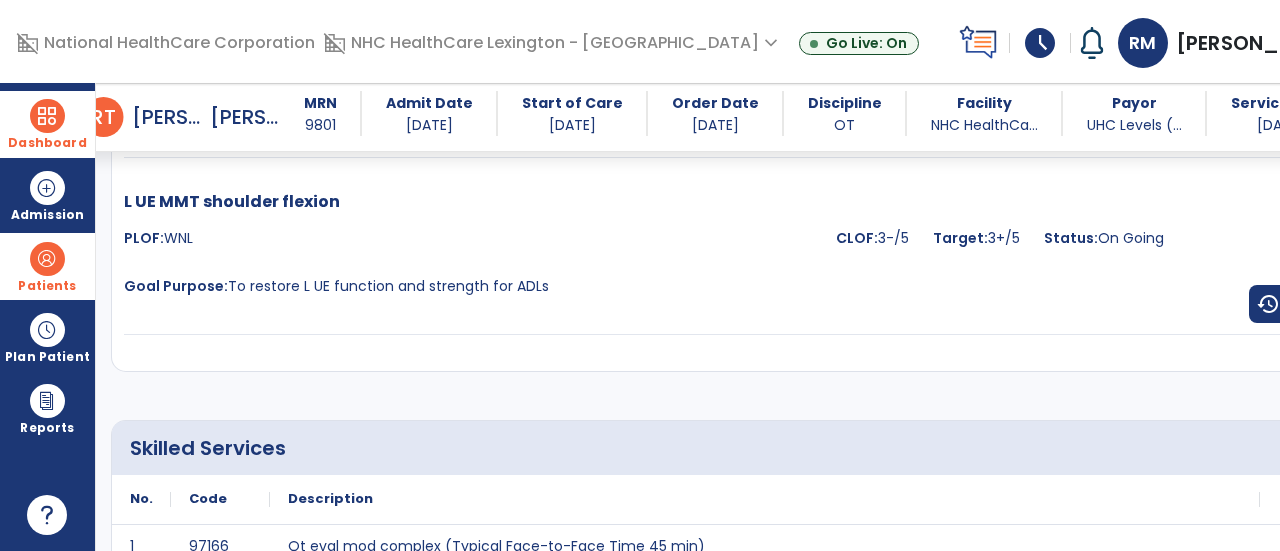 scroll, scrollTop: 5962, scrollLeft: 0, axis: vertical 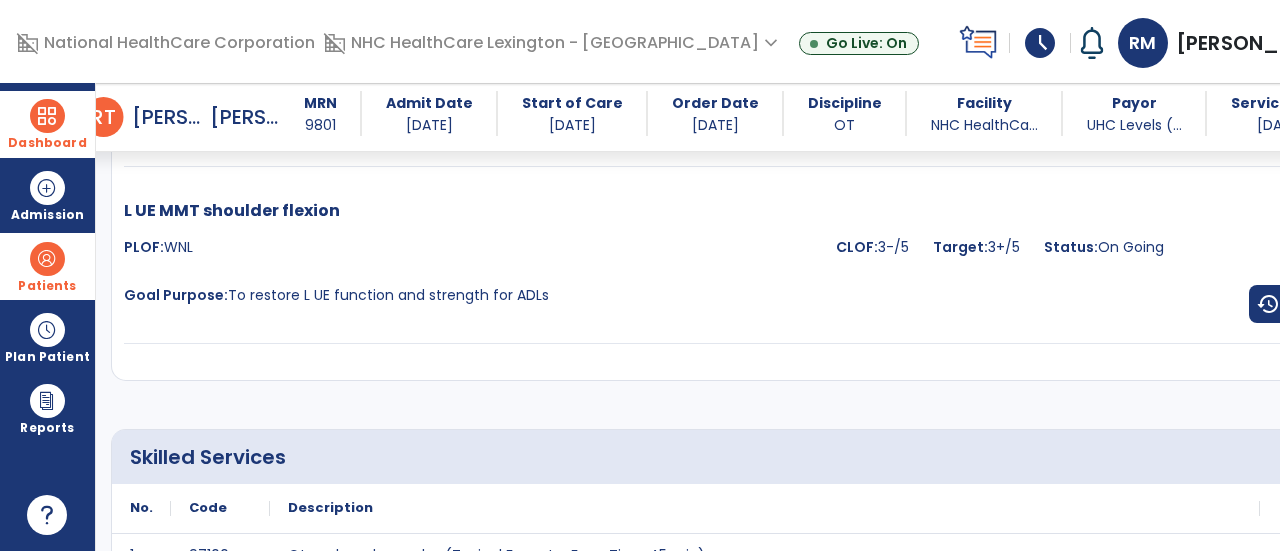click on "L UE MMT shoulder flexion" at bounding box center (232, 210) 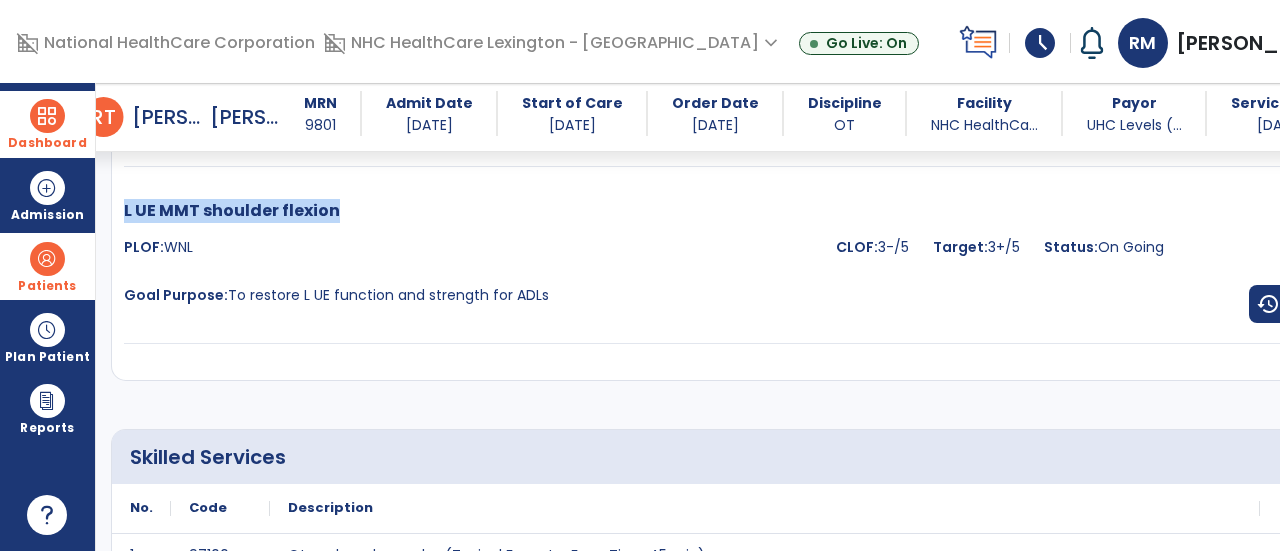 drag, startPoint x: 125, startPoint y: 376, endPoint x: 349, endPoint y: 383, distance: 224.10934 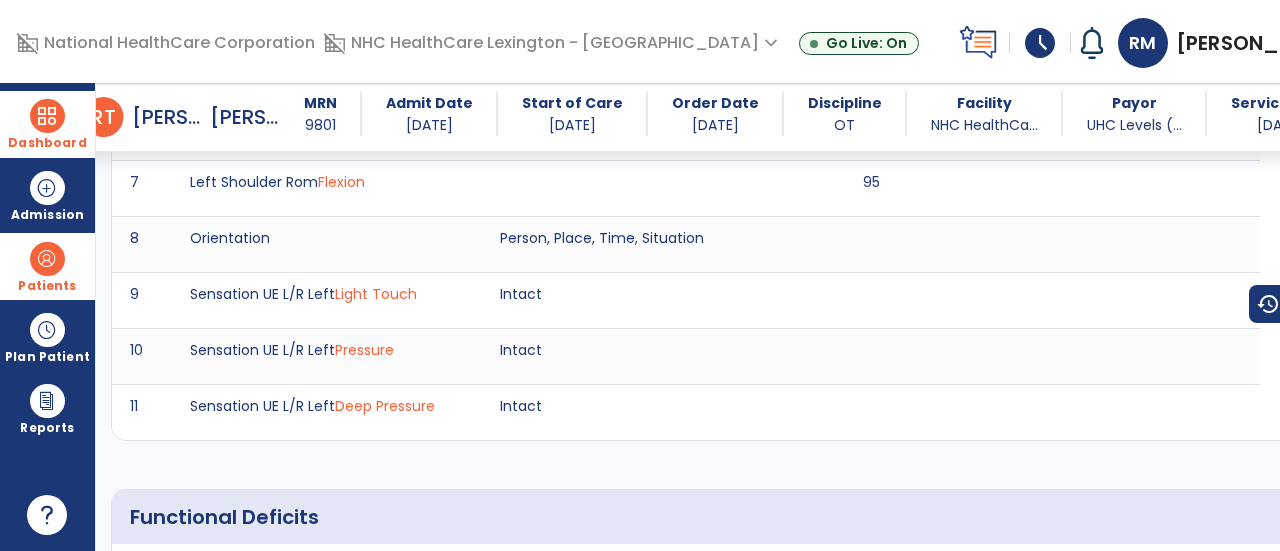 click at bounding box center [47, 116] 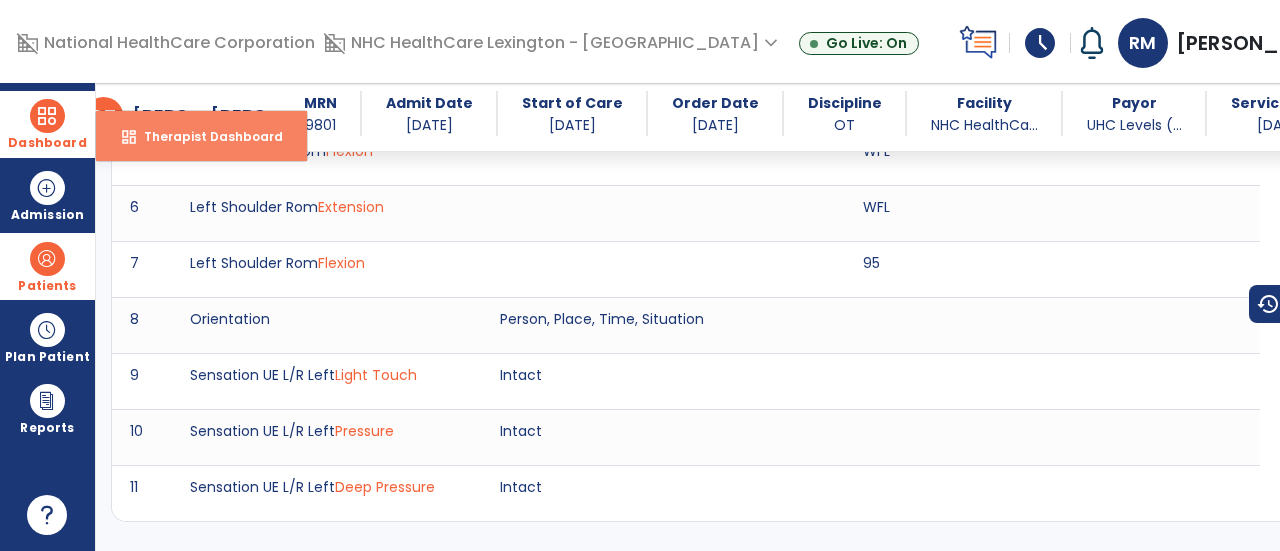 click on "Therapist Dashboard" at bounding box center (205, 136) 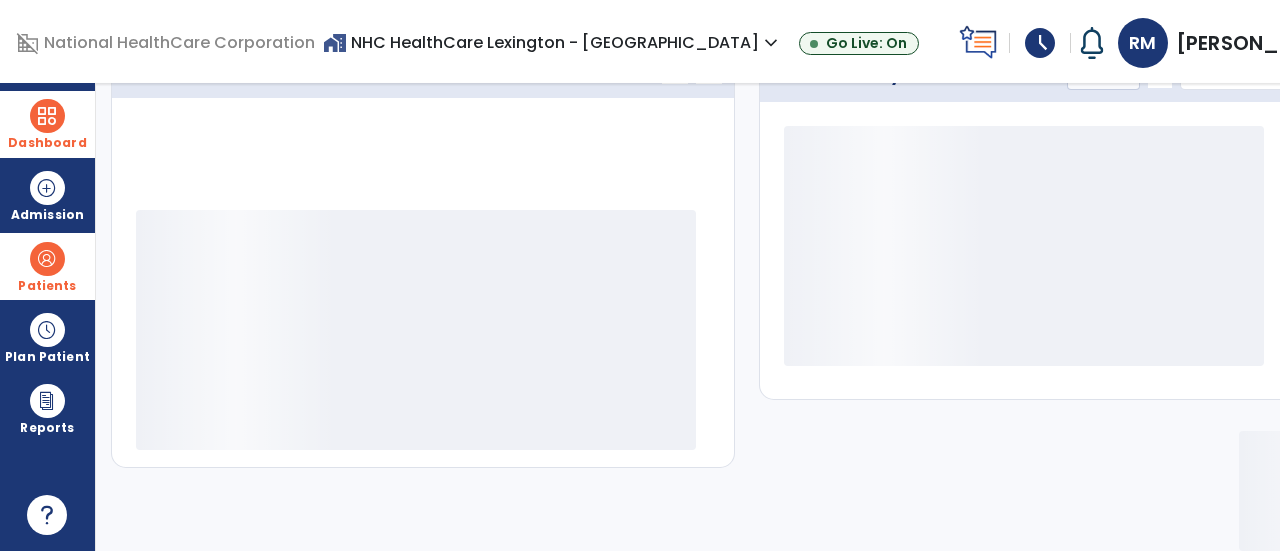 scroll, scrollTop: 320, scrollLeft: 0, axis: vertical 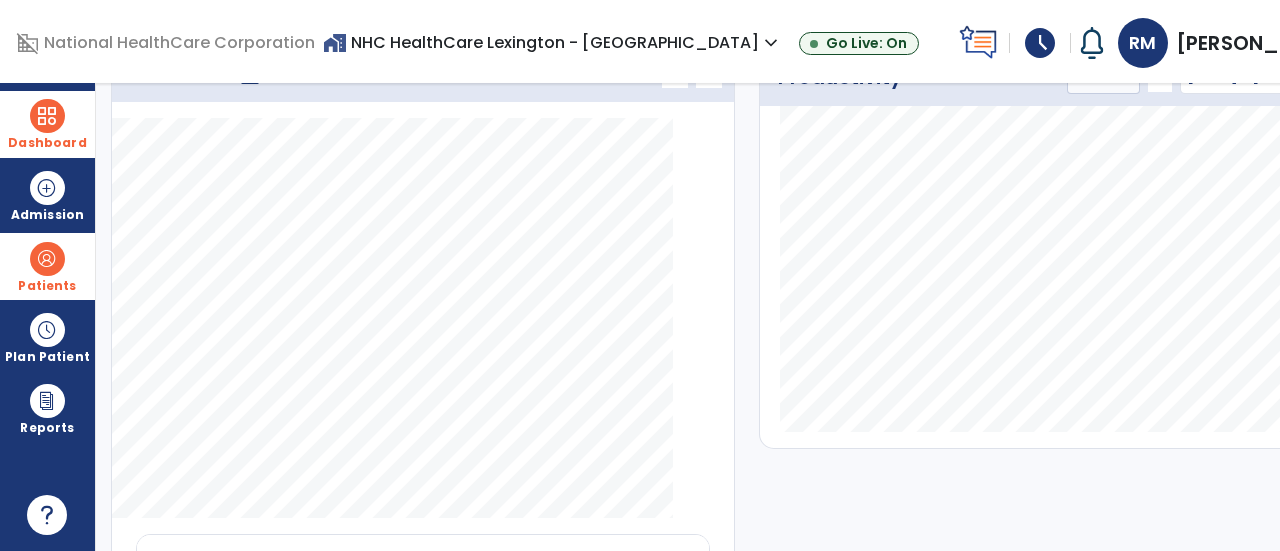 click on "Patients" at bounding box center (47, 266) 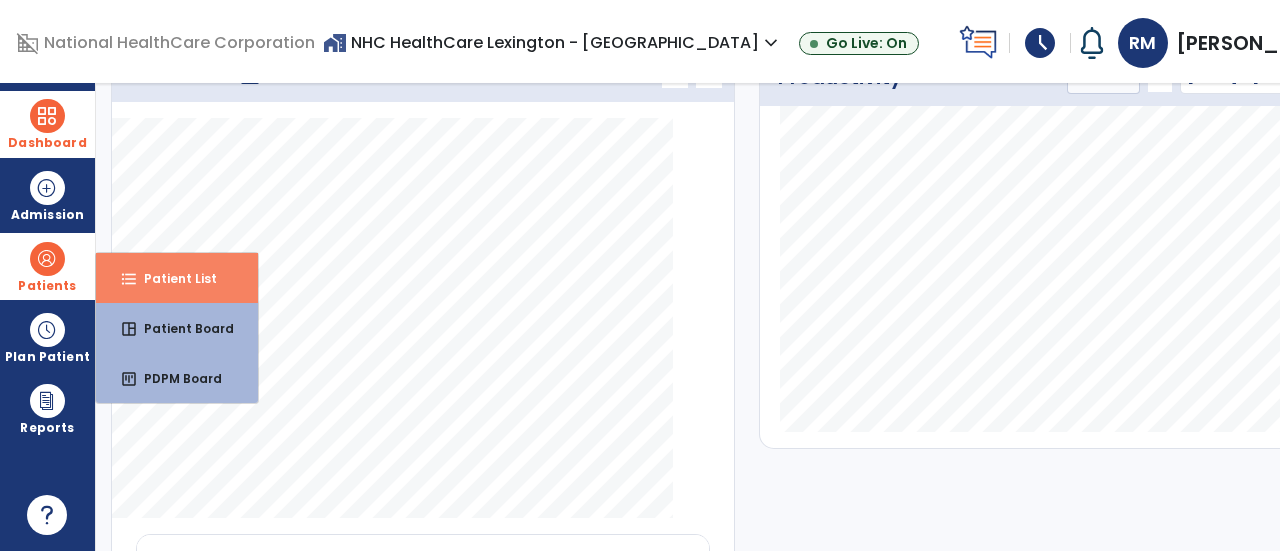 click on "format_list_bulleted  Patient List" at bounding box center [177, 278] 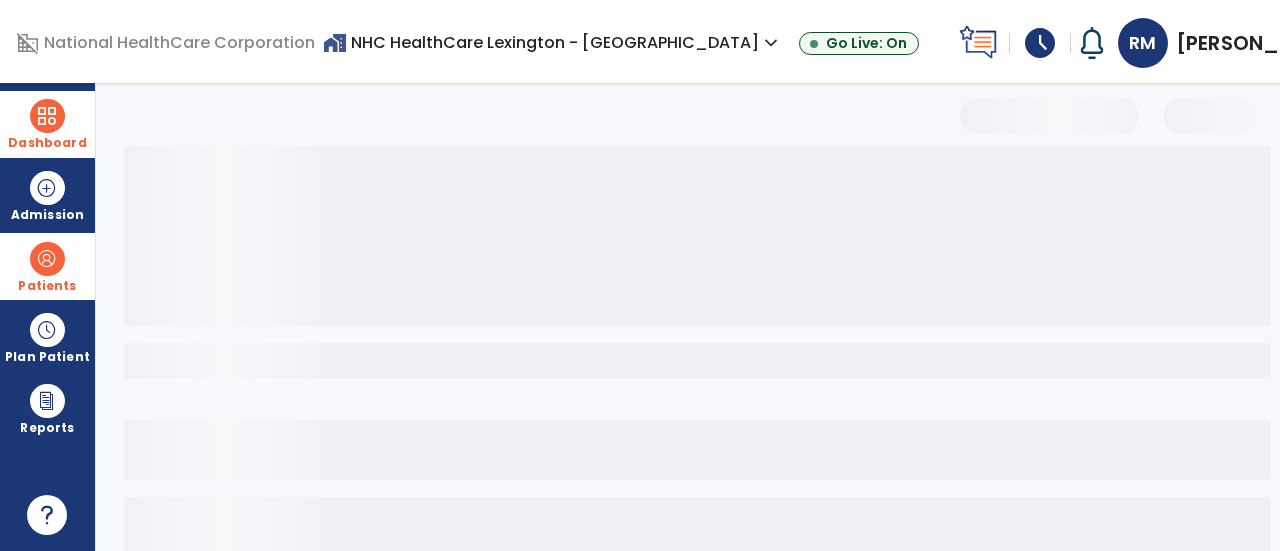 scroll, scrollTop: 190, scrollLeft: 0, axis: vertical 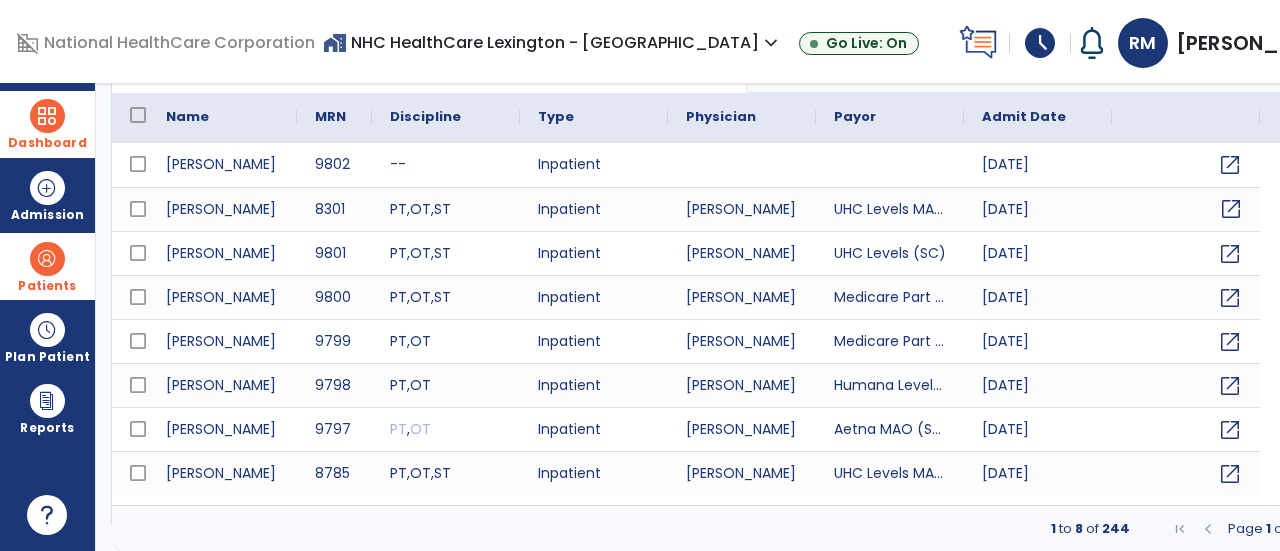 click on "open_in_new" at bounding box center [1231, 209] 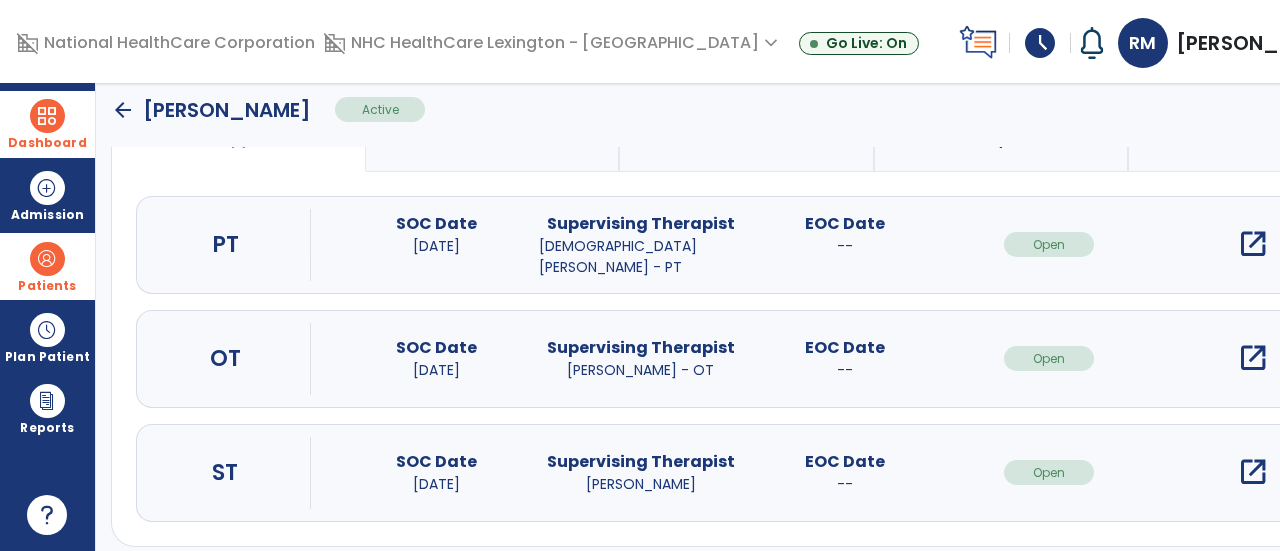 click on "open_in_new" at bounding box center (1253, 358) 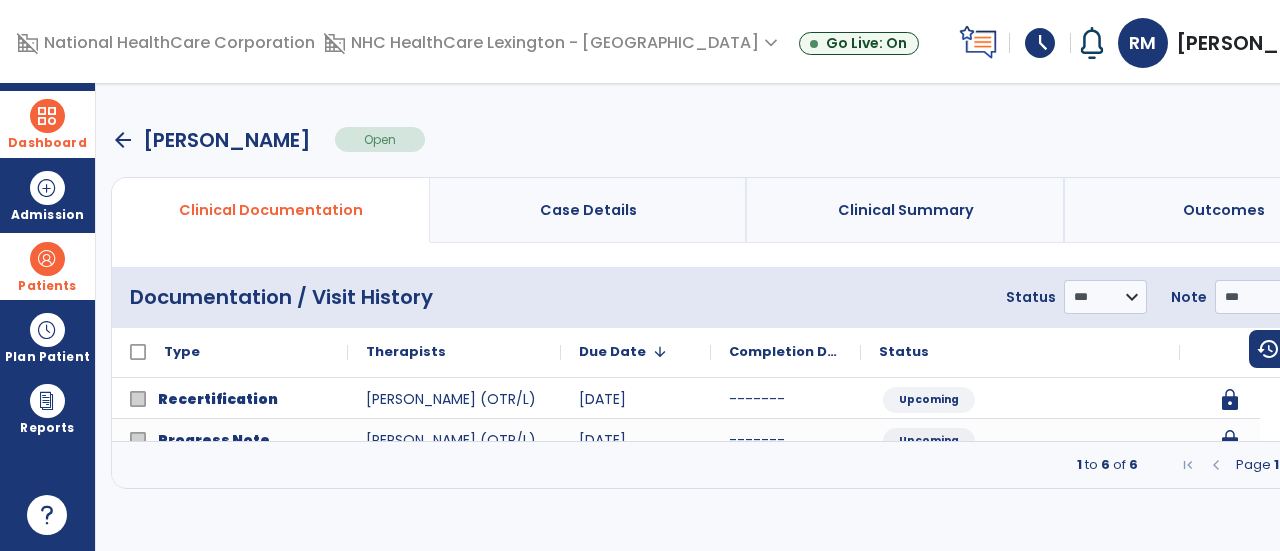 scroll, scrollTop: 0, scrollLeft: 0, axis: both 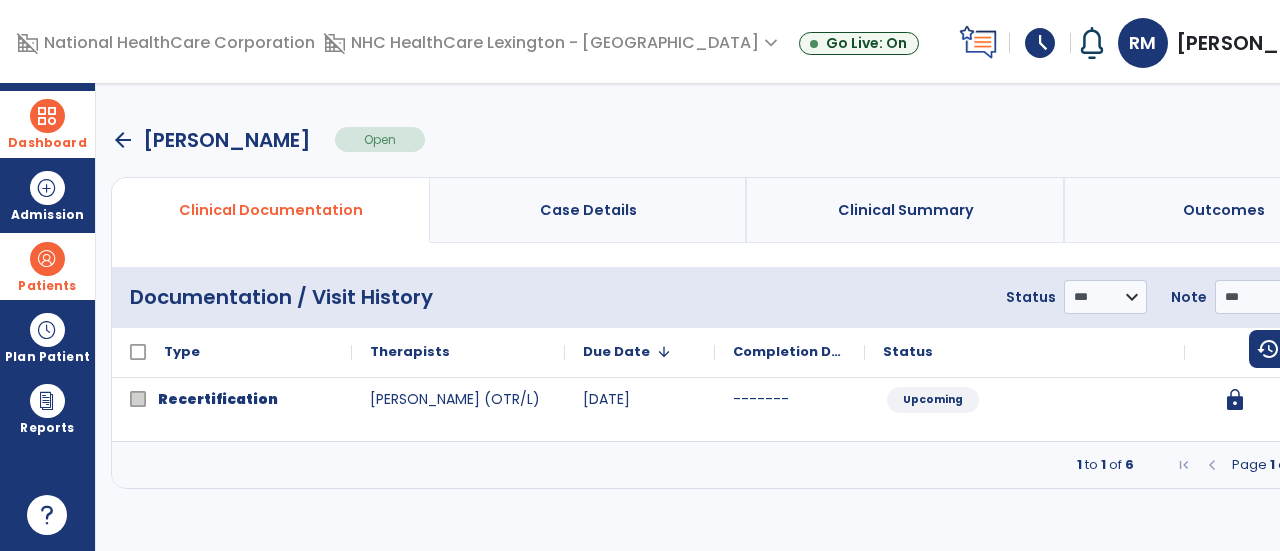 click at bounding box center [1323, 465] 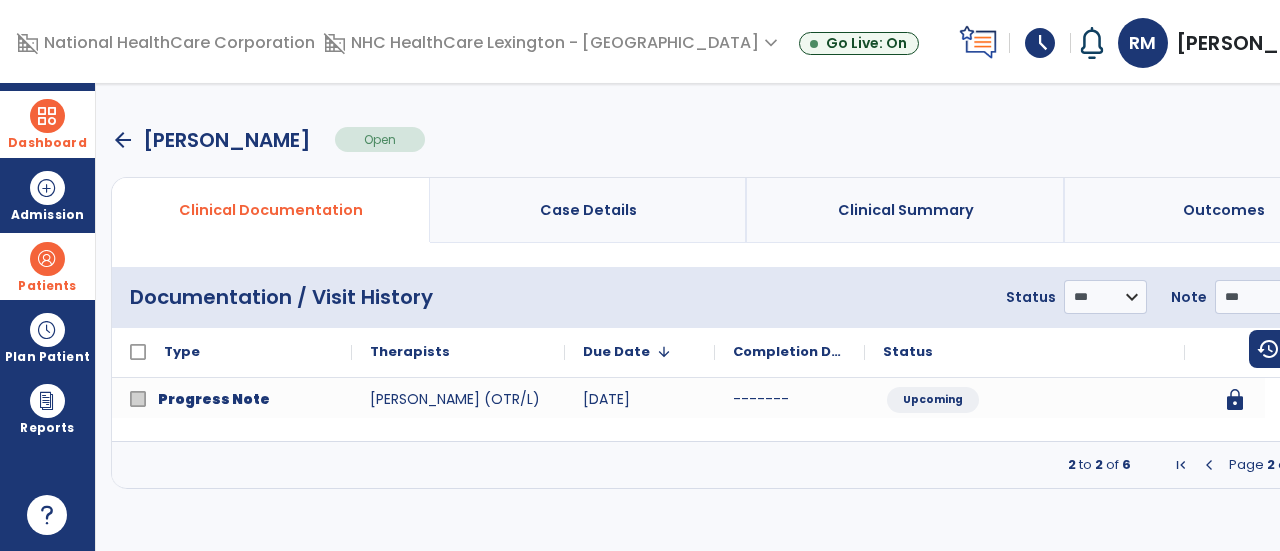click at bounding box center [1323, 465] 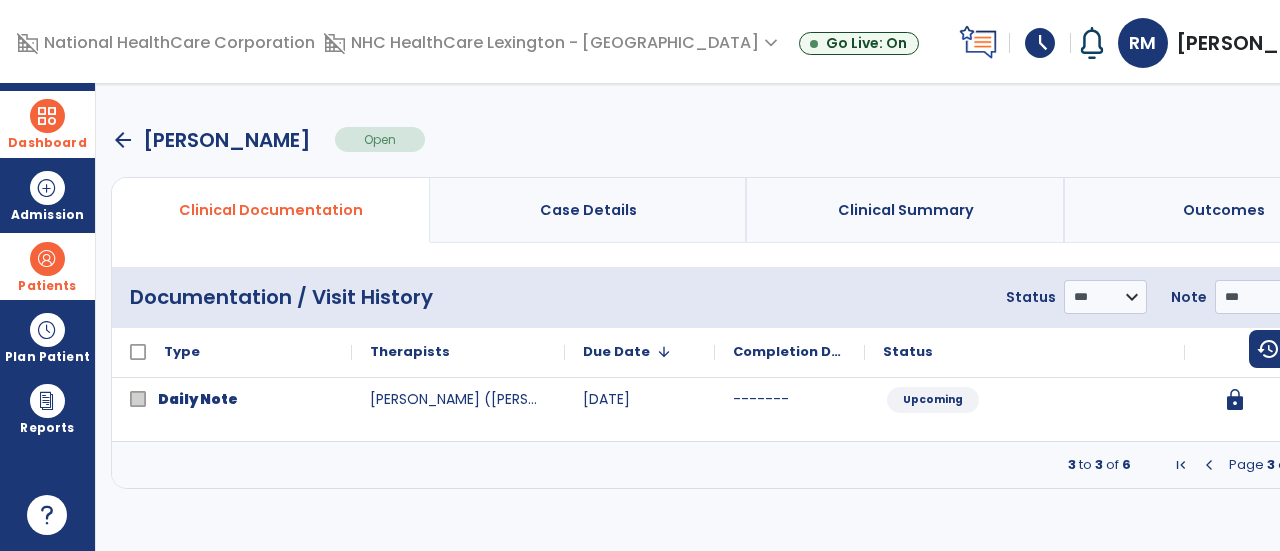 click at bounding box center (1323, 465) 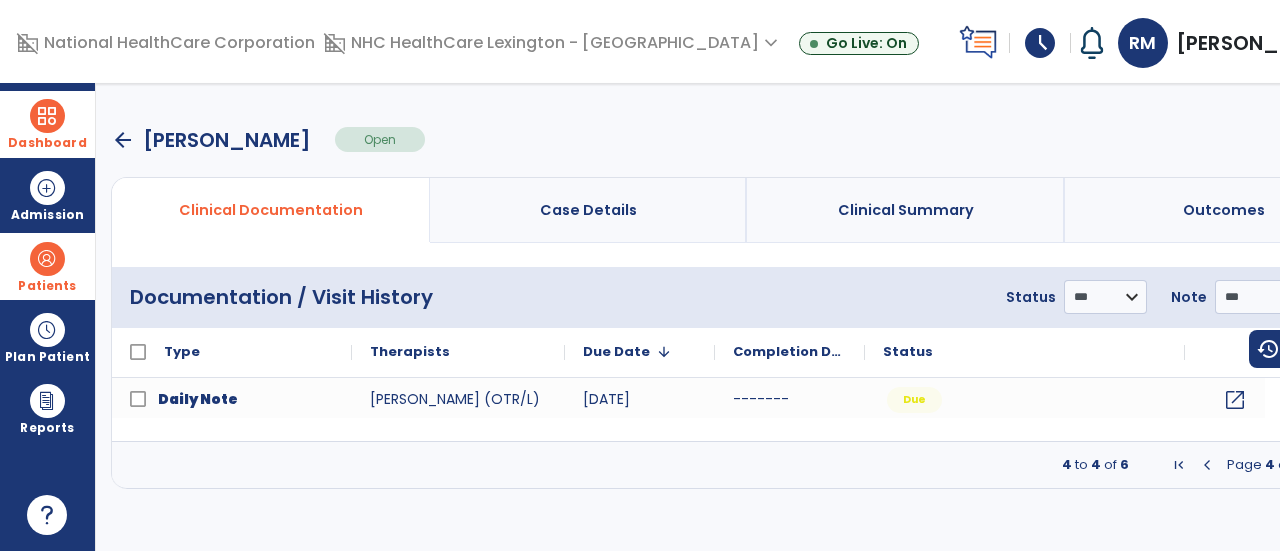 click at bounding box center [1323, 465] 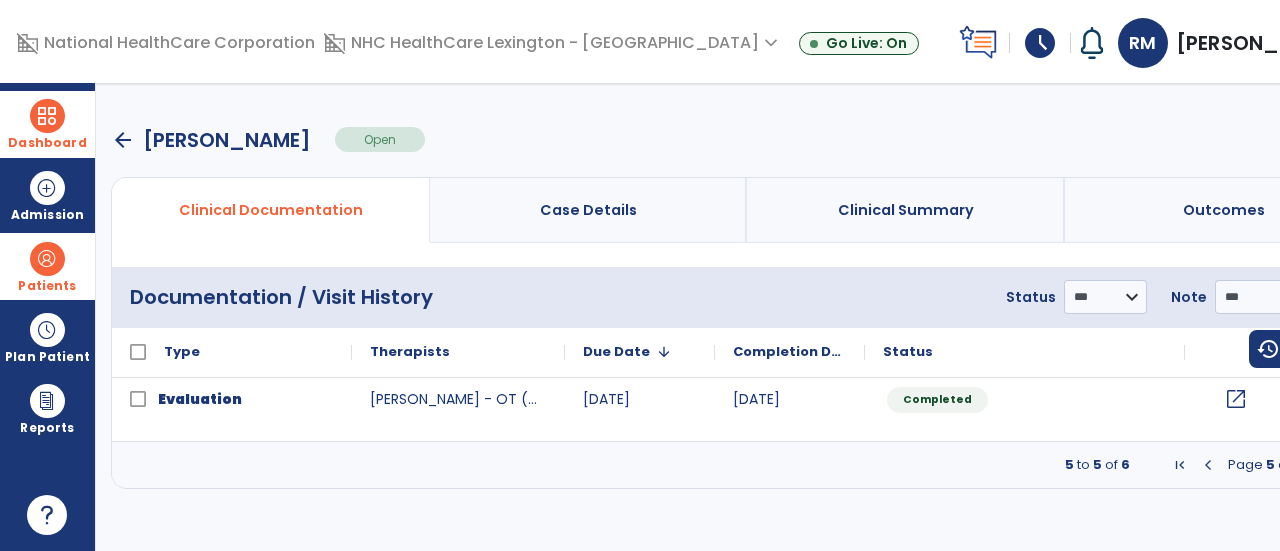 click on "open_in_new" 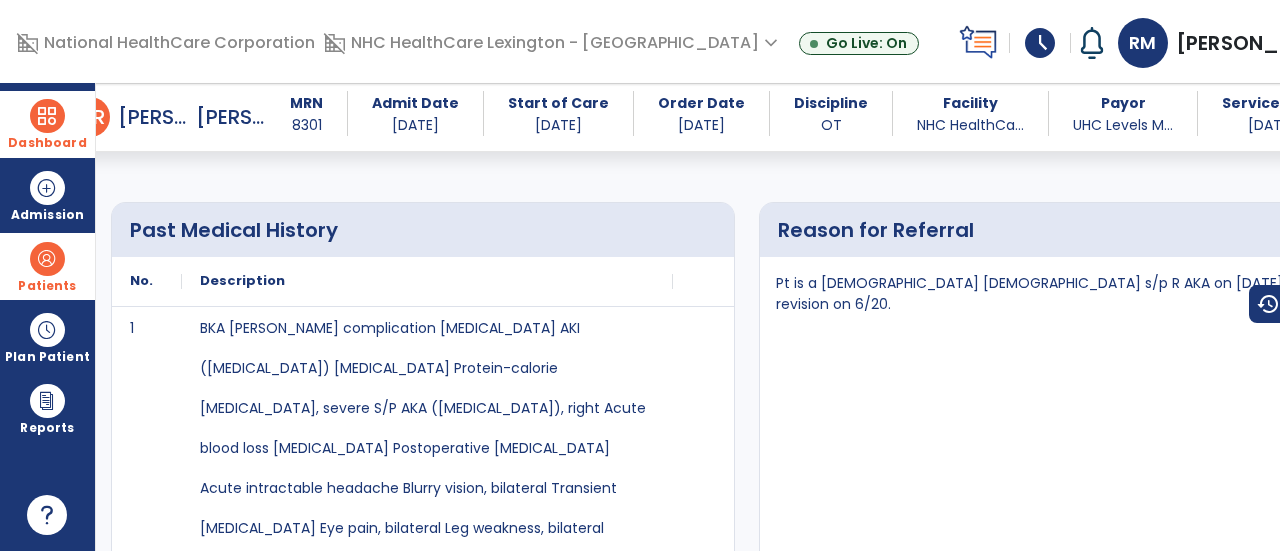 scroll, scrollTop: 1852, scrollLeft: 0, axis: vertical 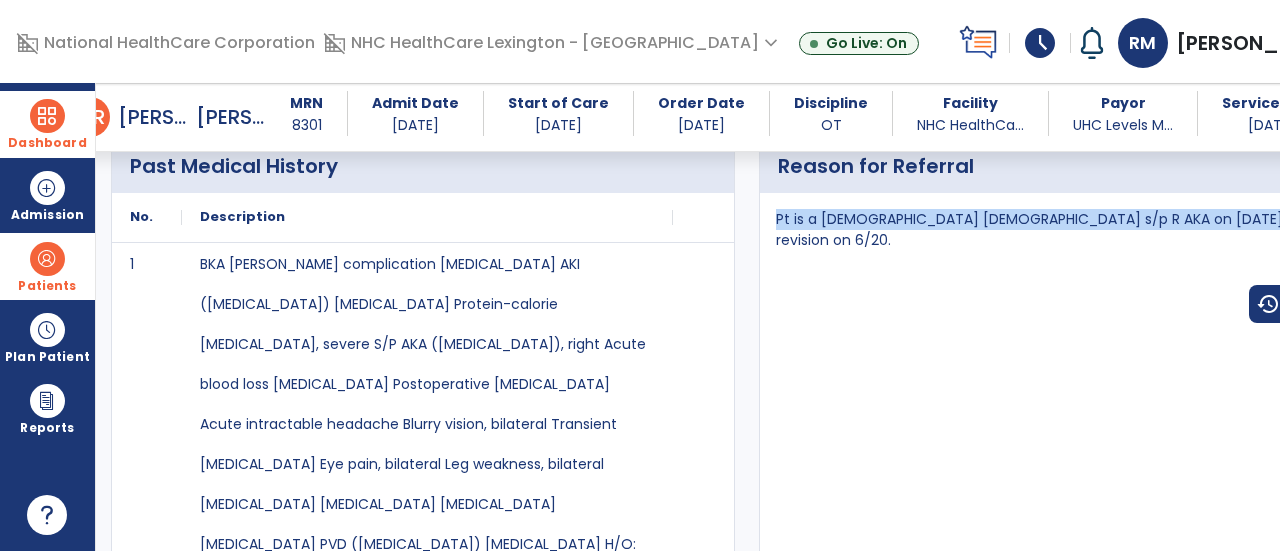 drag, startPoint x: 718, startPoint y: 219, endPoint x: 1212, endPoint y: 220, distance: 494.001 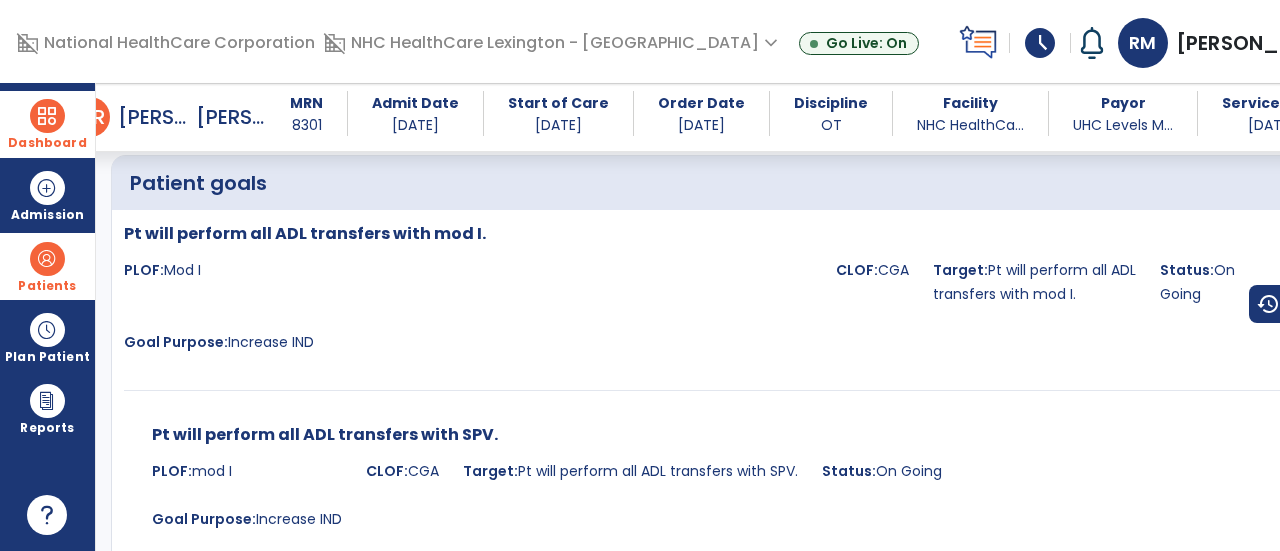 scroll, scrollTop: 5867, scrollLeft: 0, axis: vertical 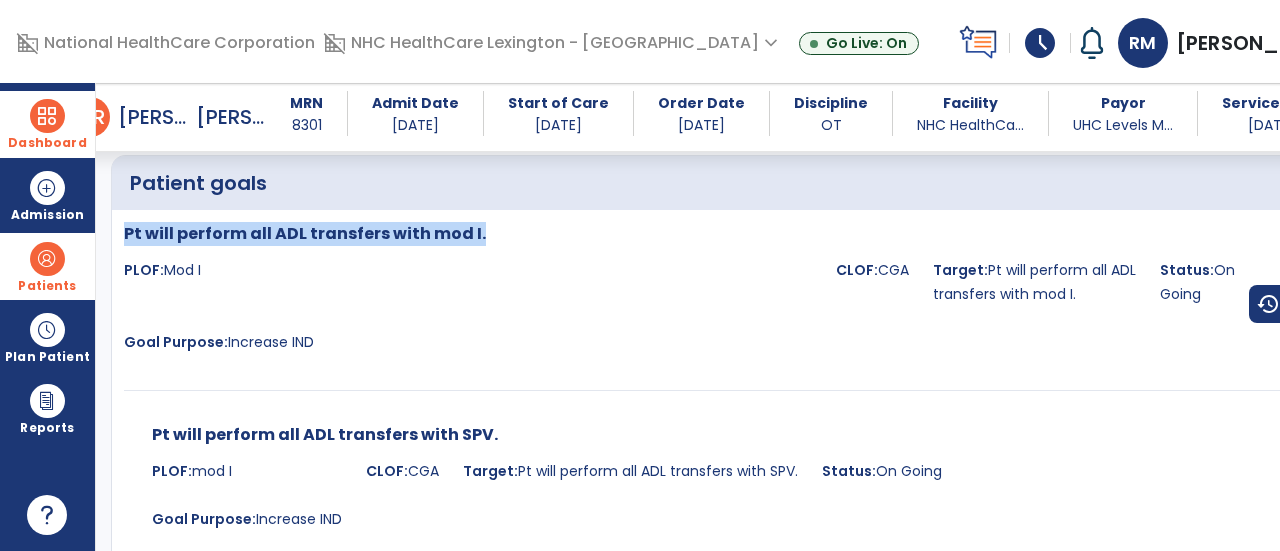 drag, startPoint x: 127, startPoint y: 241, endPoint x: 484, endPoint y: 245, distance: 357.0224 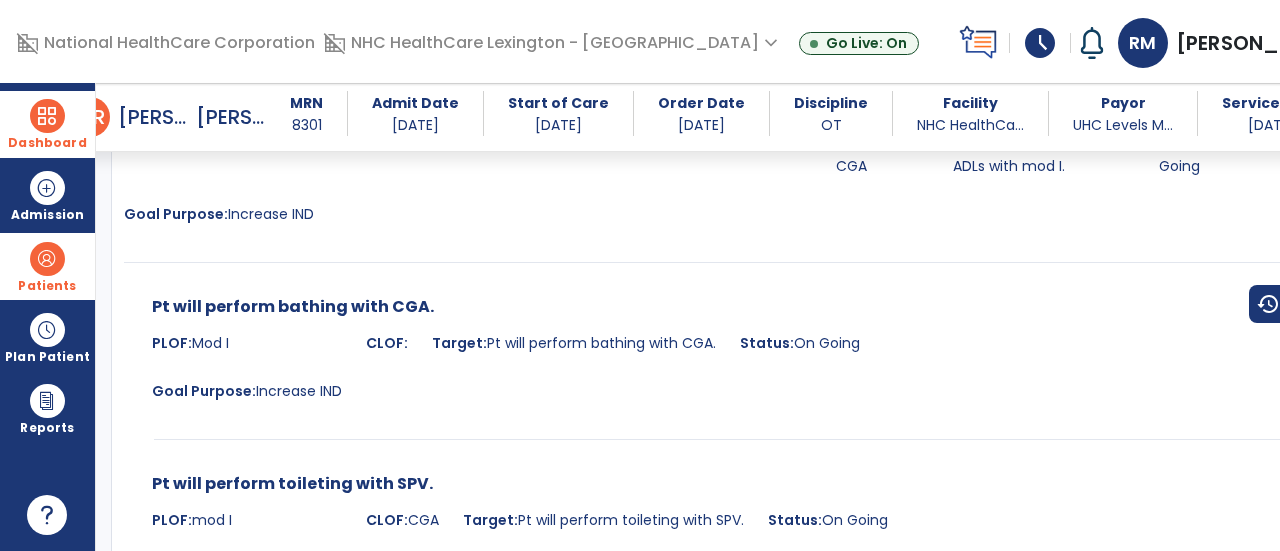 scroll, scrollTop: 6356, scrollLeft: 0, axis: vertical 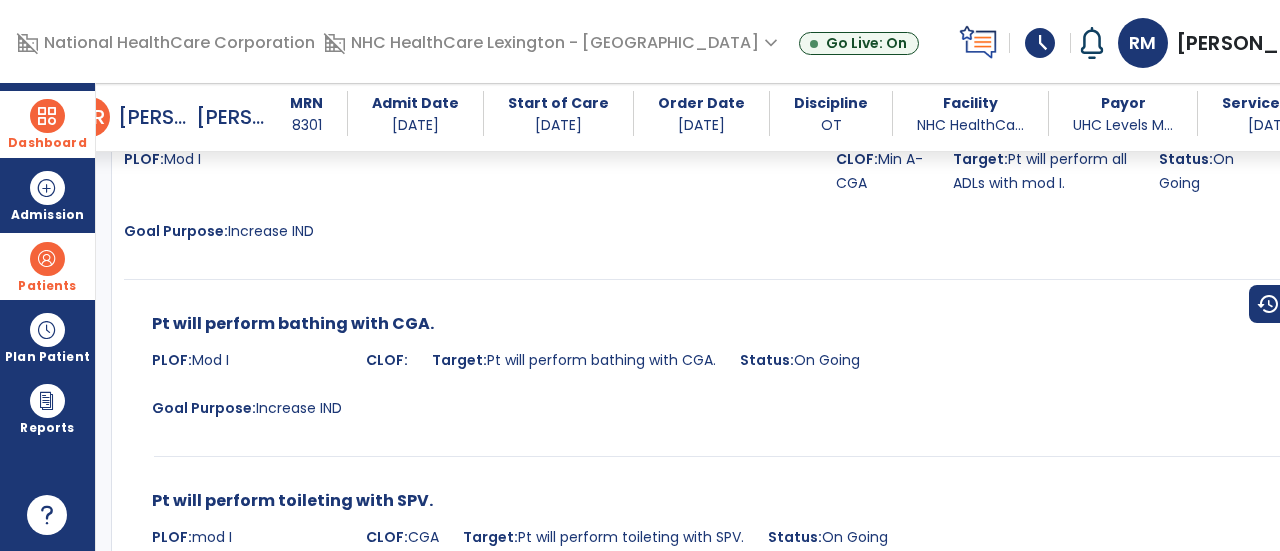 drag, startPoint x: 124, startPoint y: 192, endPoint x: 416, endPoint y: 195, distance: 292.0154 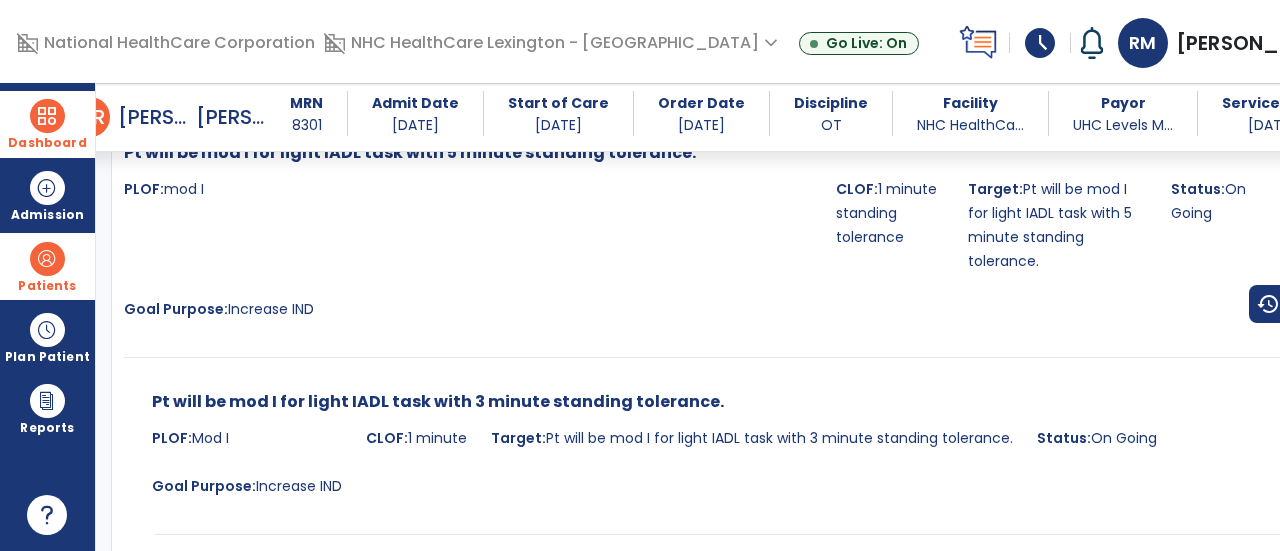 scroll, scrollTop: 7071, scrollLeft: 0, axis: vertical 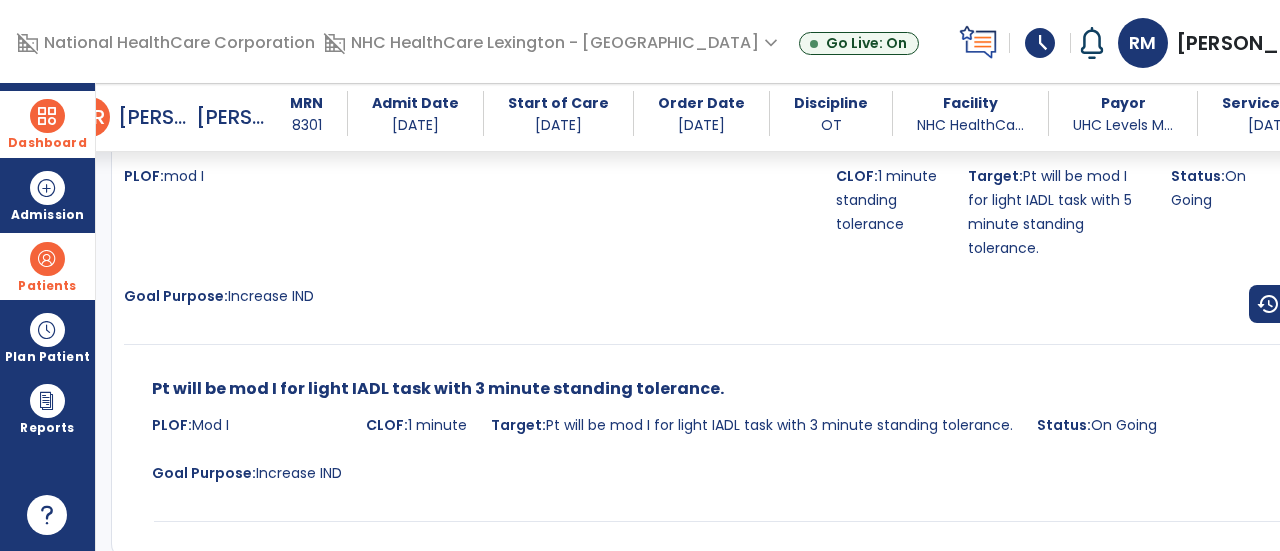 drag, startPoint x: 125, startPoint y: 276, endPoint x: 685, endPoint y: 273, distance: 560.00806 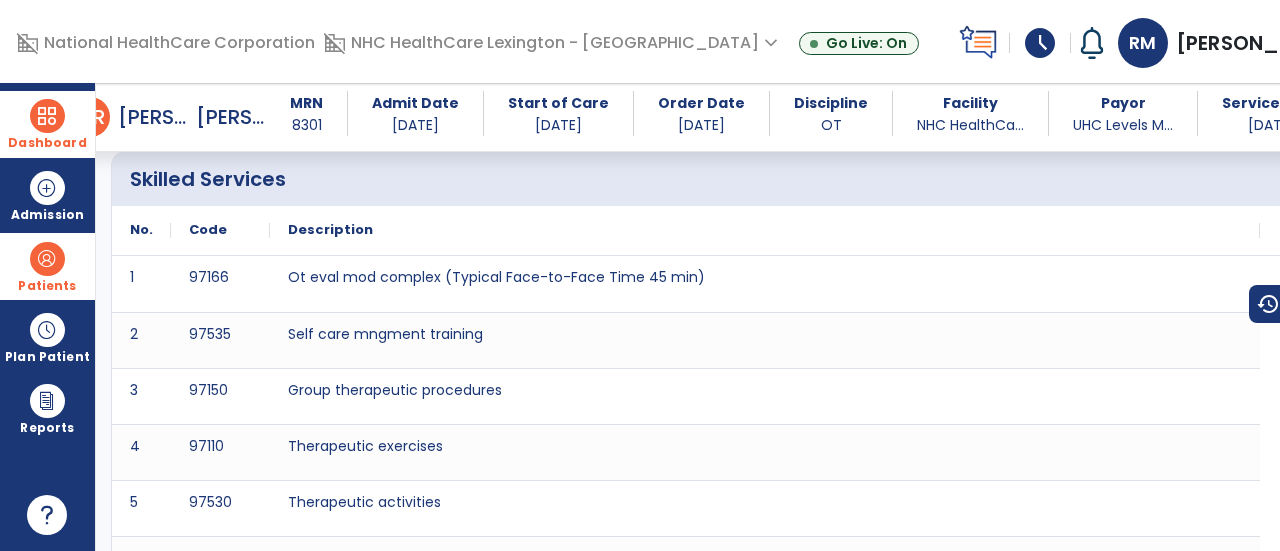 scroll, scrollTop: 7529, scrollLeft: 0, axis: vertical 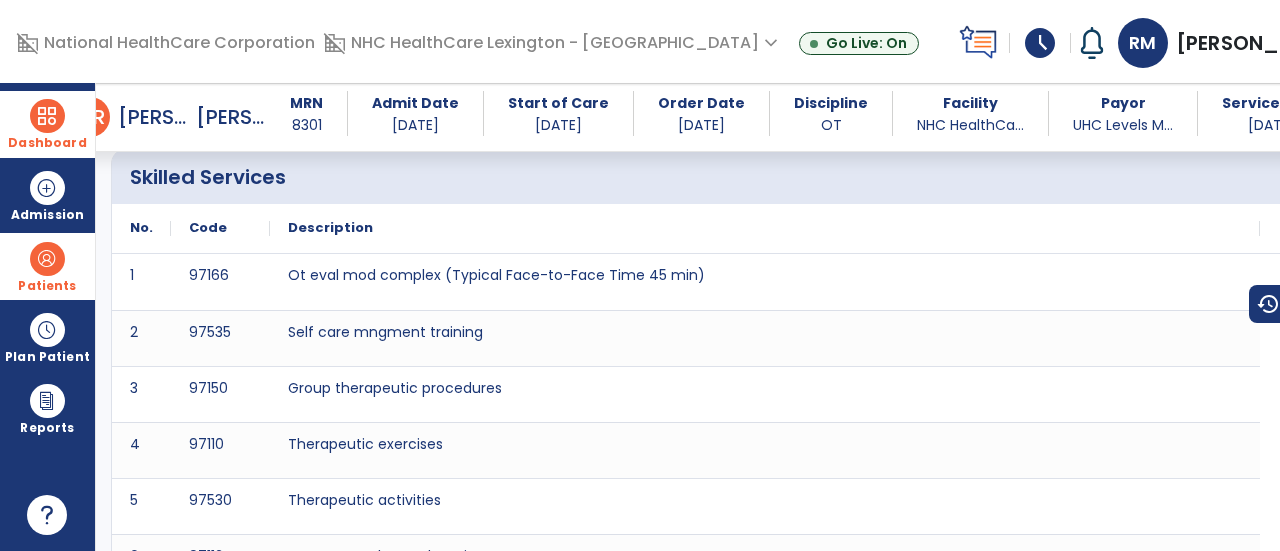 click at bounding box center (47, 116) 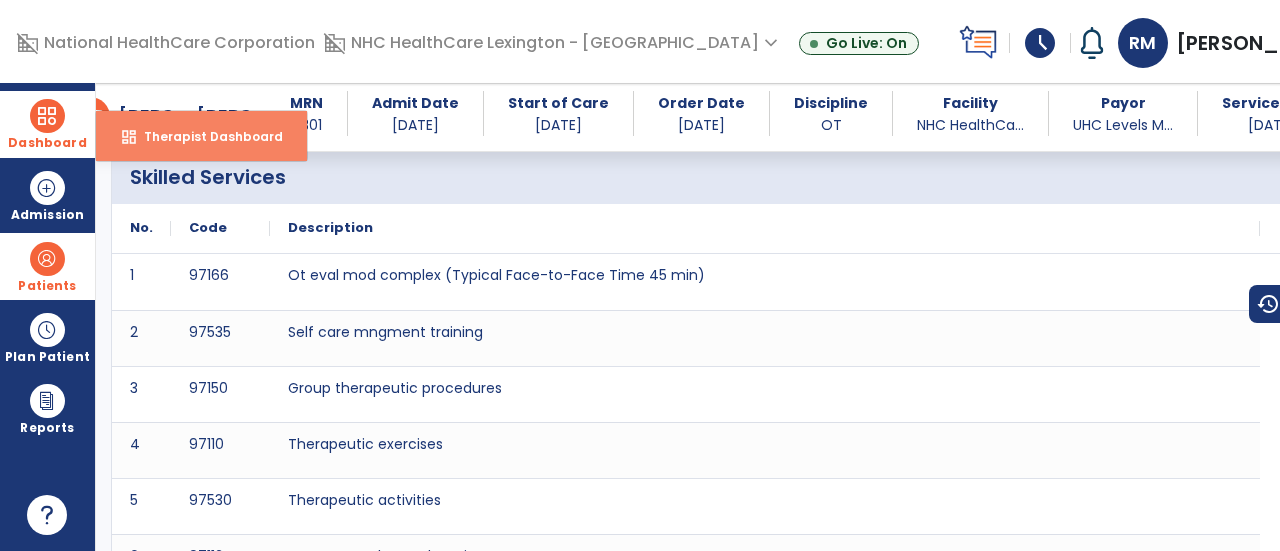 click on "dashboard  Therapist Dashboard" at bounding box center (201, 136) 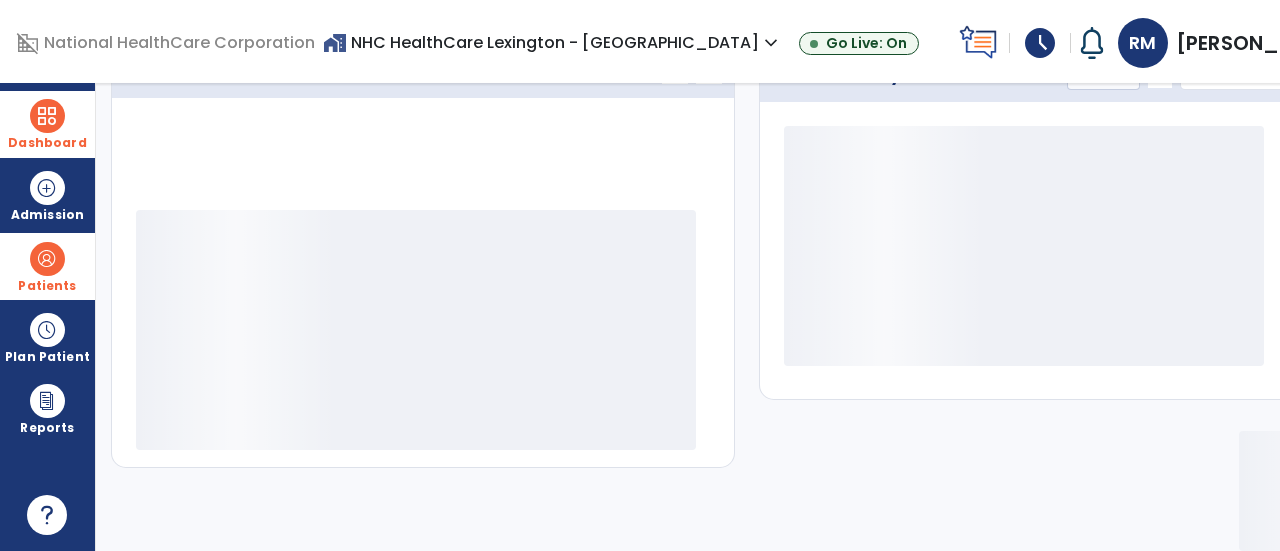 scroll, scrollTop: 320, scrollLeft: 0, axis: vertical 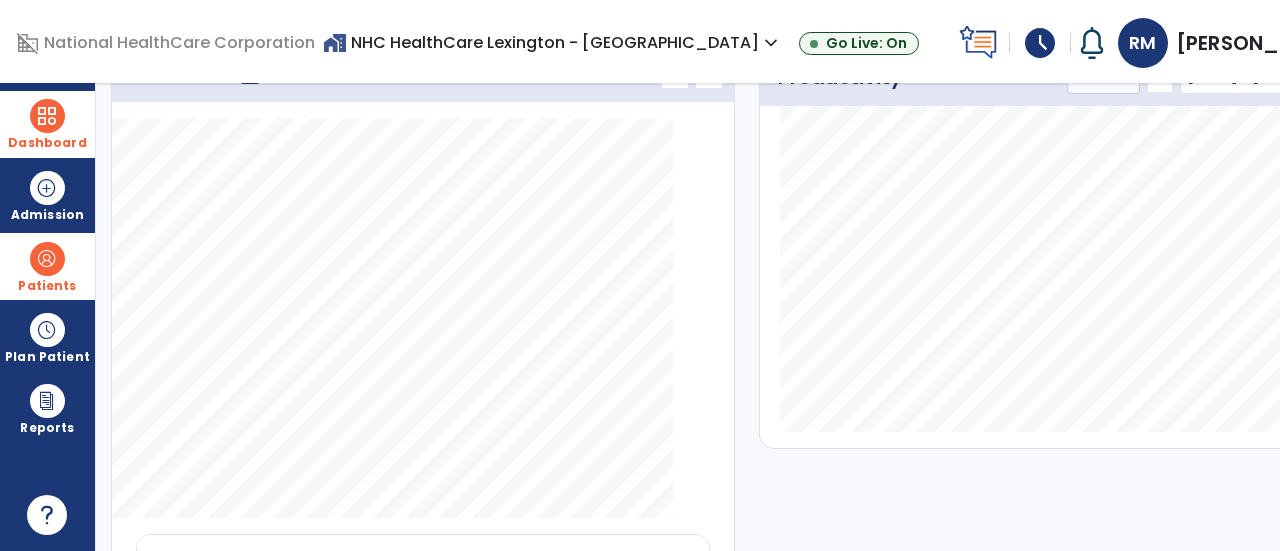 click on "Patients" at bounding box center [47, 286] 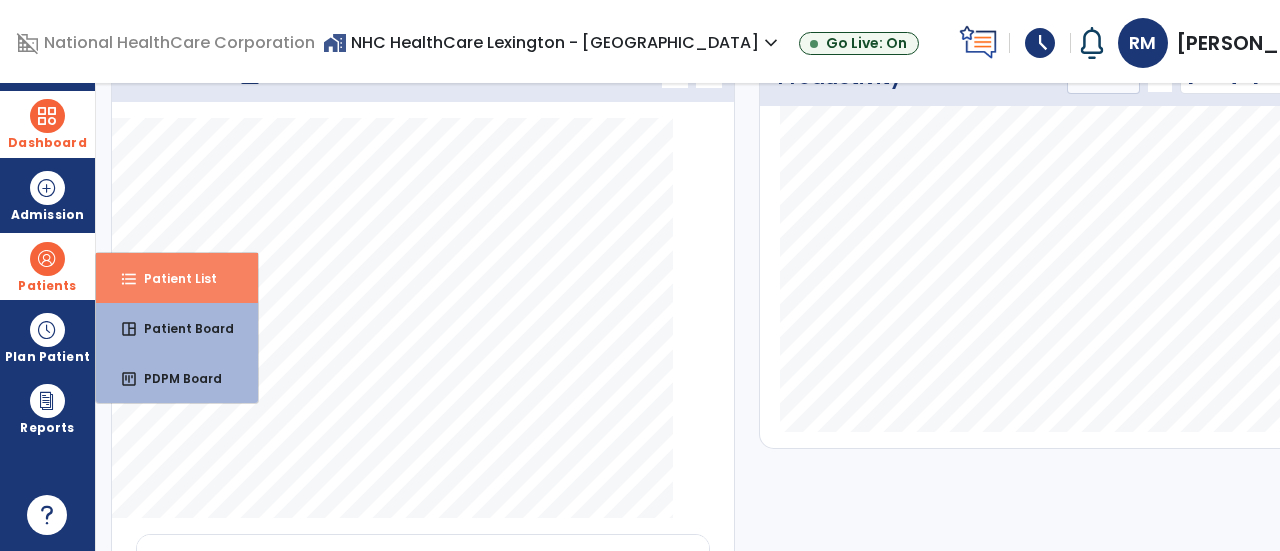 click on "Patient List" at bounding box center [172, 278] 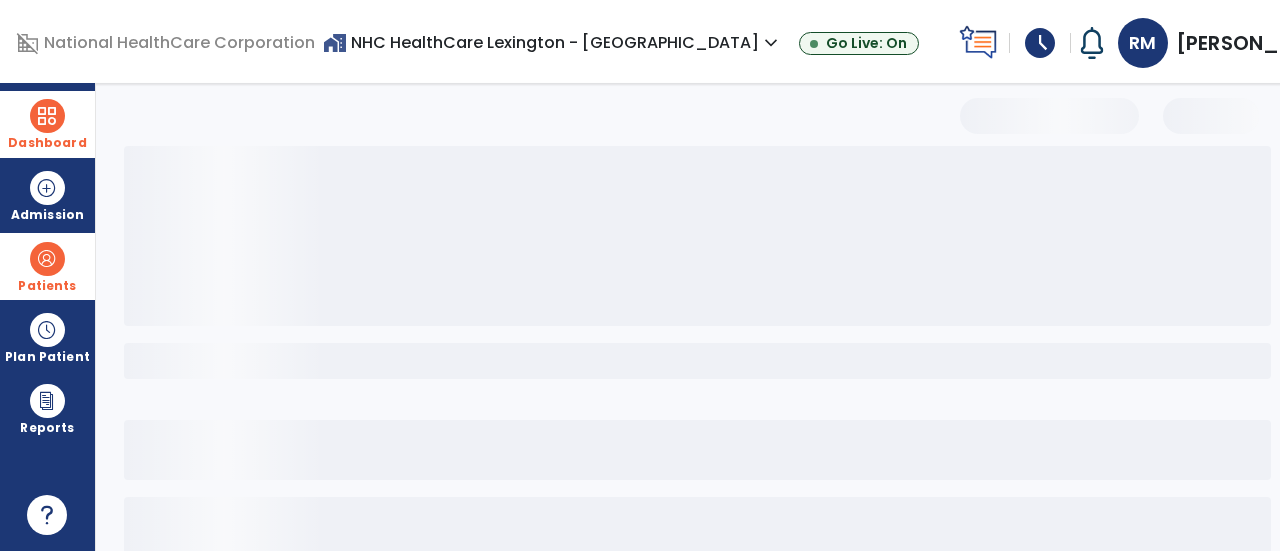 scroll, scrollTop: 190, scrollLeft: 0, axis: vertical 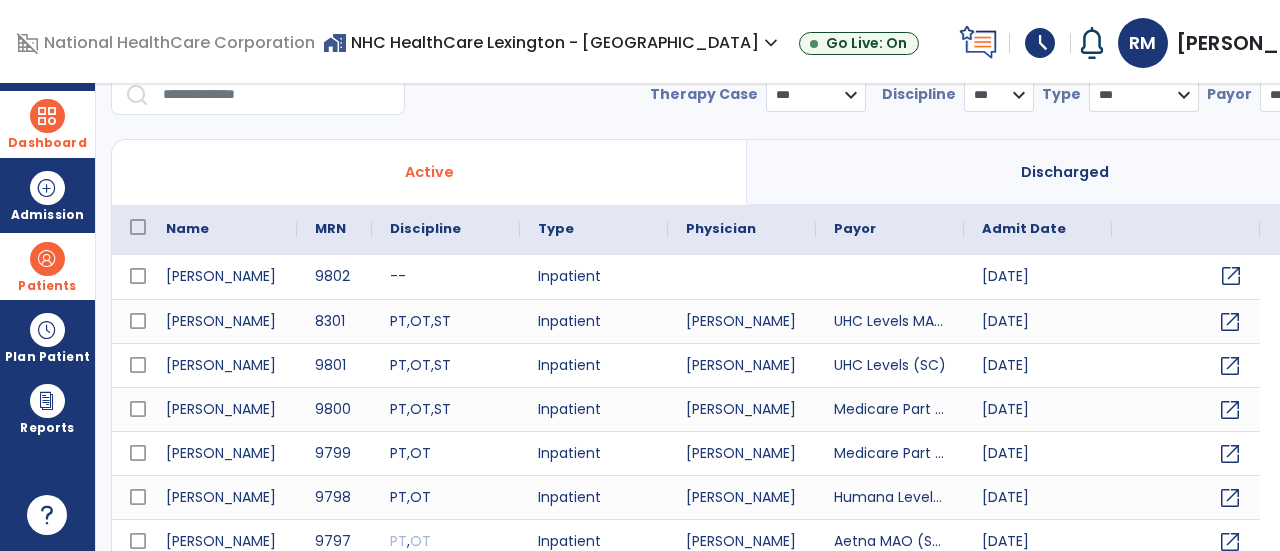 click on "open_in_new" at bounding box center [1231, 276] 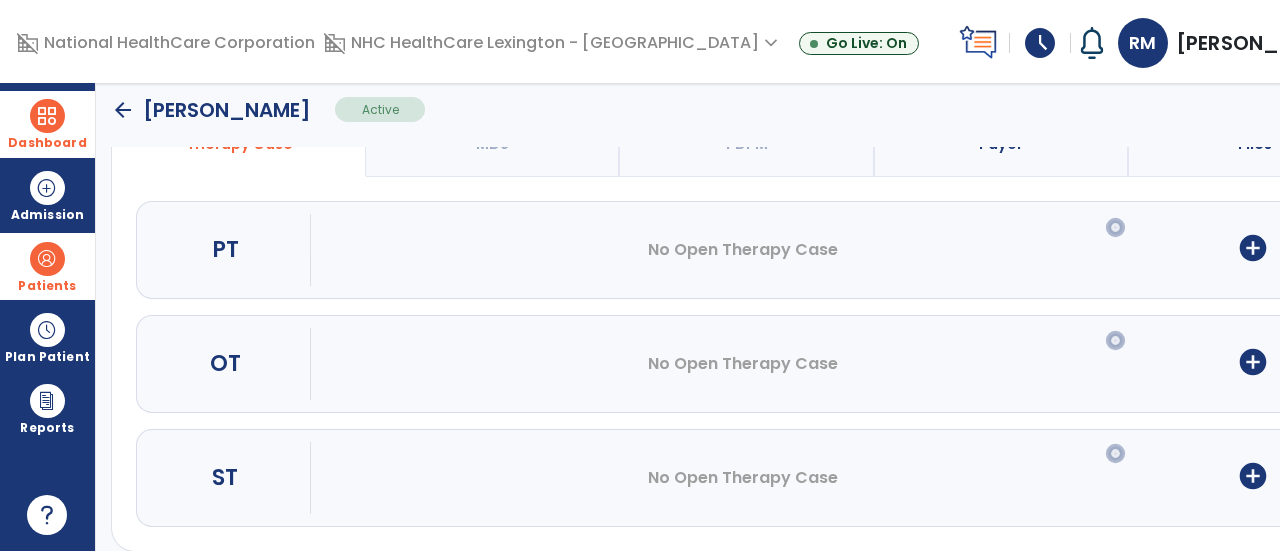 scroll, scrollTop: 205, scrollLeft: 0, axis: vertical 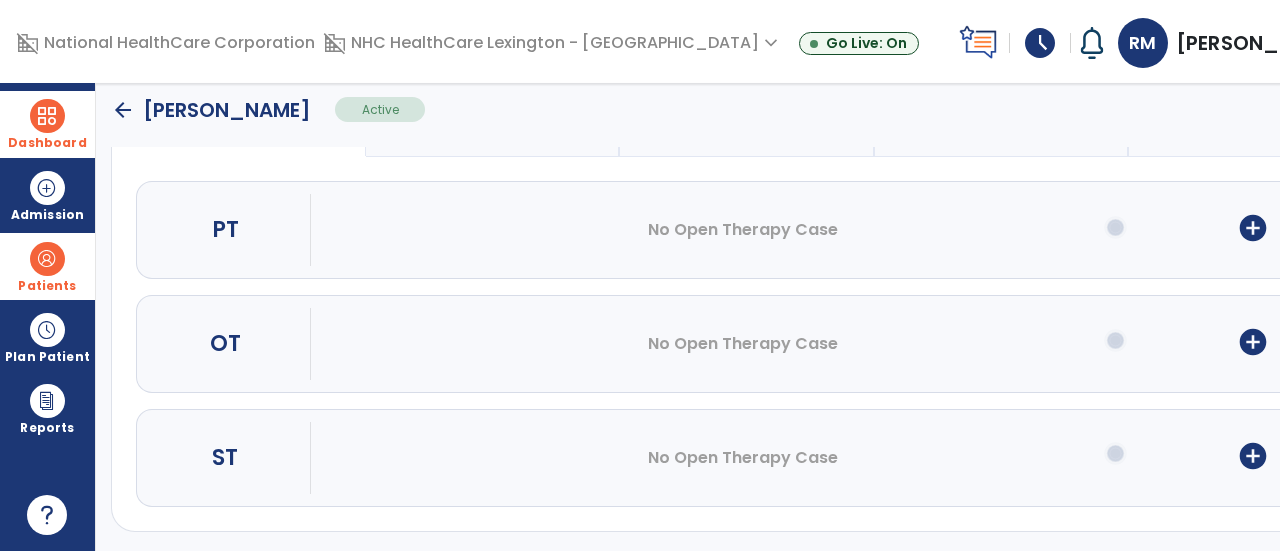 click on "Dashboard" at bounding box center [47, 124] 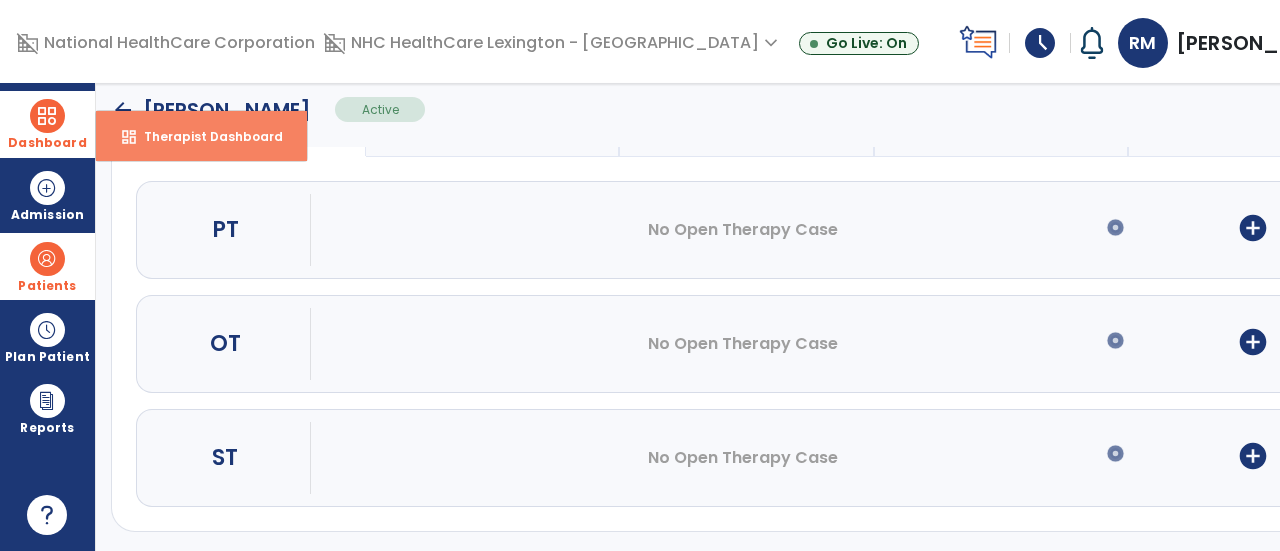 click on "dashboard  Therapist Dashboard" at bounding box center (201, 136) 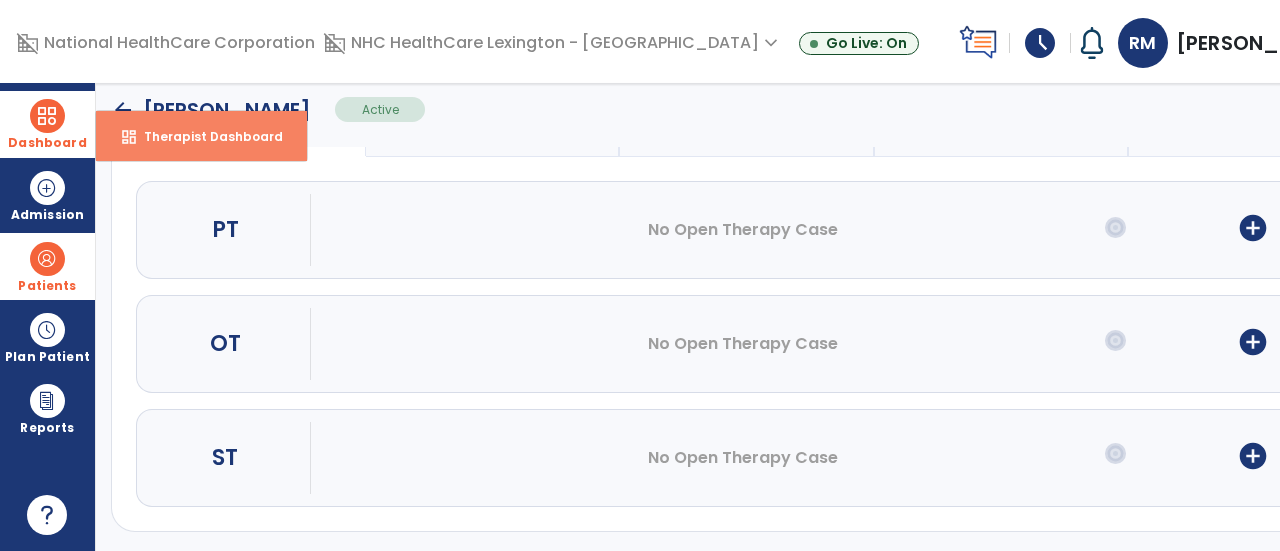 select on "****" 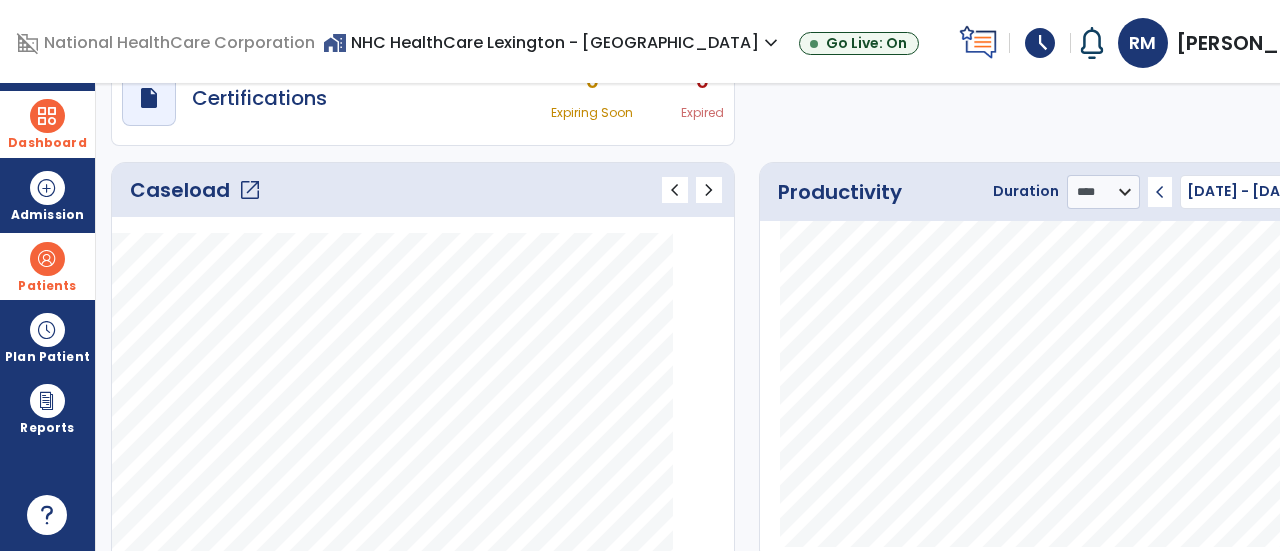 click on "Patients" at bounding box center (47, 286) 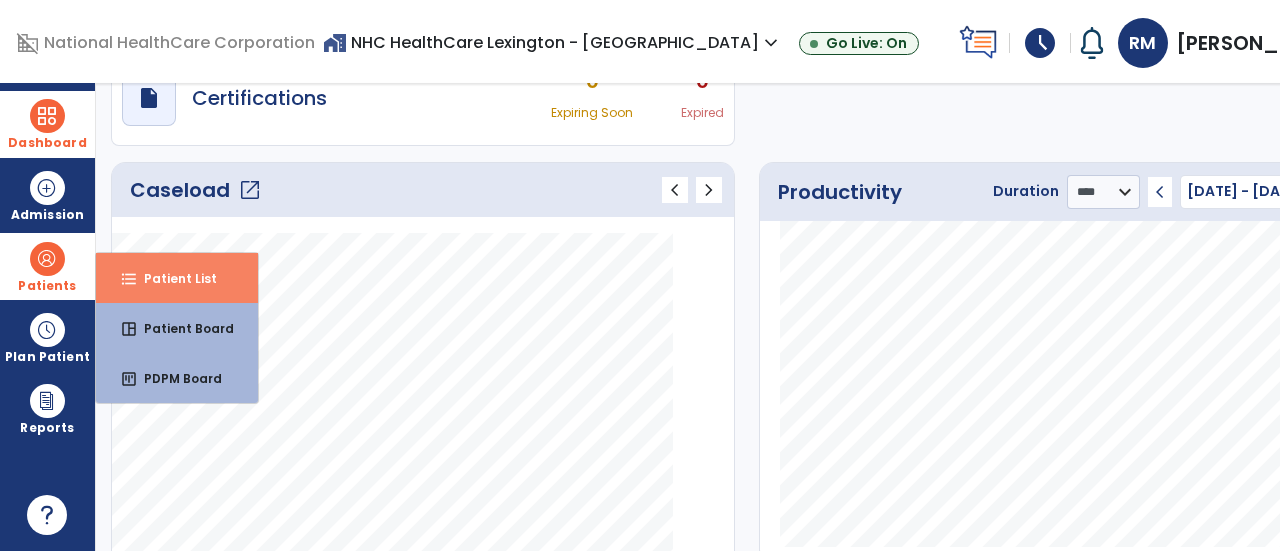 click on "Patient List" at bounding box center (172, 278) 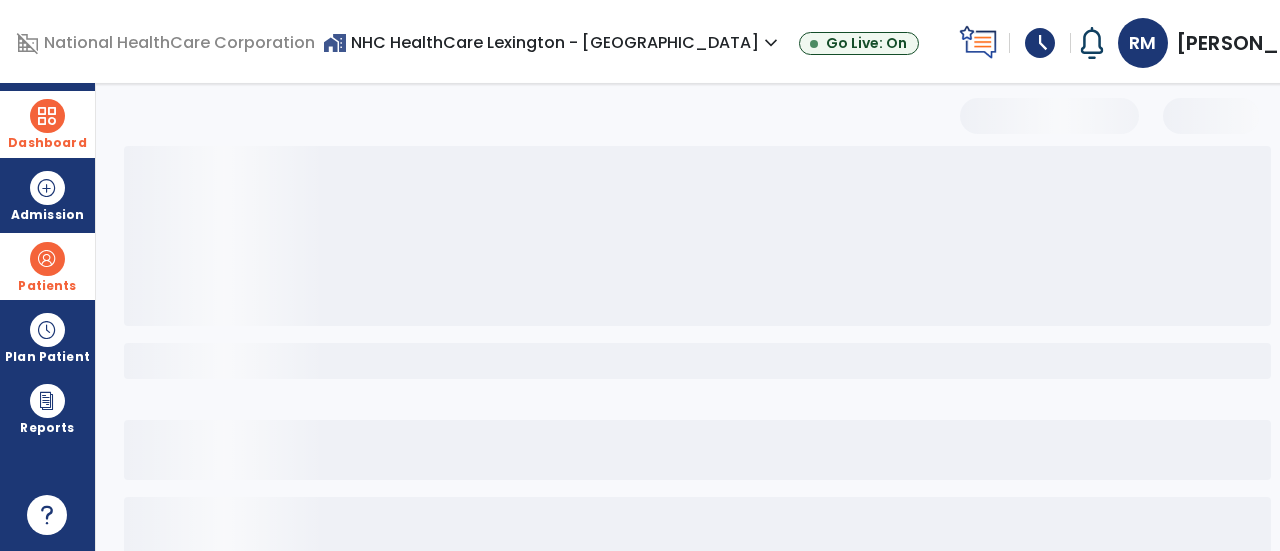 scroll, scrollTop: 190, scrollLeft: 0, axis: vertical 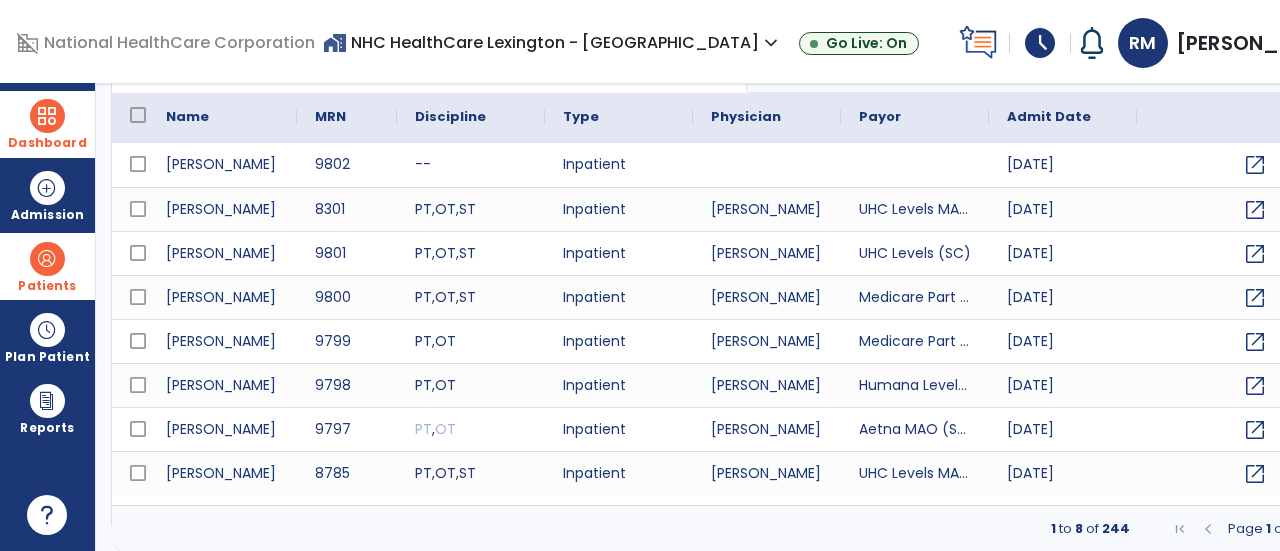 select on "***" 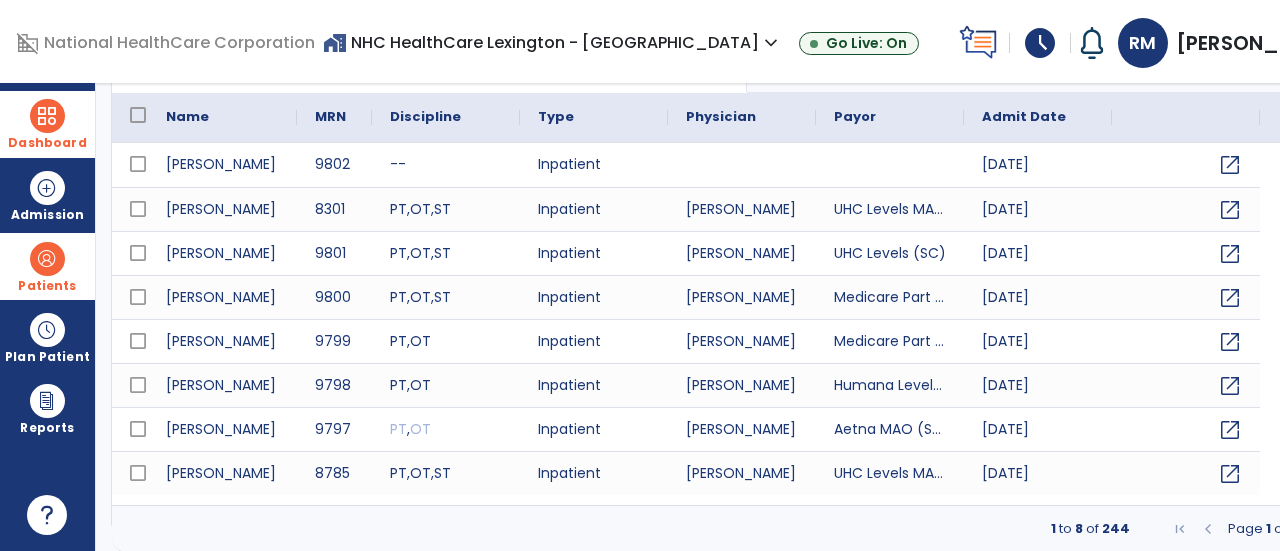 click on "Dashboard" at bounding box center (47, 124) 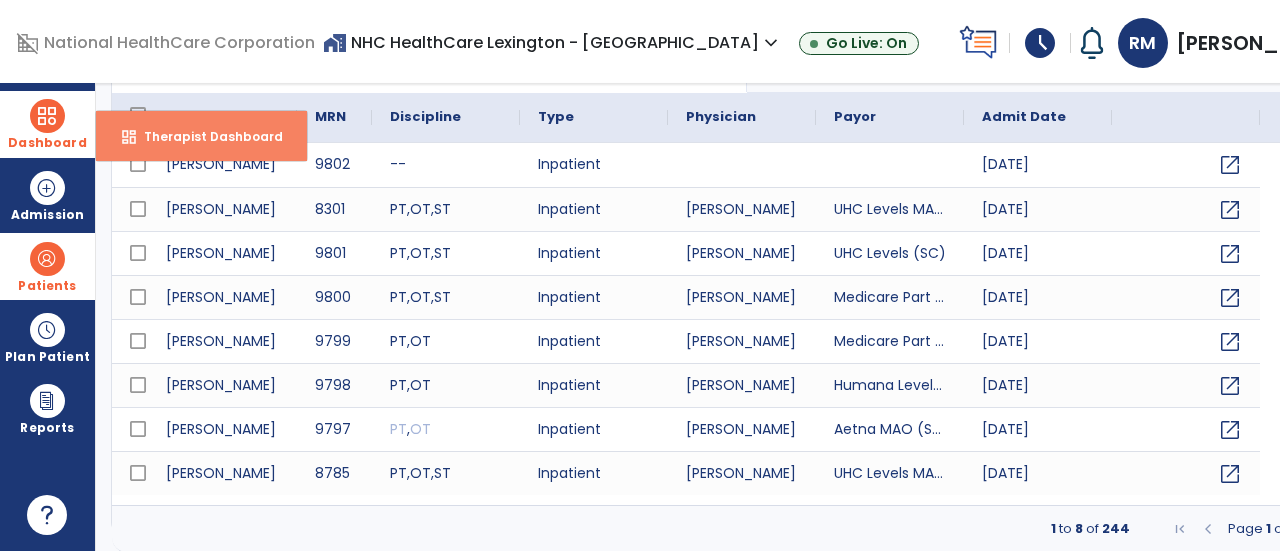 click on "dashboard  Therapist Dashboard" at bounding box center [201, 136] 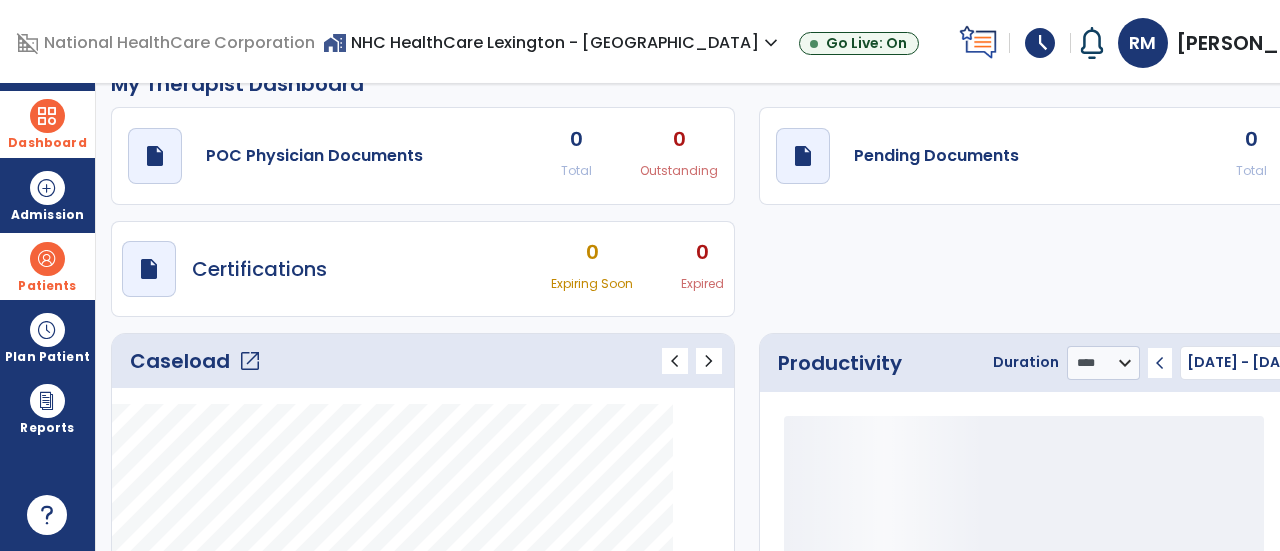 scroll, scrollTop: 0, scrollLeft: 0, axis: both 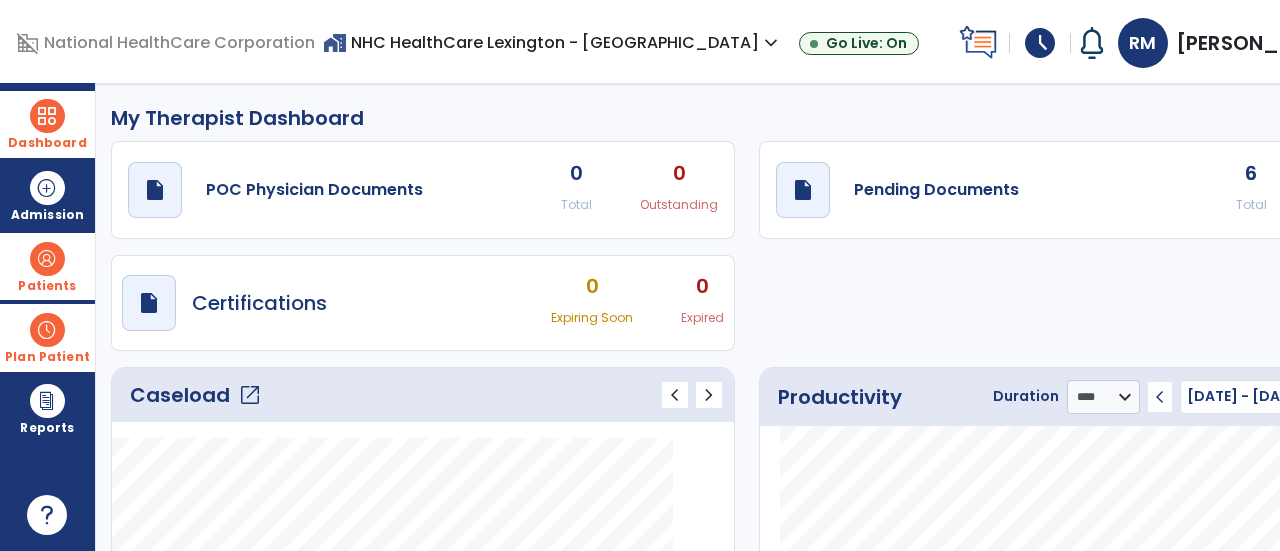 click at bounding box center [47, 330] 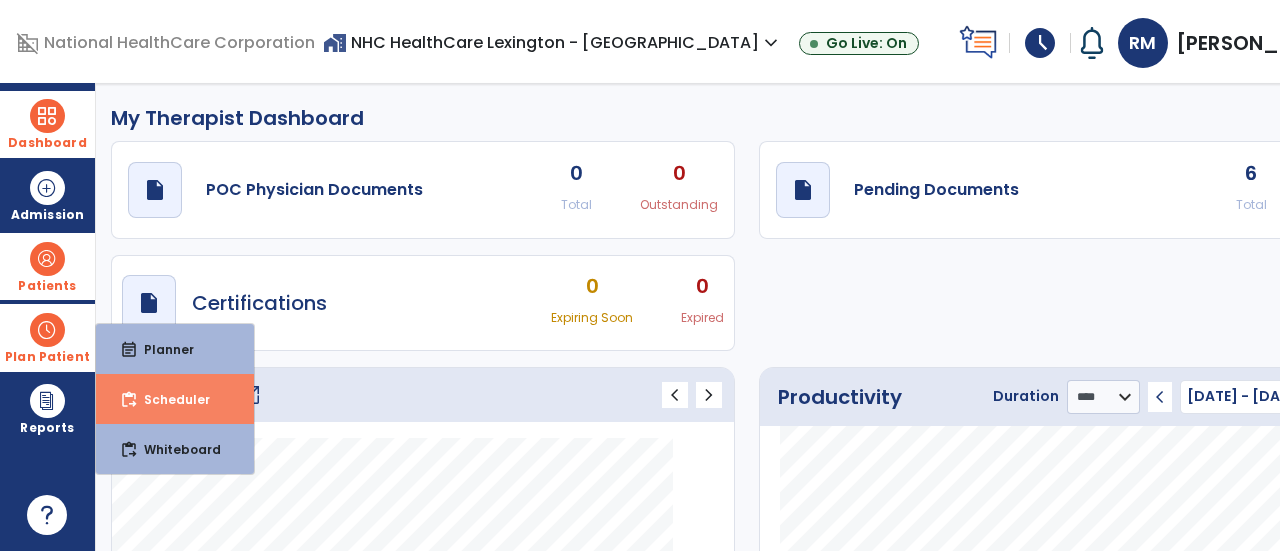 click on "Scheduler" at bounding box center [169, 399] 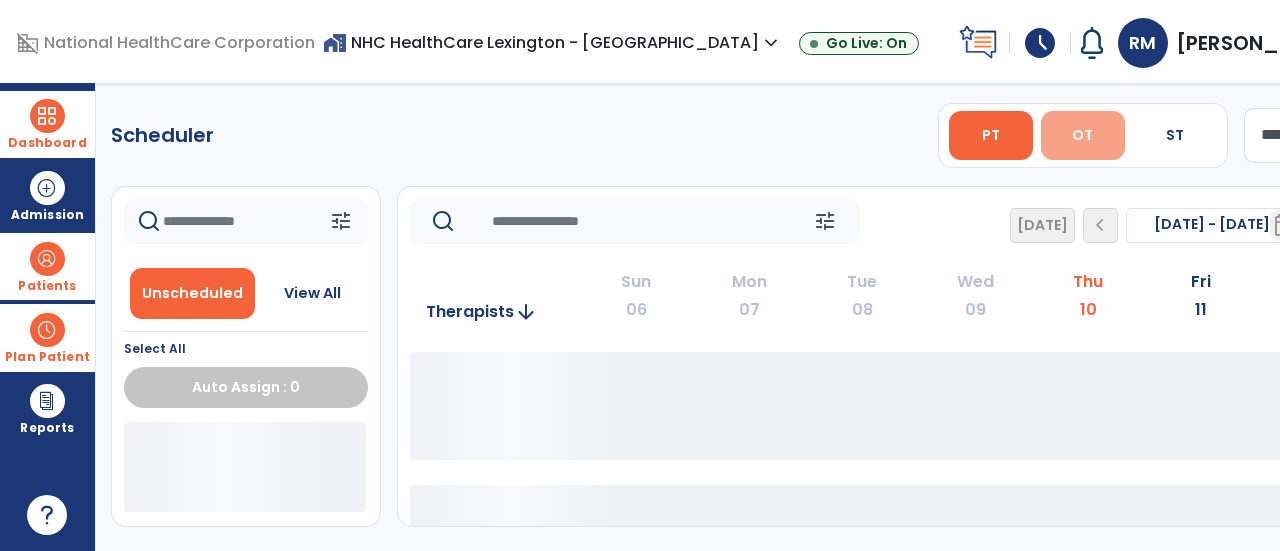 click on "OT" at bounding box center (1082, 135) 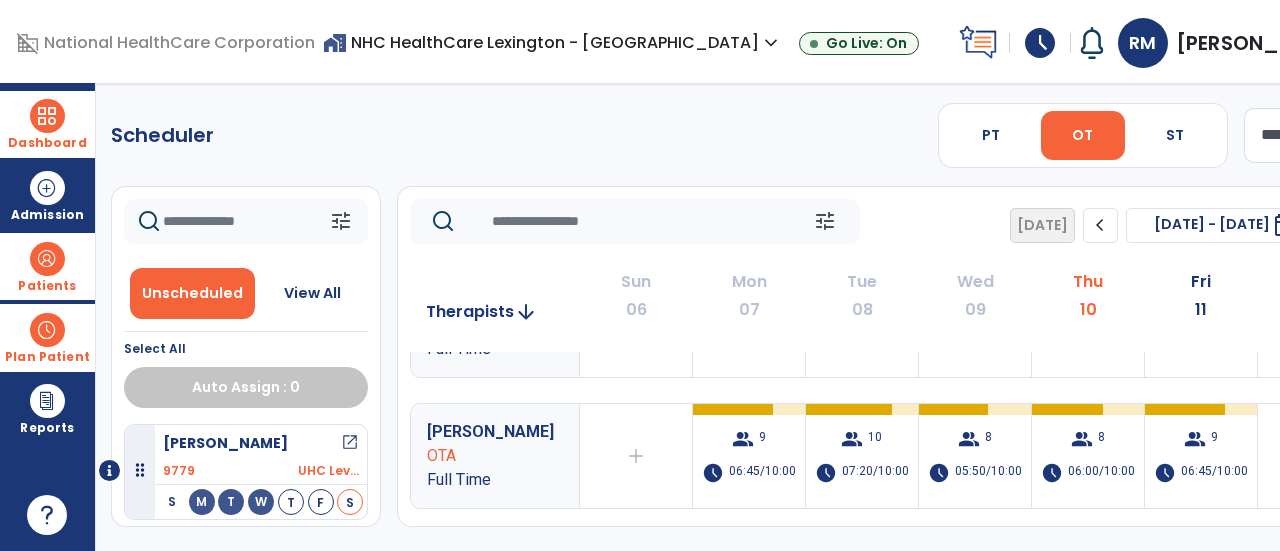 scroll, scrollTop: 193, scrollLeft: 0, axis: vertical 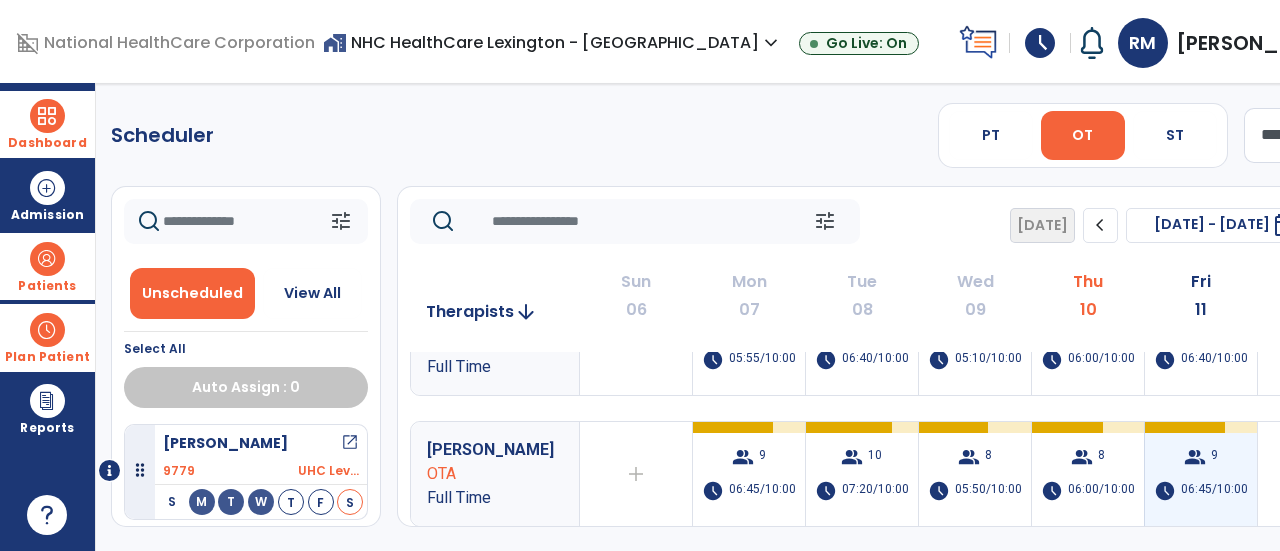 click on "06:45/10:00" at bounding box center [1214, 491] 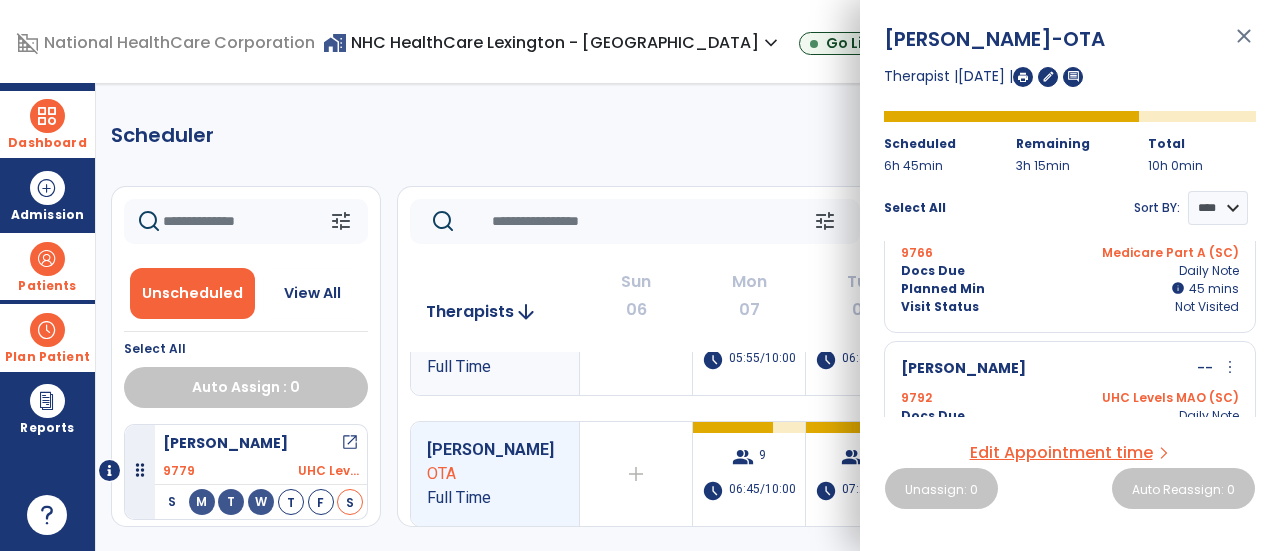 scroll, scrollTop: 1119, scrollLeft: 0, axis: vertical 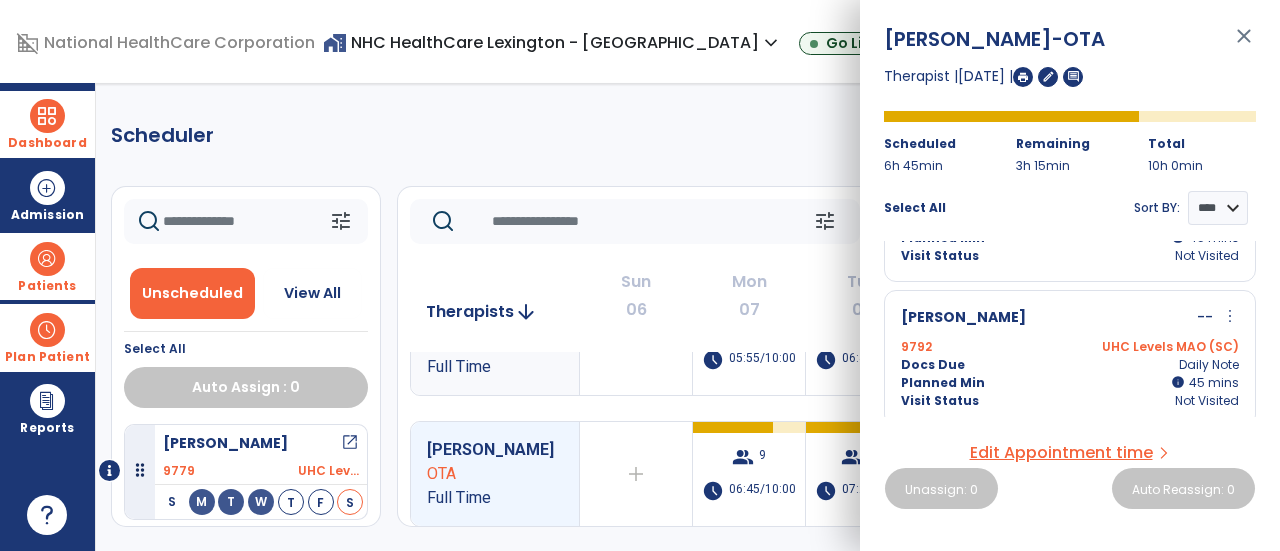 click on "Scheduler   PT   OT   ST  **** *** more_vert  Manage Labor   View All Therapists   Print" 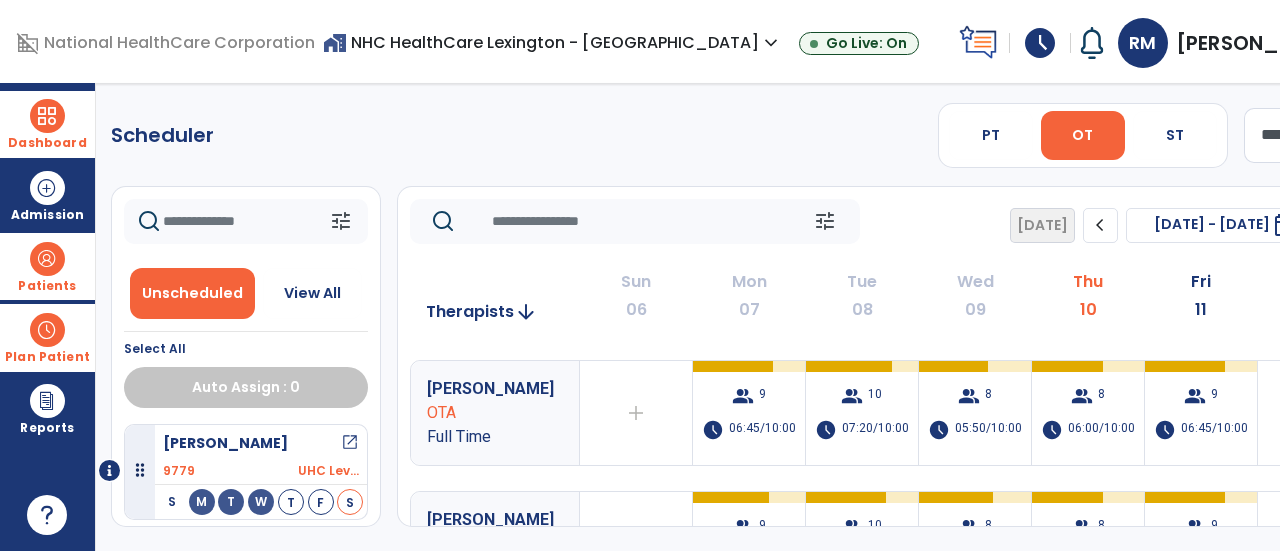 scroll, scrollTop: 273, scrollLeft: 0, axis: vertical 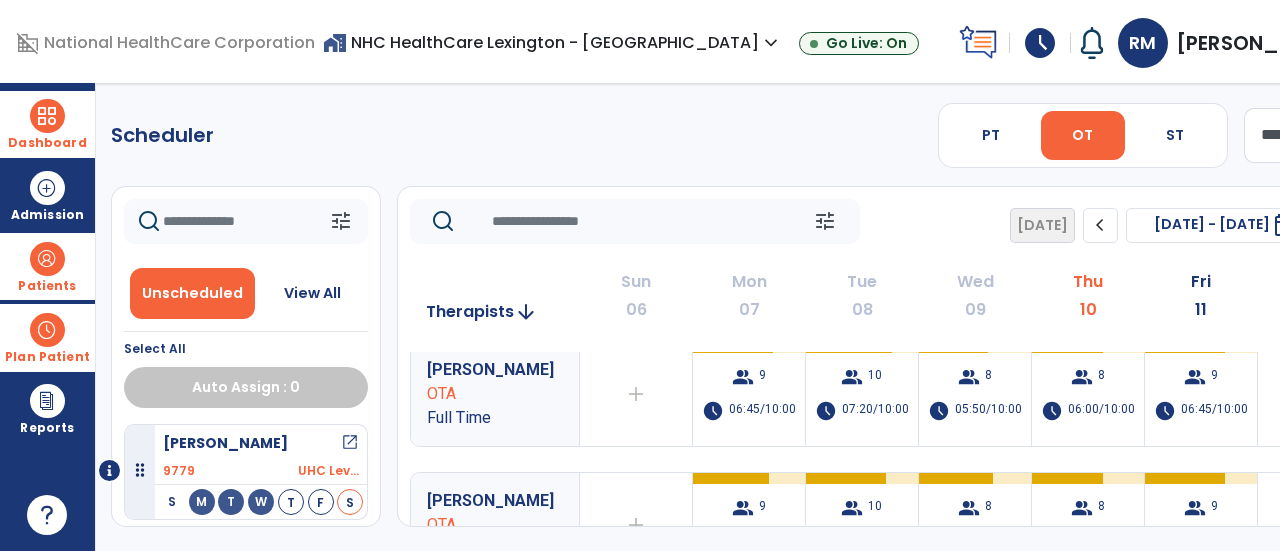 click at bounding box center [47, 330] 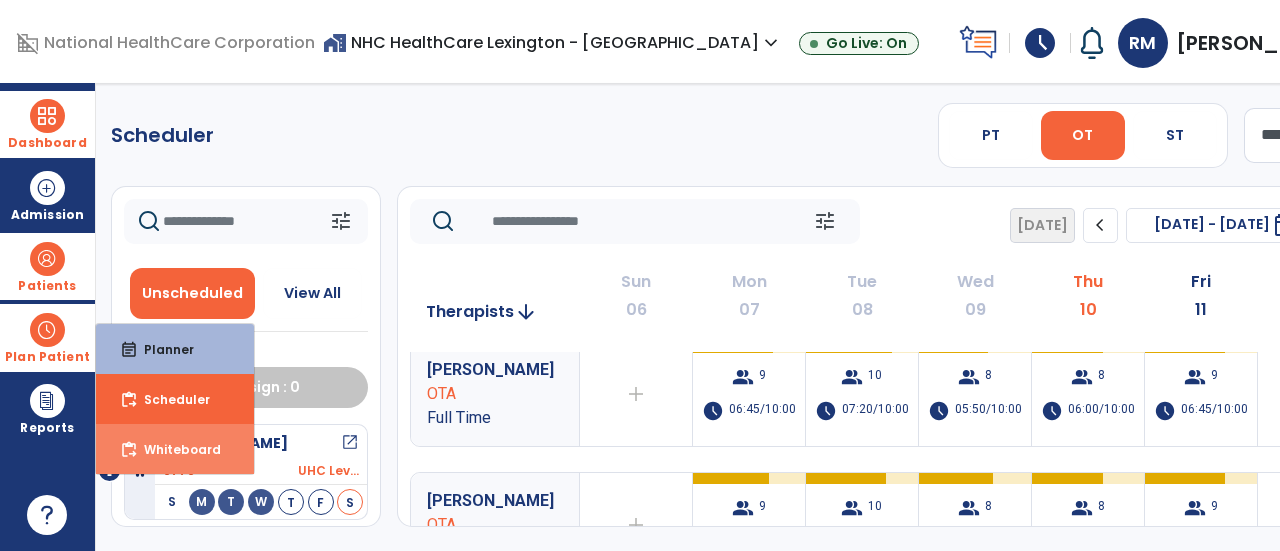 click on "Whiteboard" at bounding box center (174, 449) 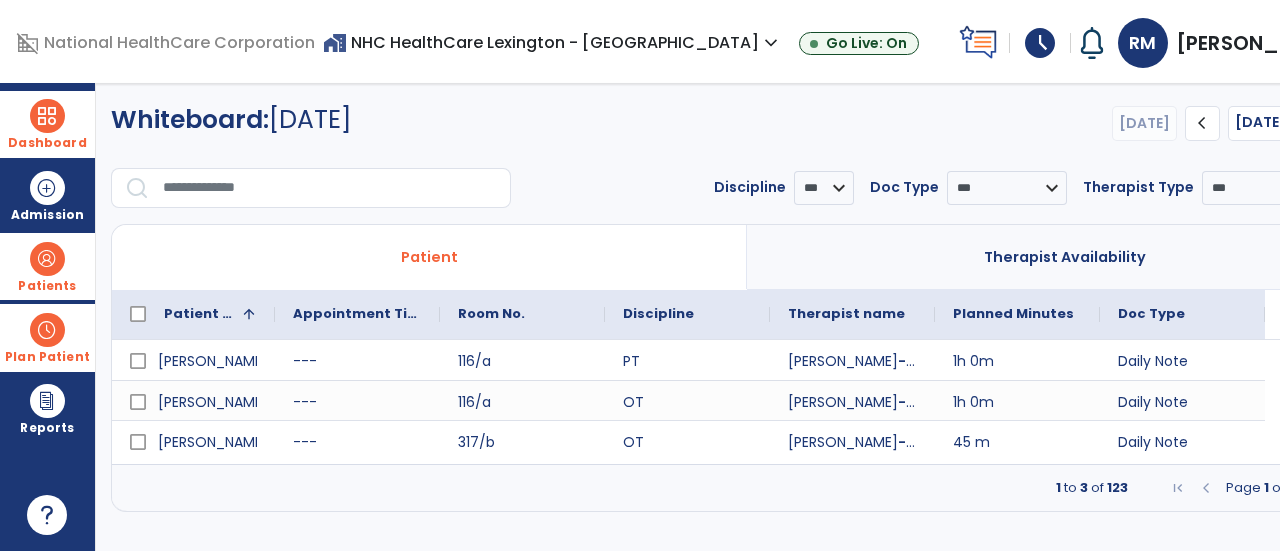 click on "chevron_right" 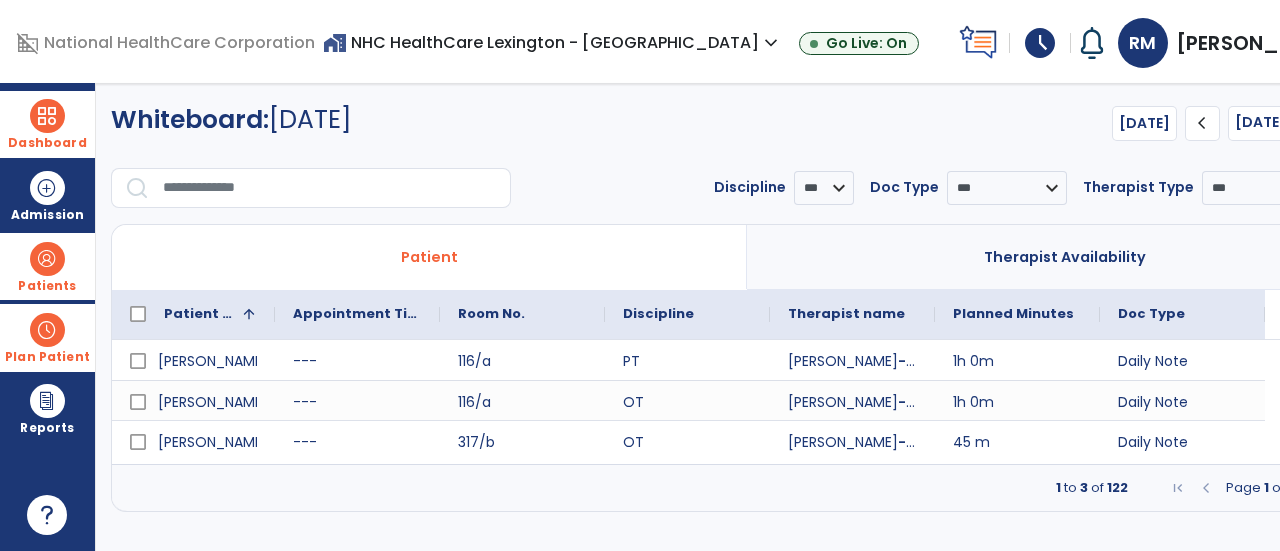 click 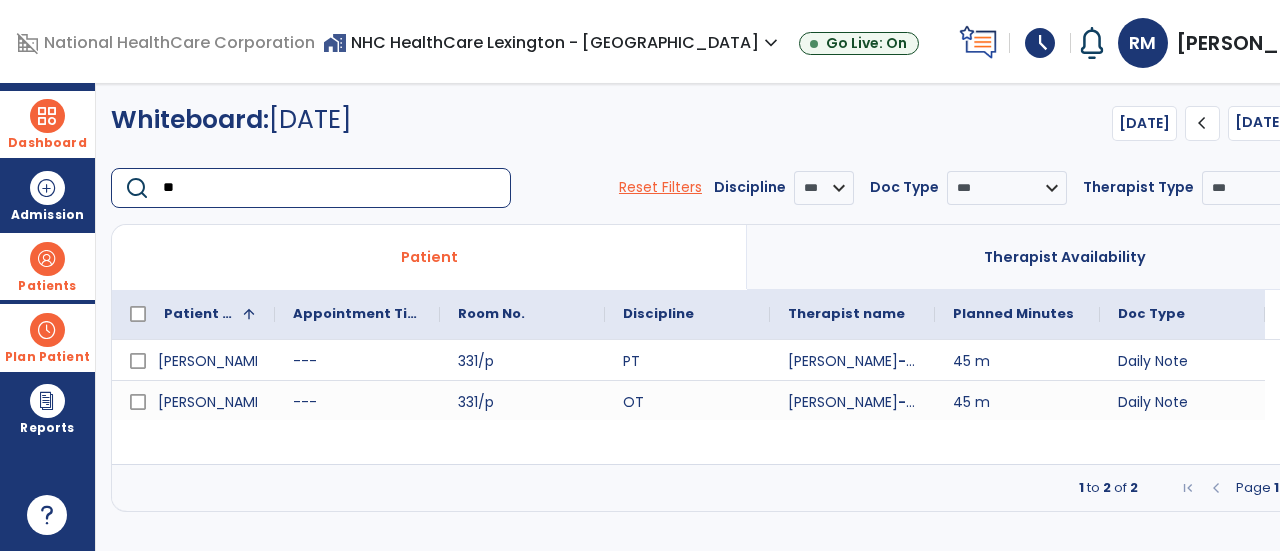 type on "*" 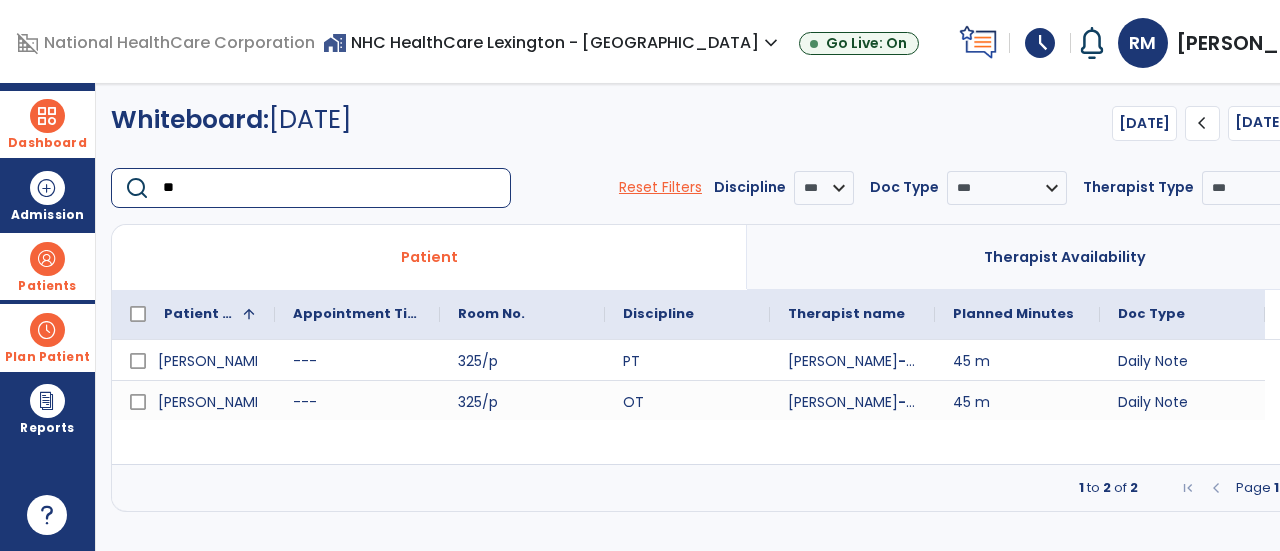 type on "*" 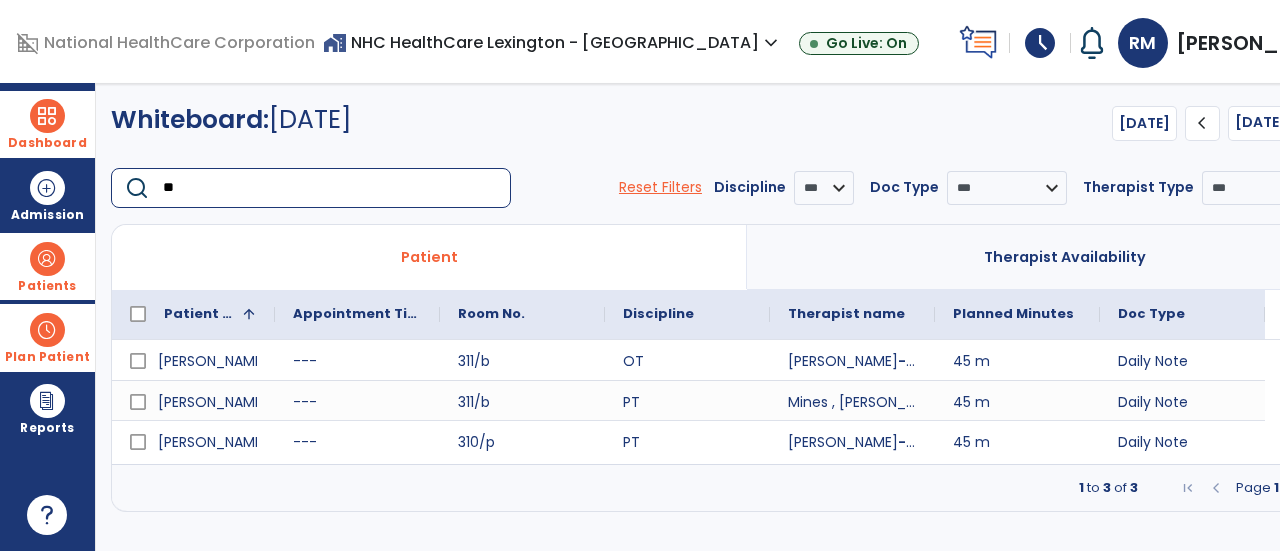 type on "*" 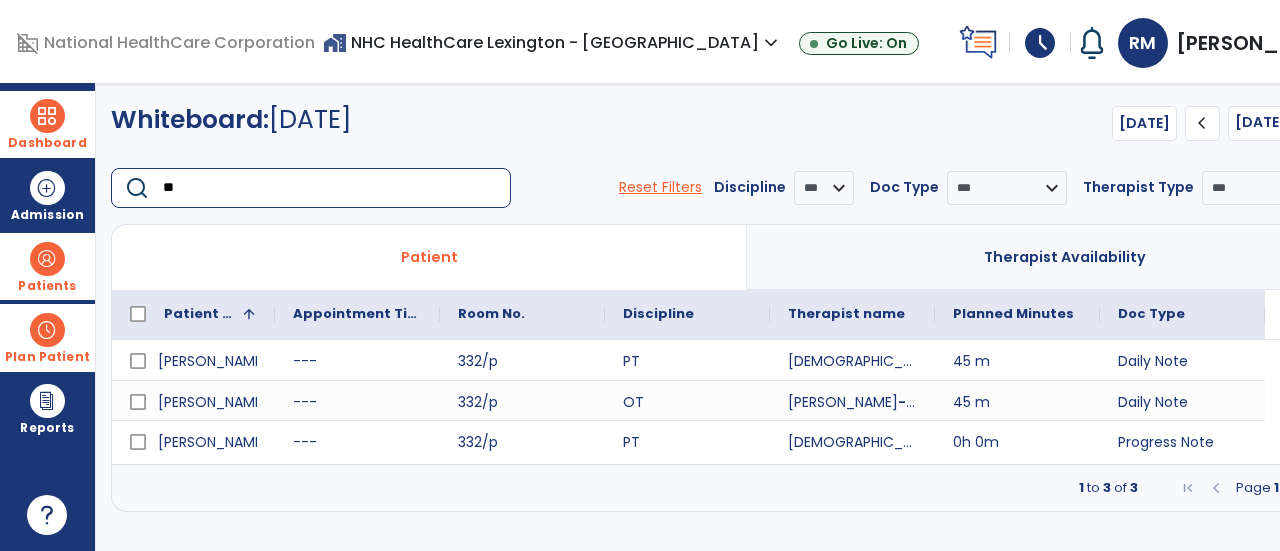 type on "*" 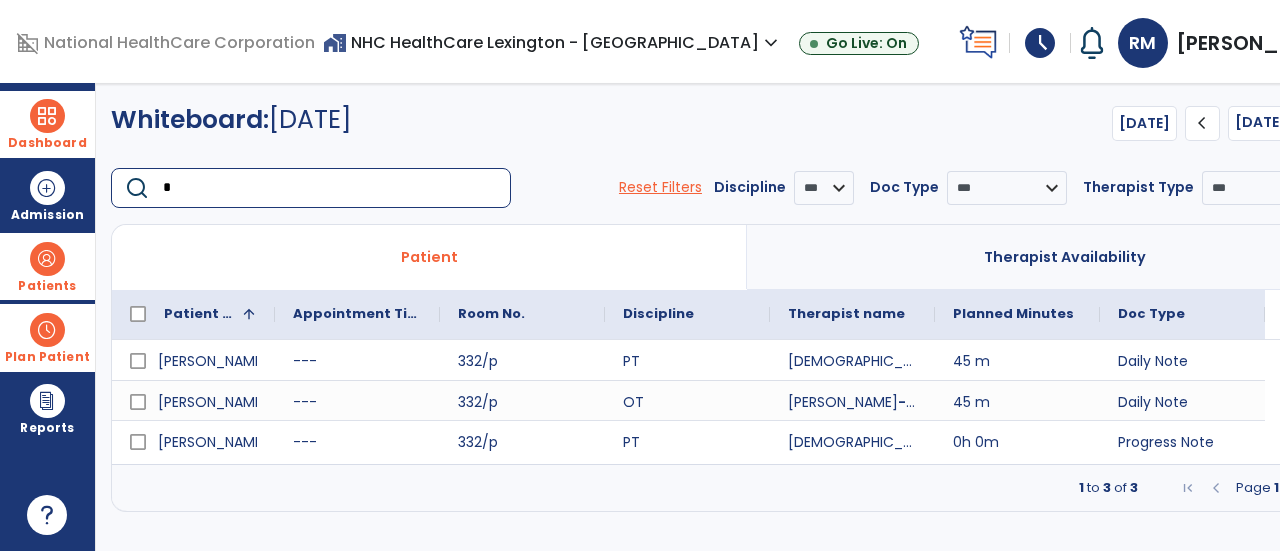 type 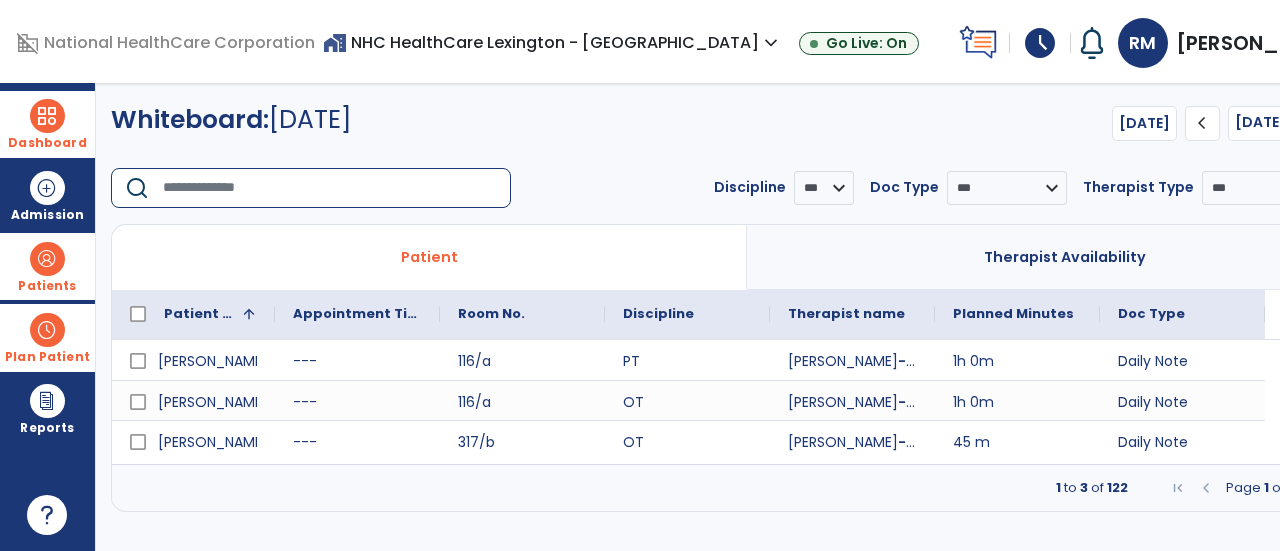 click on "Dashboard" at bounding box center [47, 124] 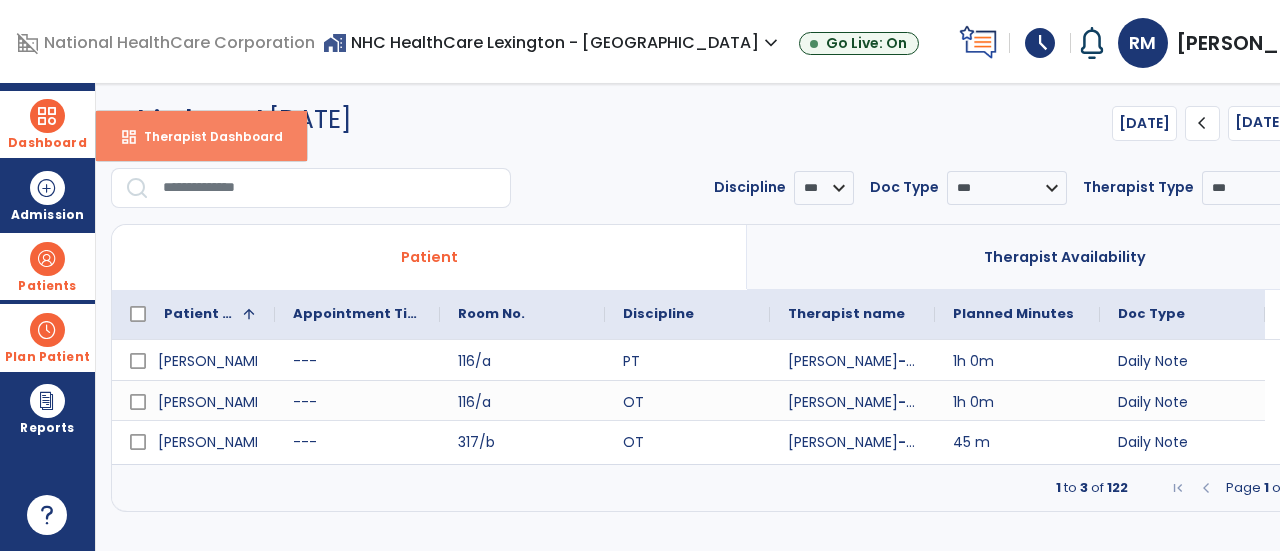 click on "dashboard  Therapist Dashboard" at bounding box center (201, 136) 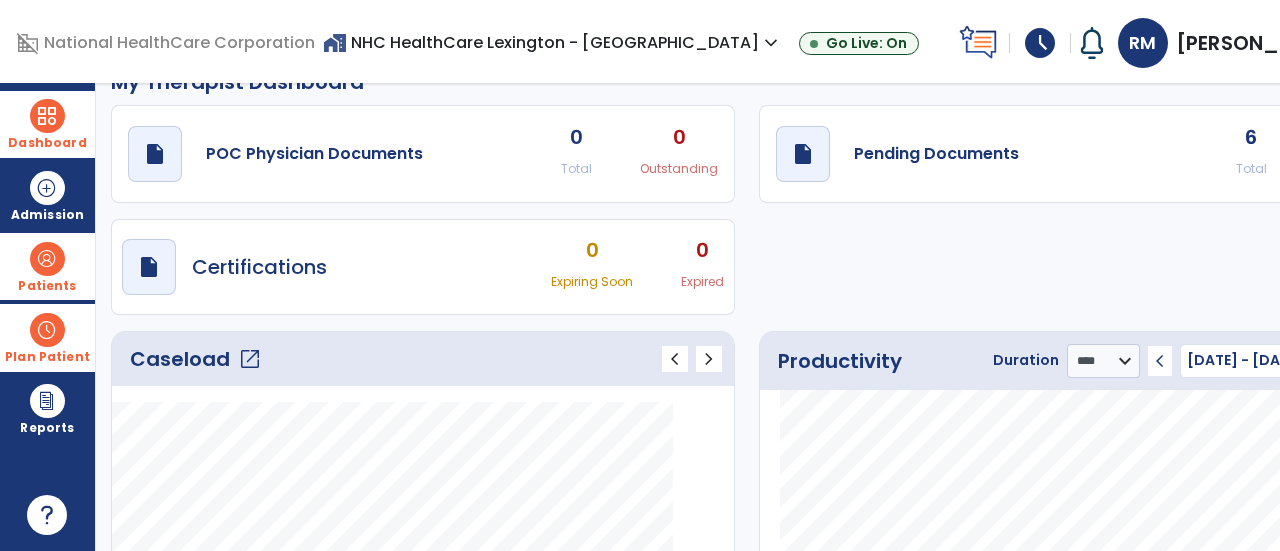 scroll, scrollTop: 0, scrollLeft: 0, axis: both 